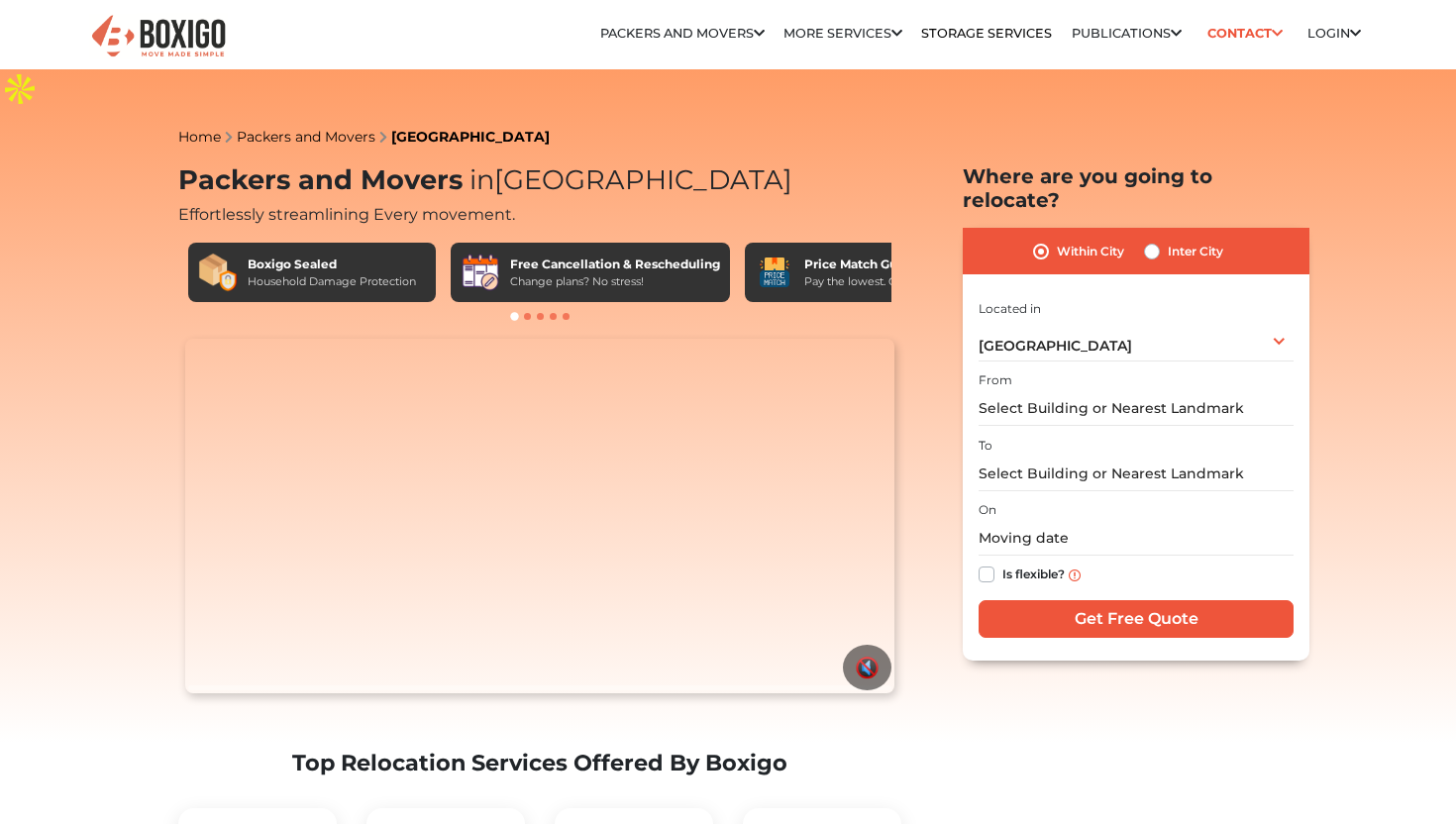 scroll, scrollTop: 0, scrollLeft: 0, axis: both 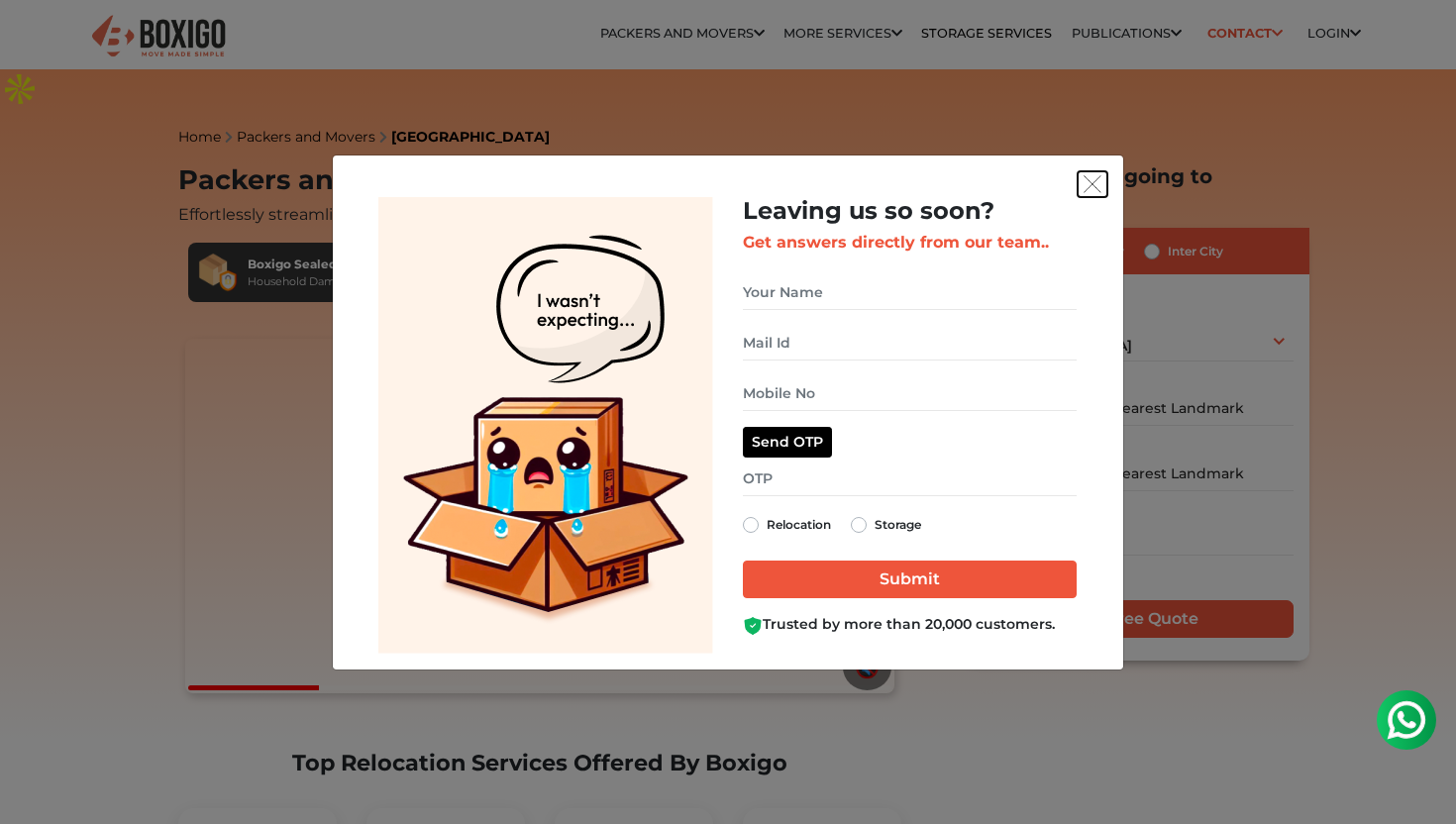 click at bounding box center [1092, 184] 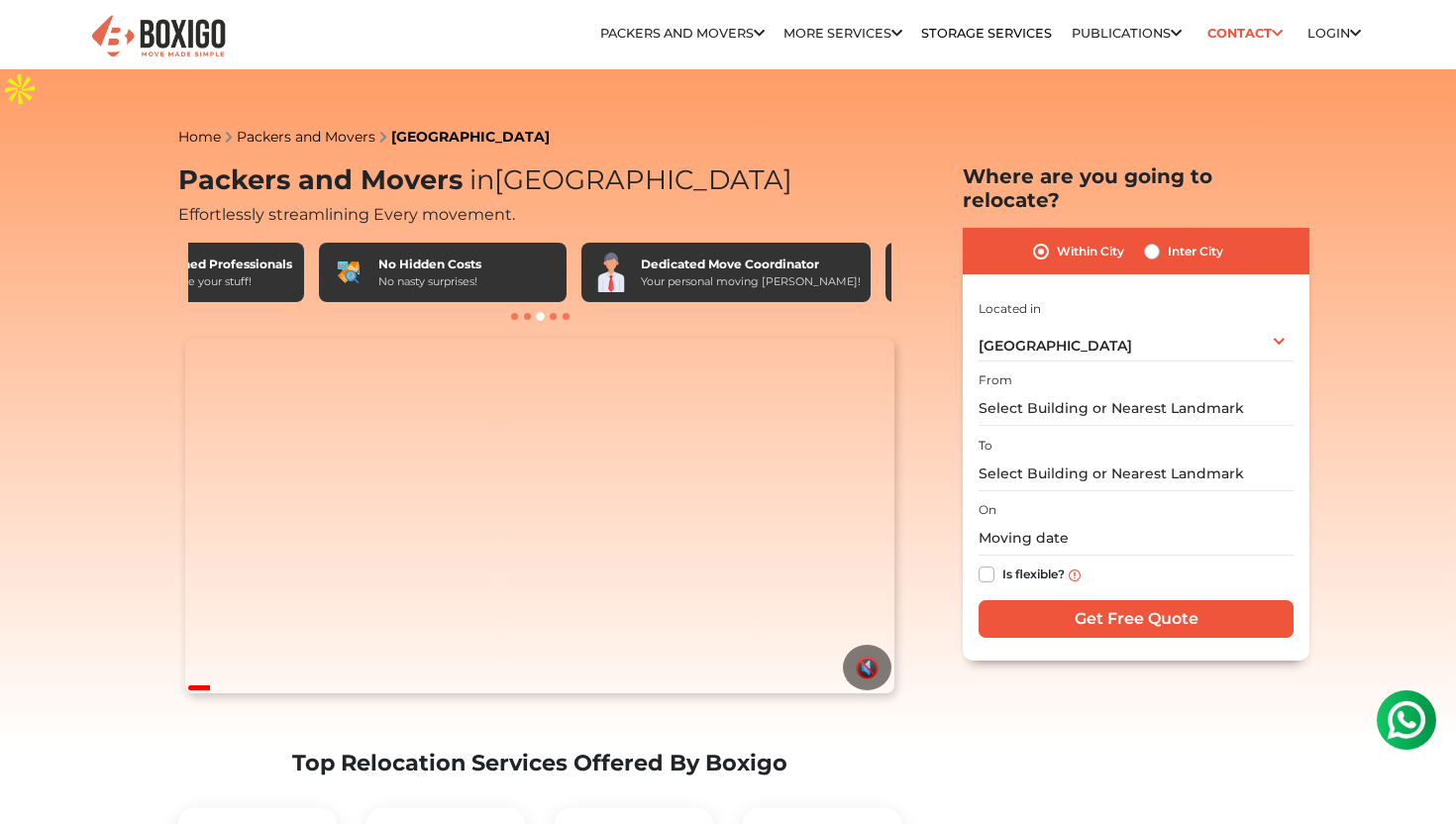 scroll, scrollTop: 0, scrollLeft: 1155, axis: horizontal 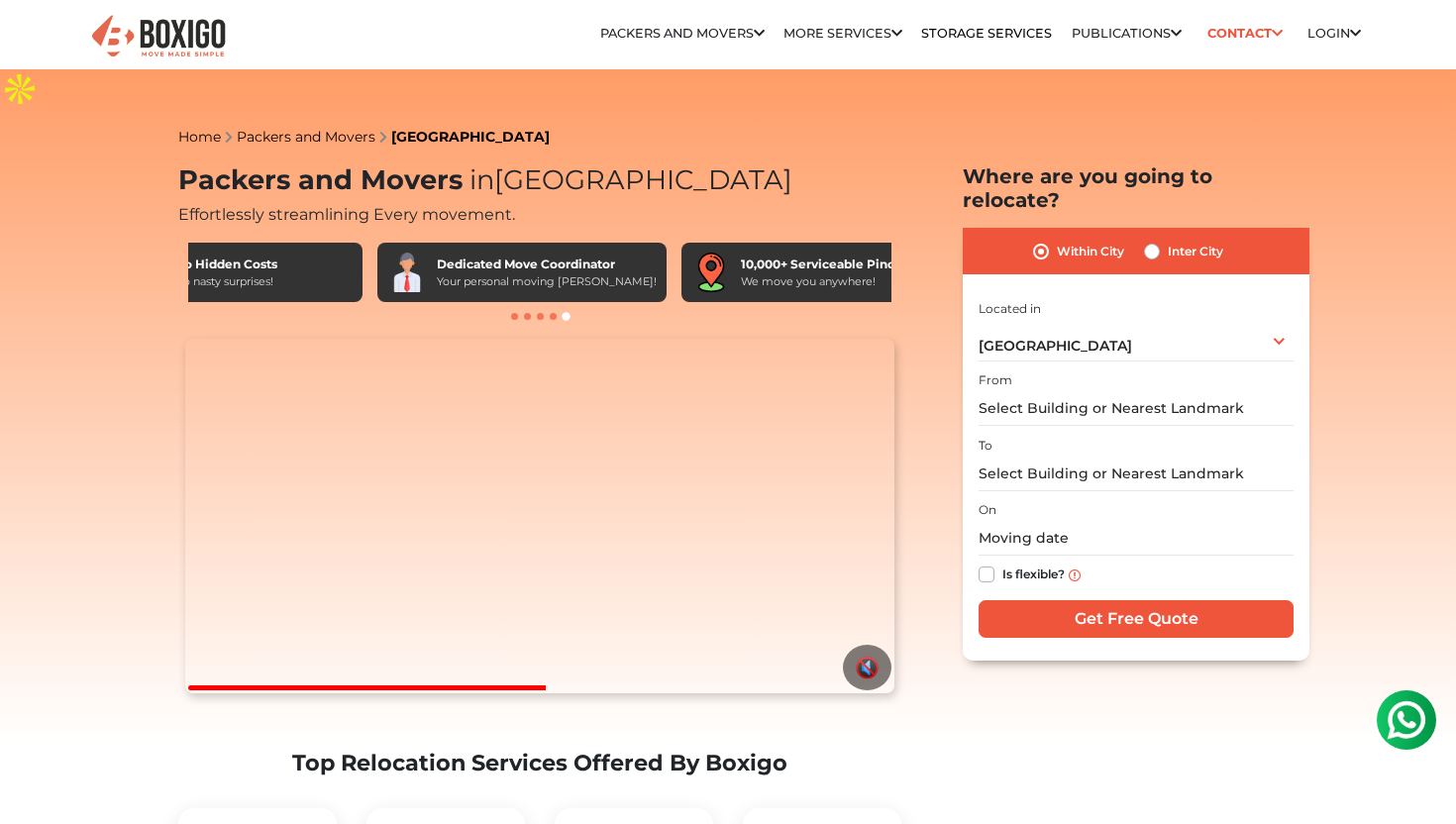 click on "Inter City" at bounding box center [1196, 252] 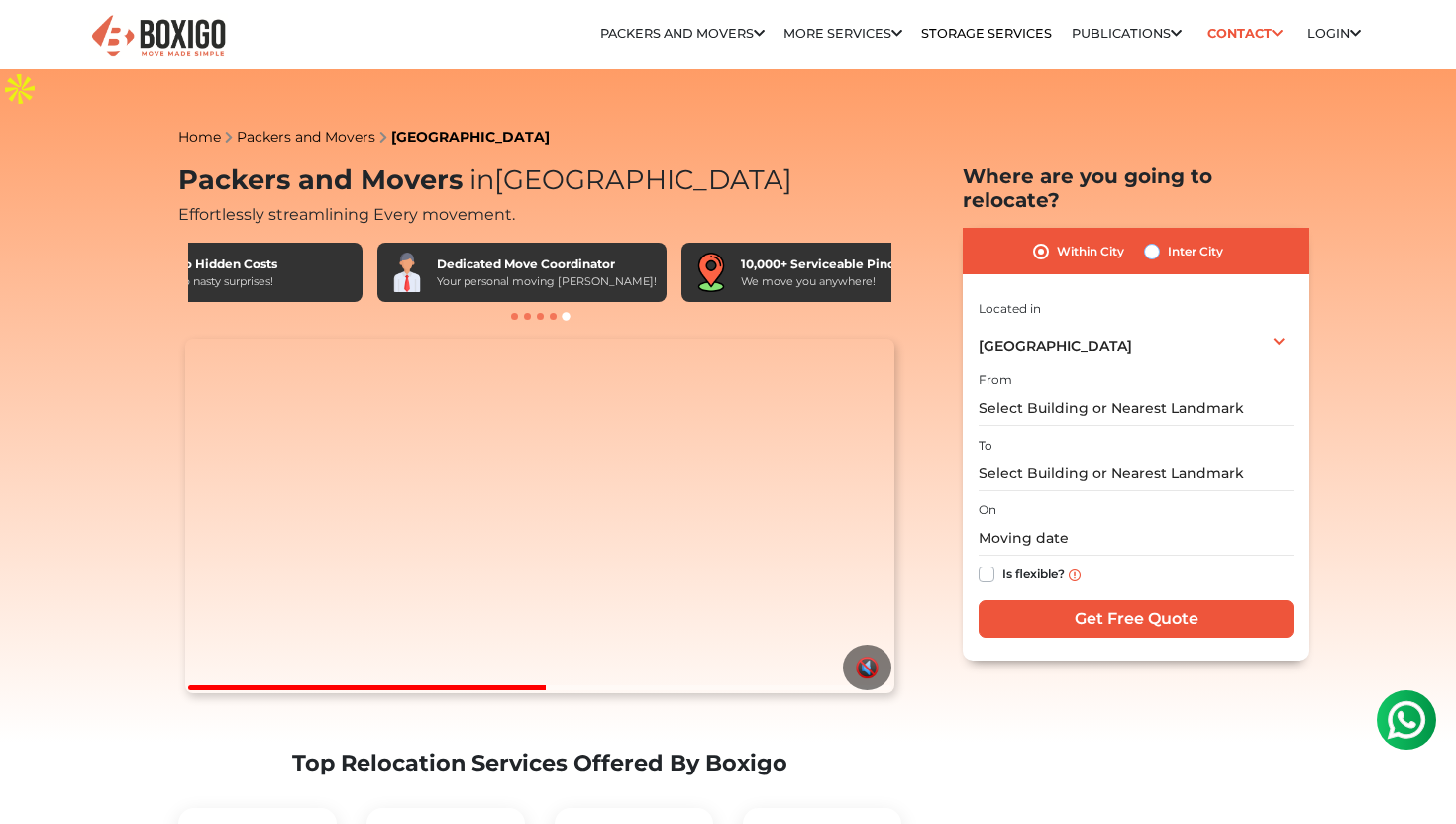 click on "Inter City" at bounding box center (1152, 250) 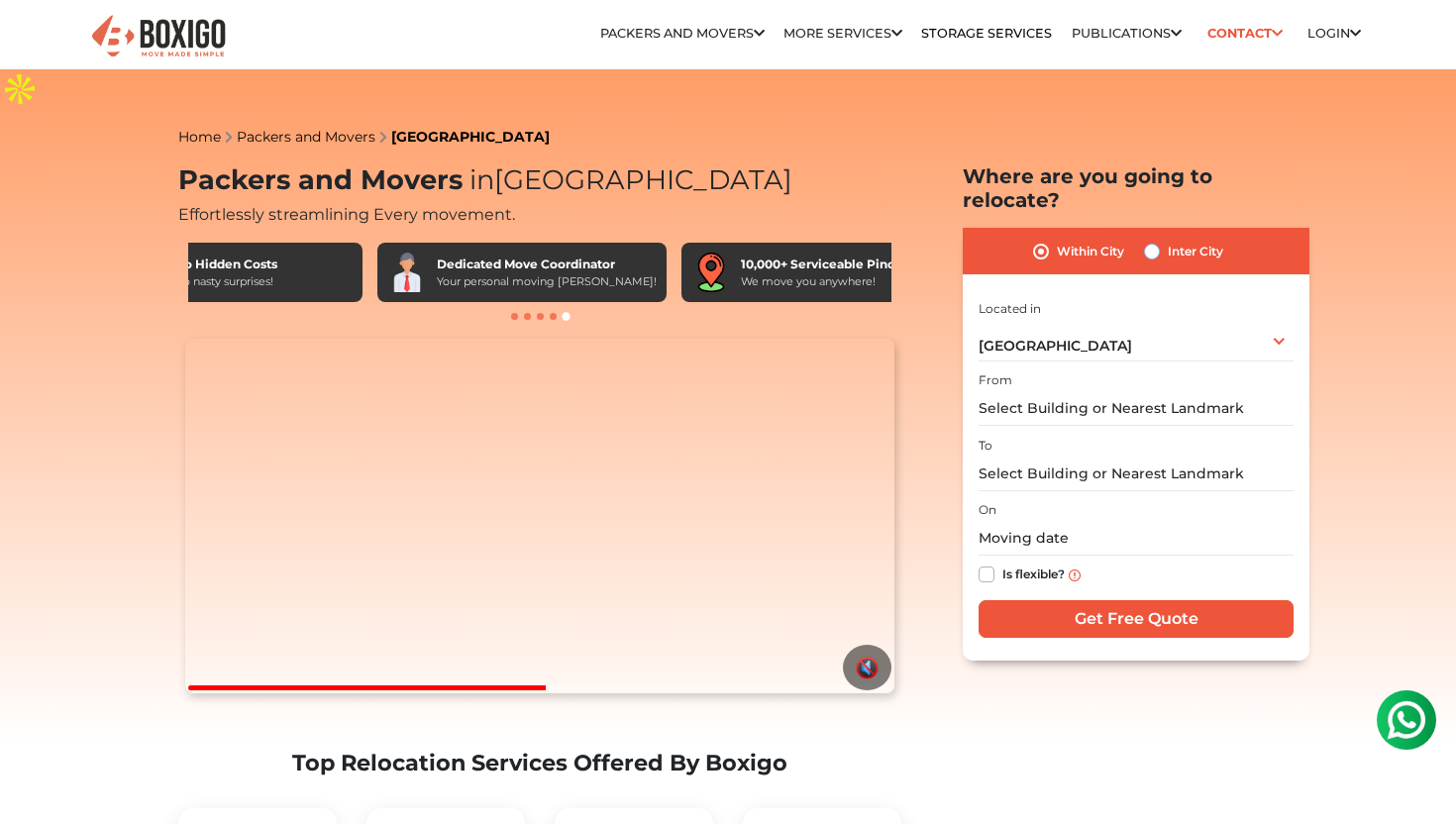 radio on "true" 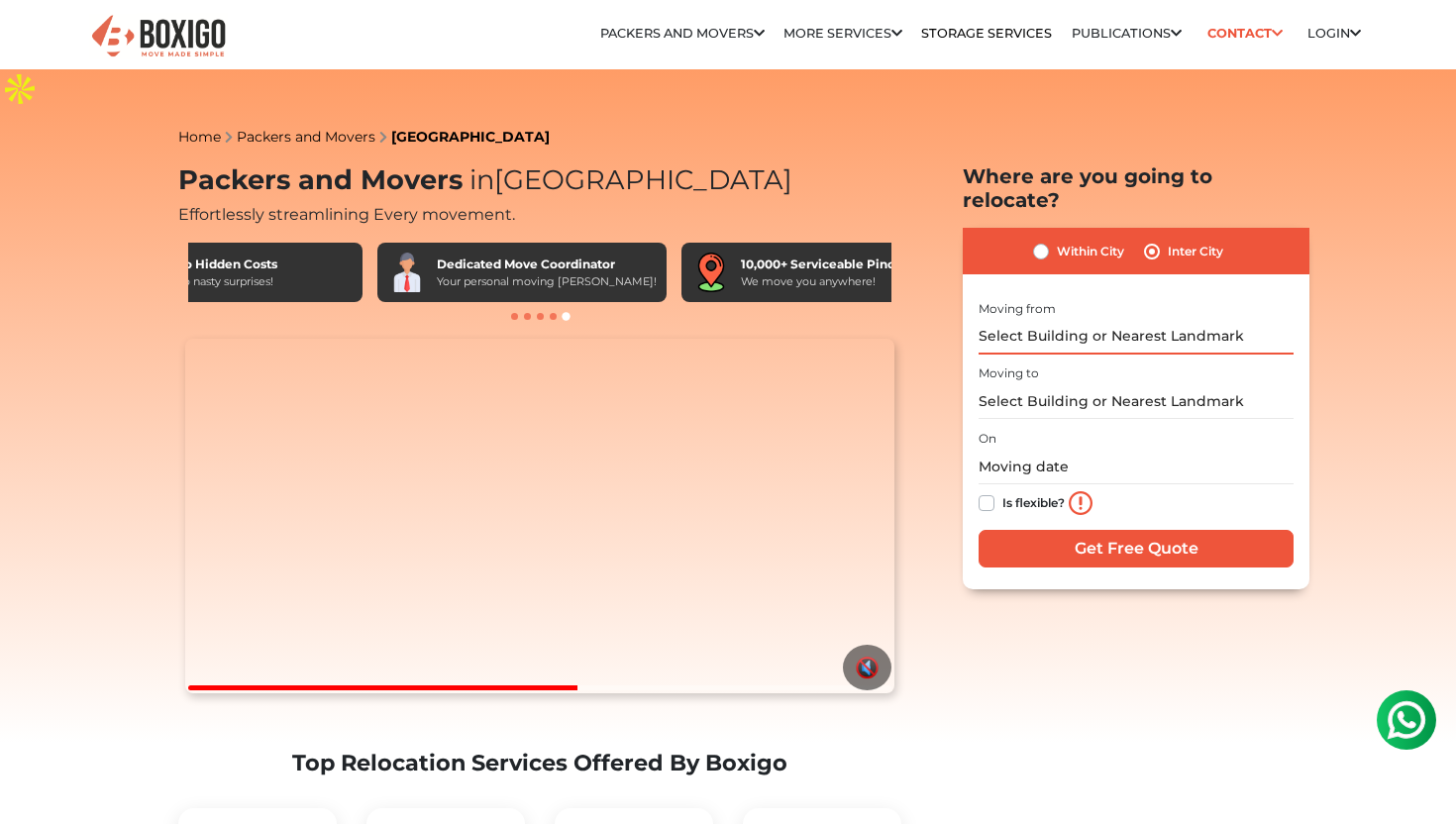 click at bounding box center [1136, 337] 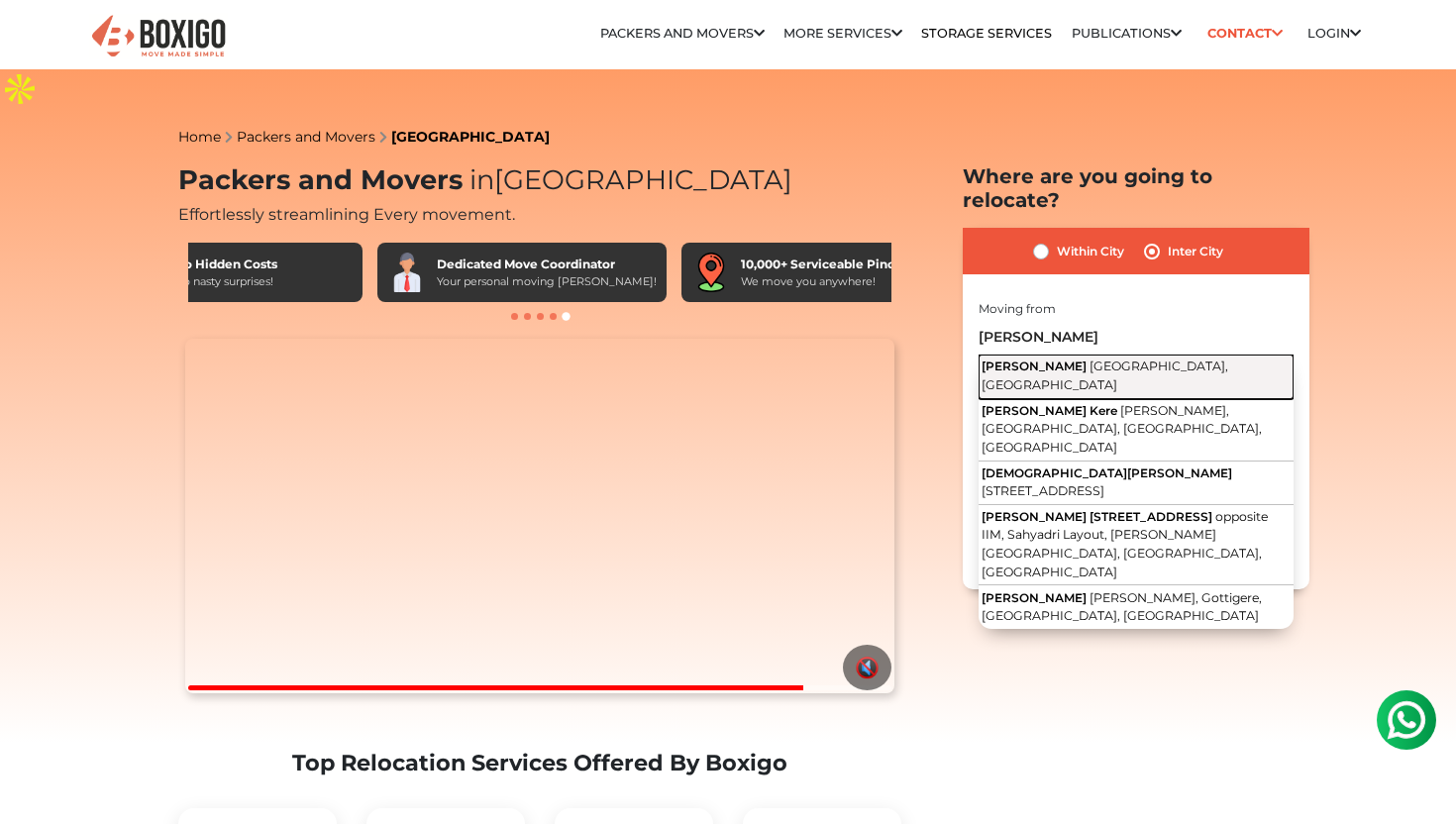 click on "Bengaluru, Karnataka" at bounding box center (1104, 375) 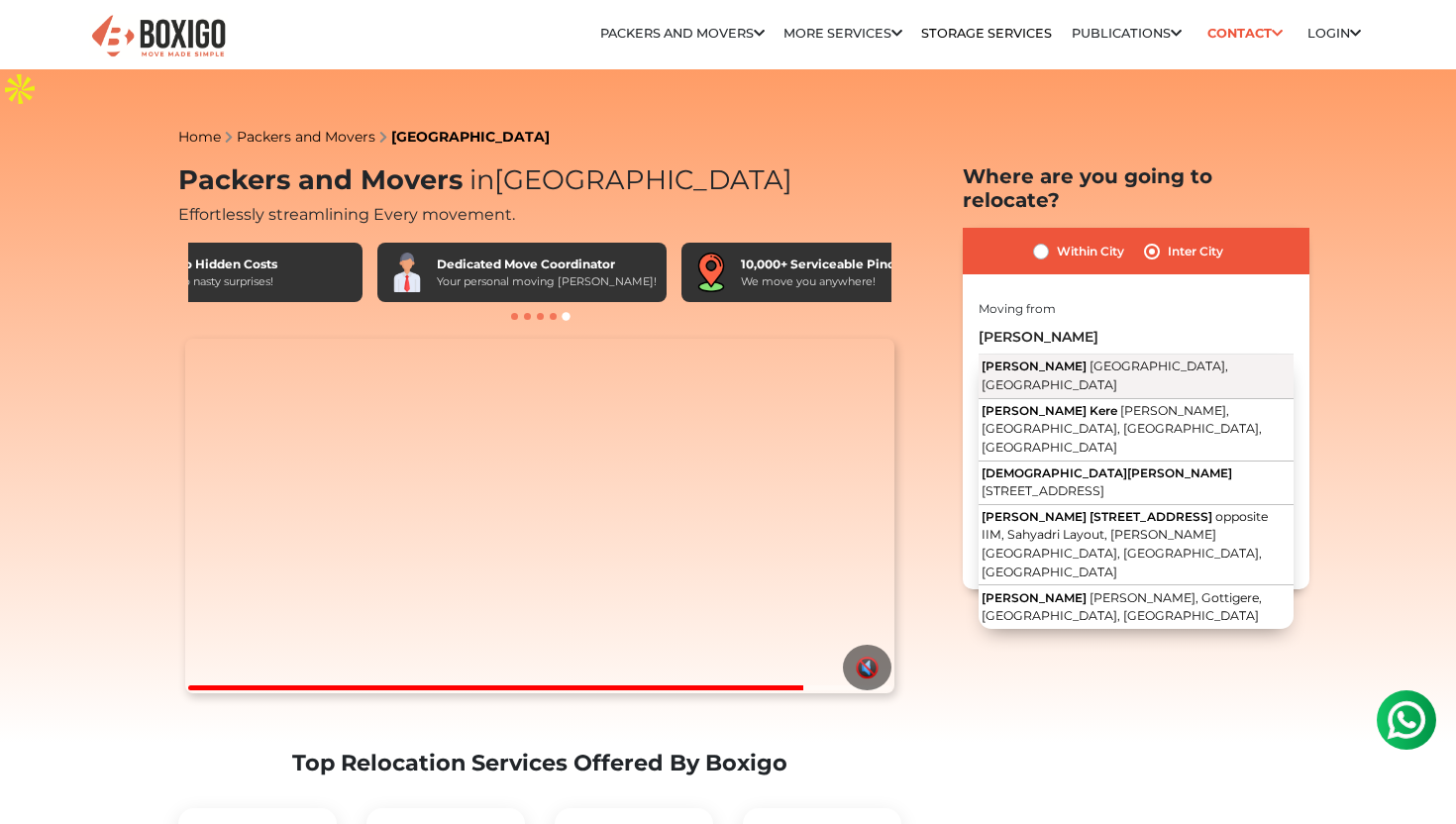 type on "Kalena Agrahara, Bengaluru, Karnataka" 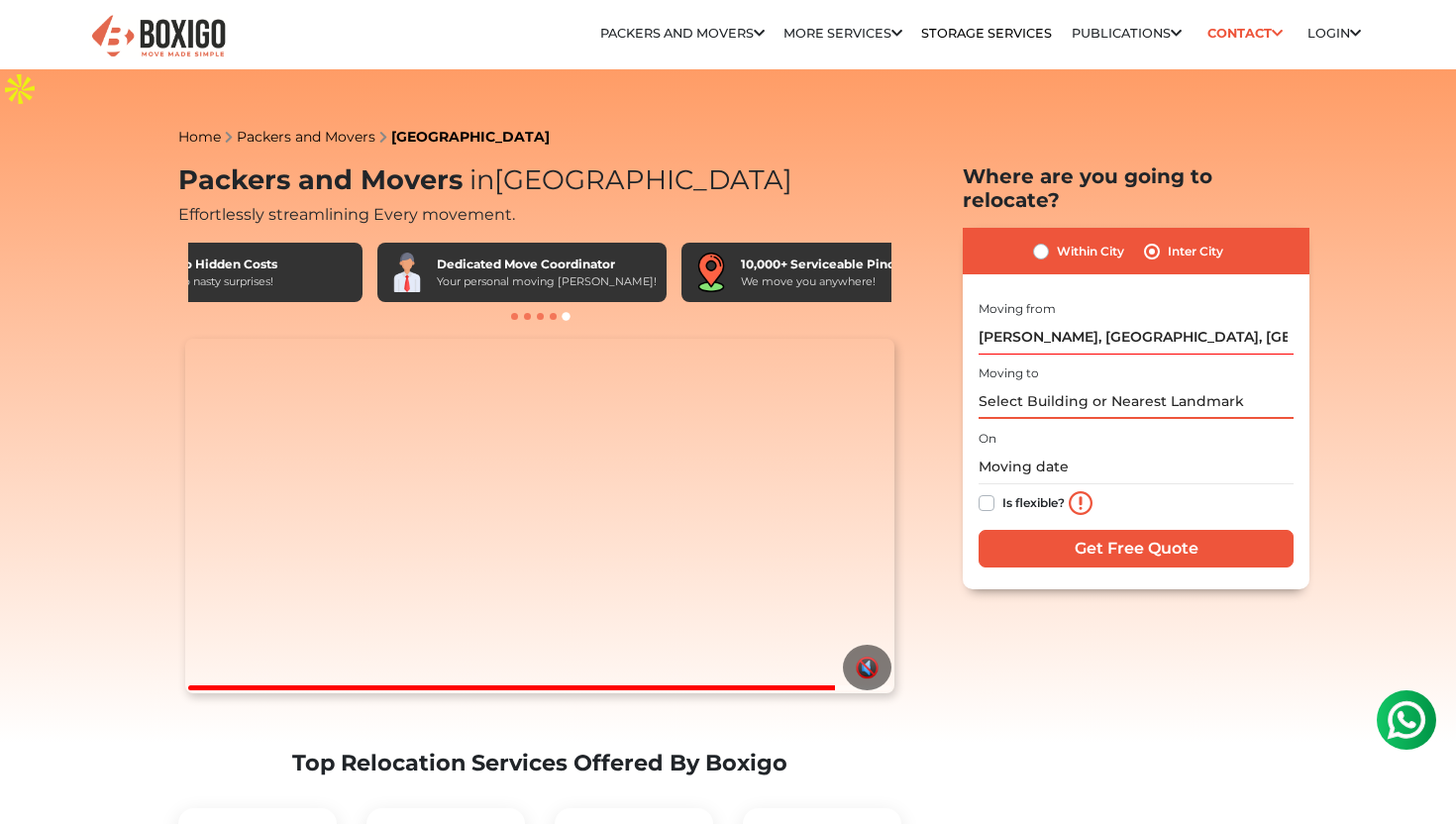 click at bounding box center [1136, 401] 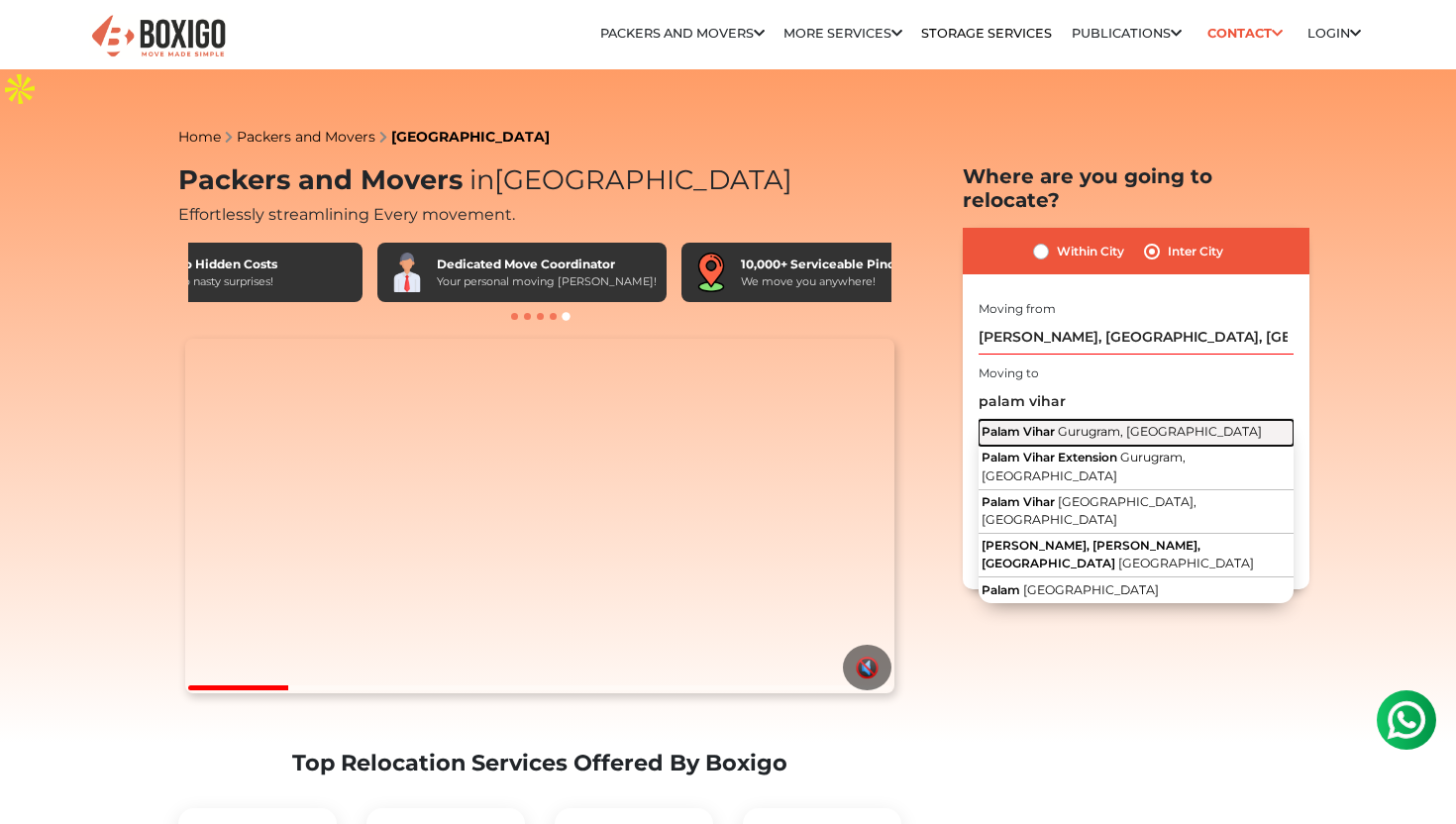 click on "Gurugram, Haryana" at bounding box center [1160, 431] 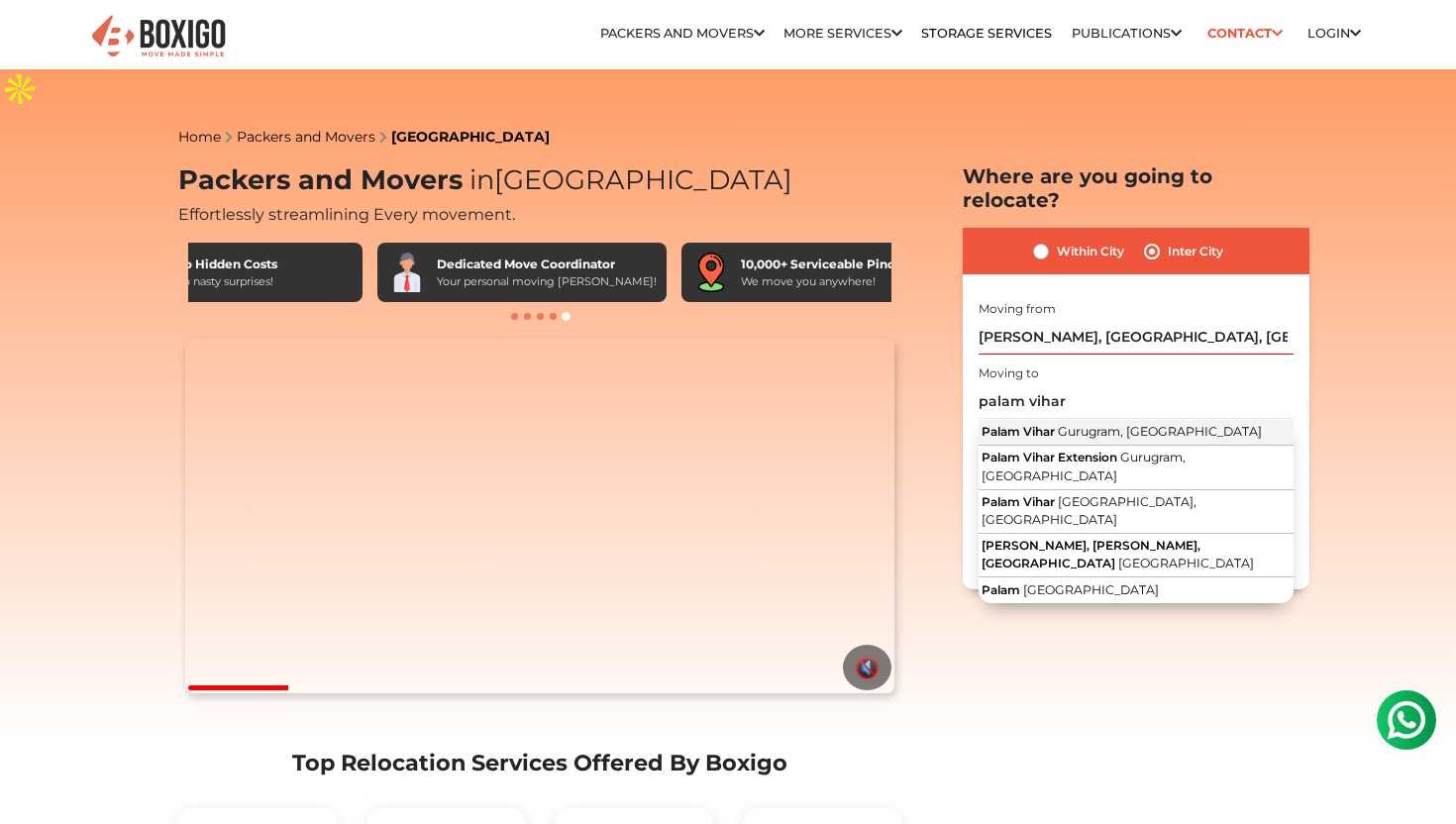 type on "Palam Vihar, Gurugram, Haryana" 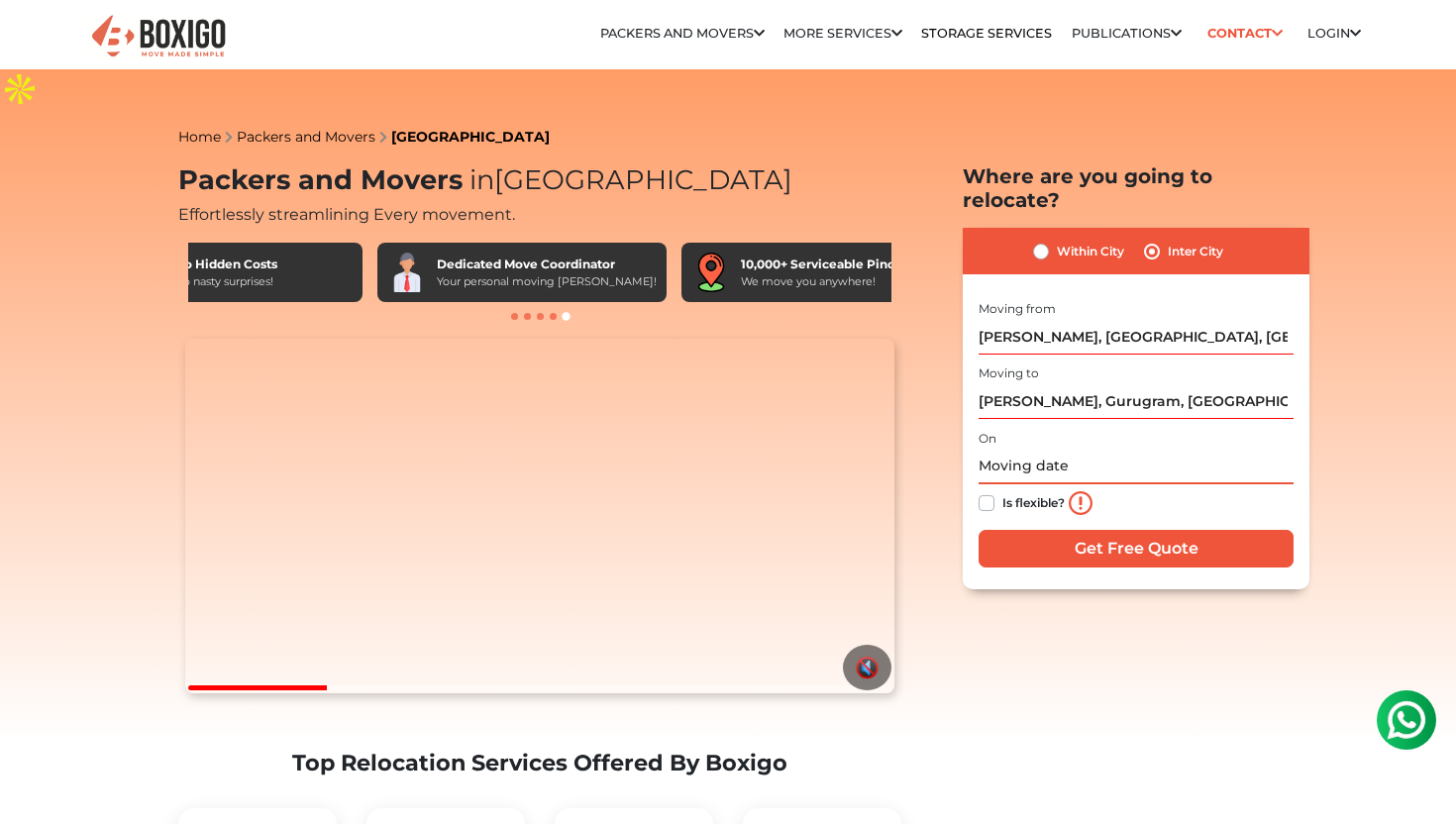 click at bounding box center (1136, 466) 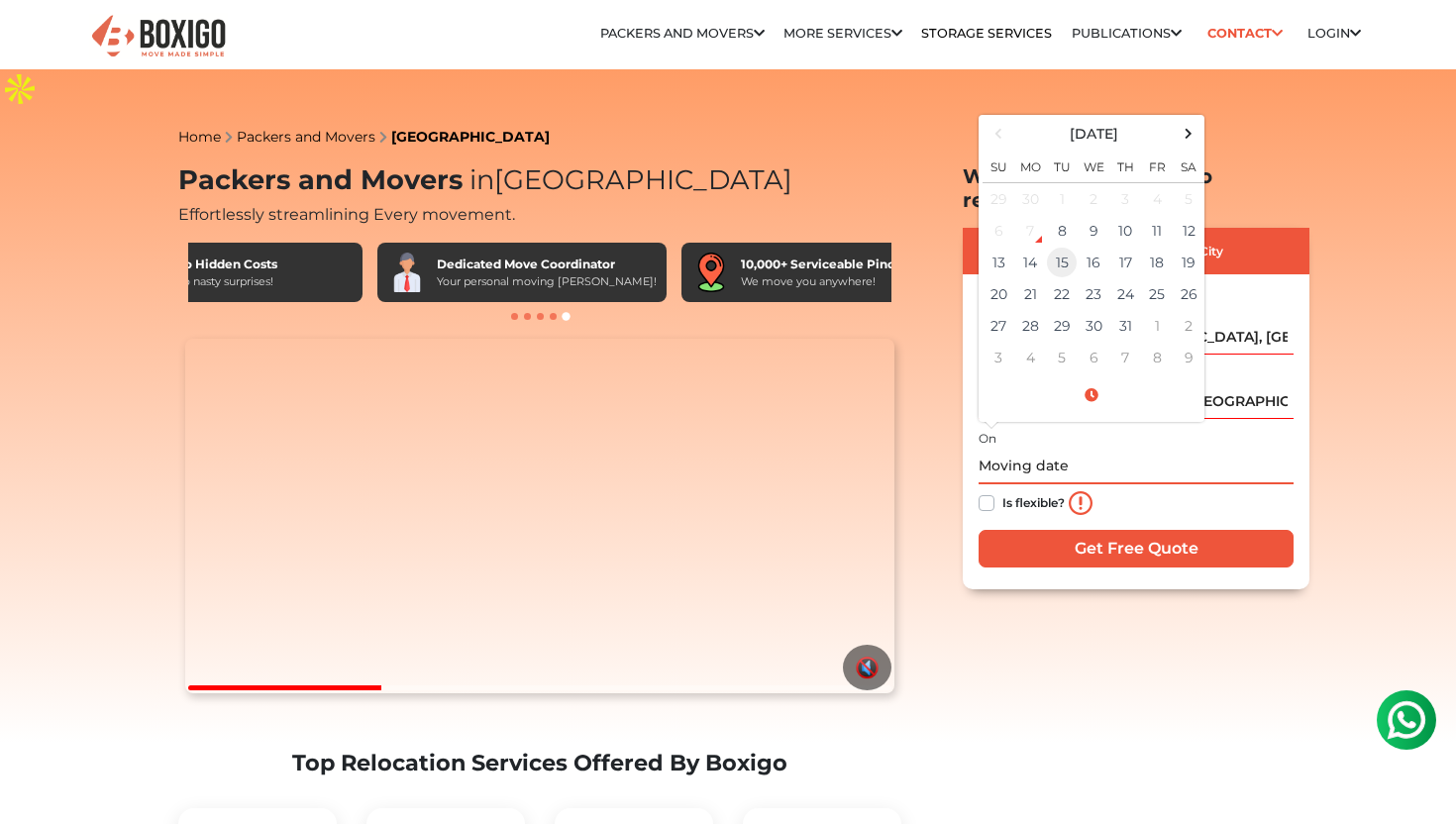 click on "15" at bounding box center [1062, 262] 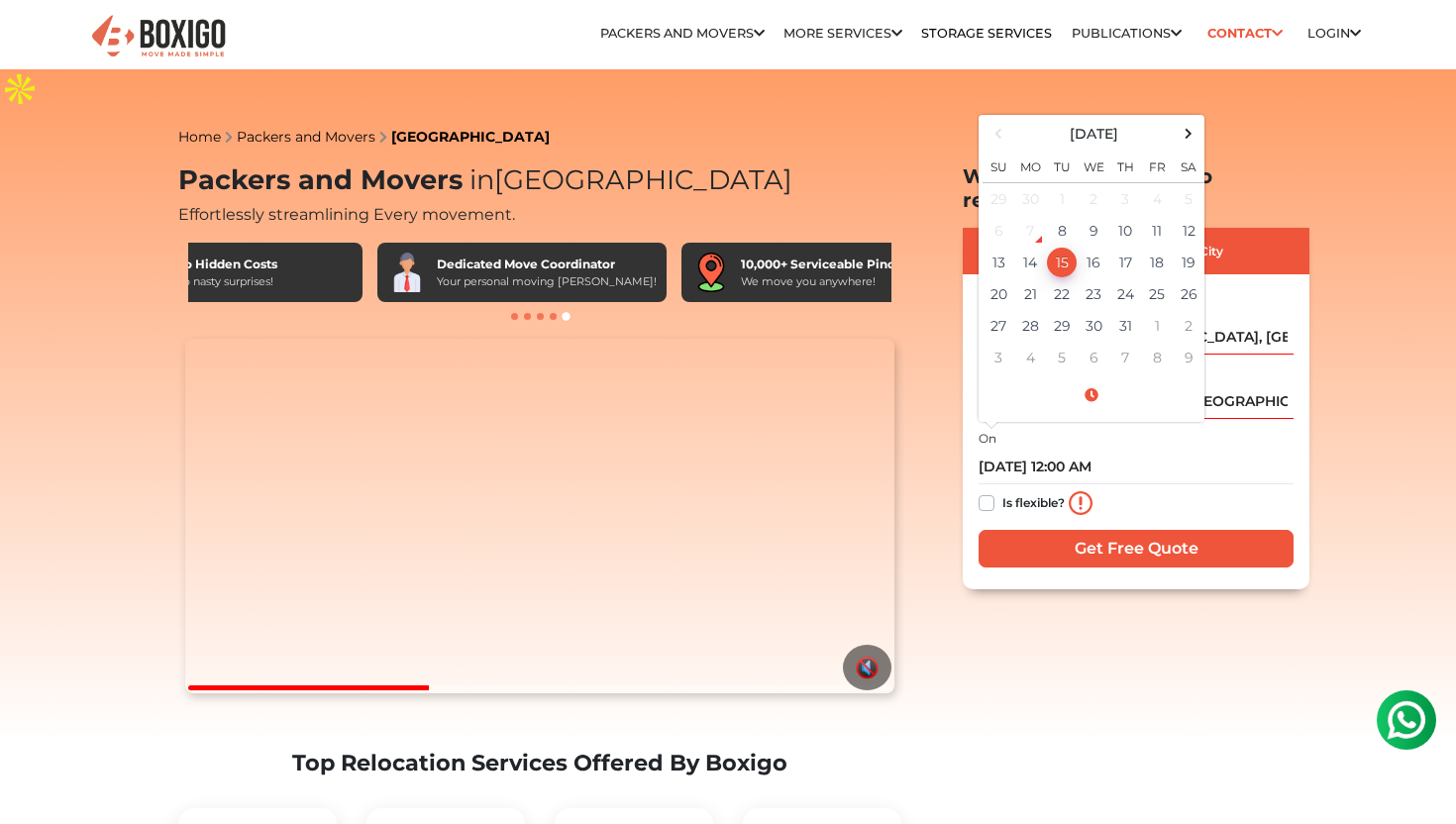 click on "Is flexible?" at bounding box center [1033, 501] 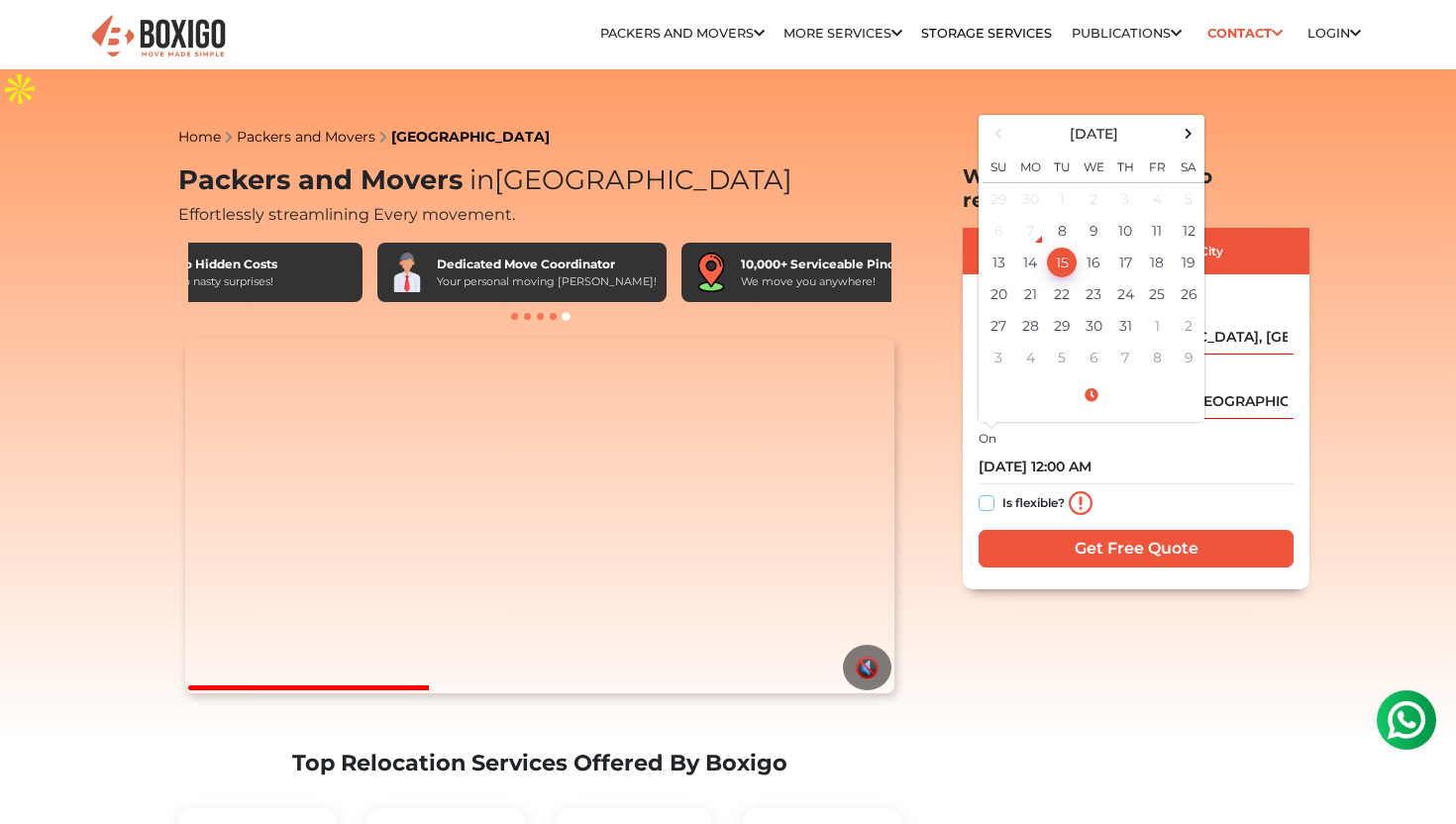 click on "Is flexible?" at bounding box center (987, 501) 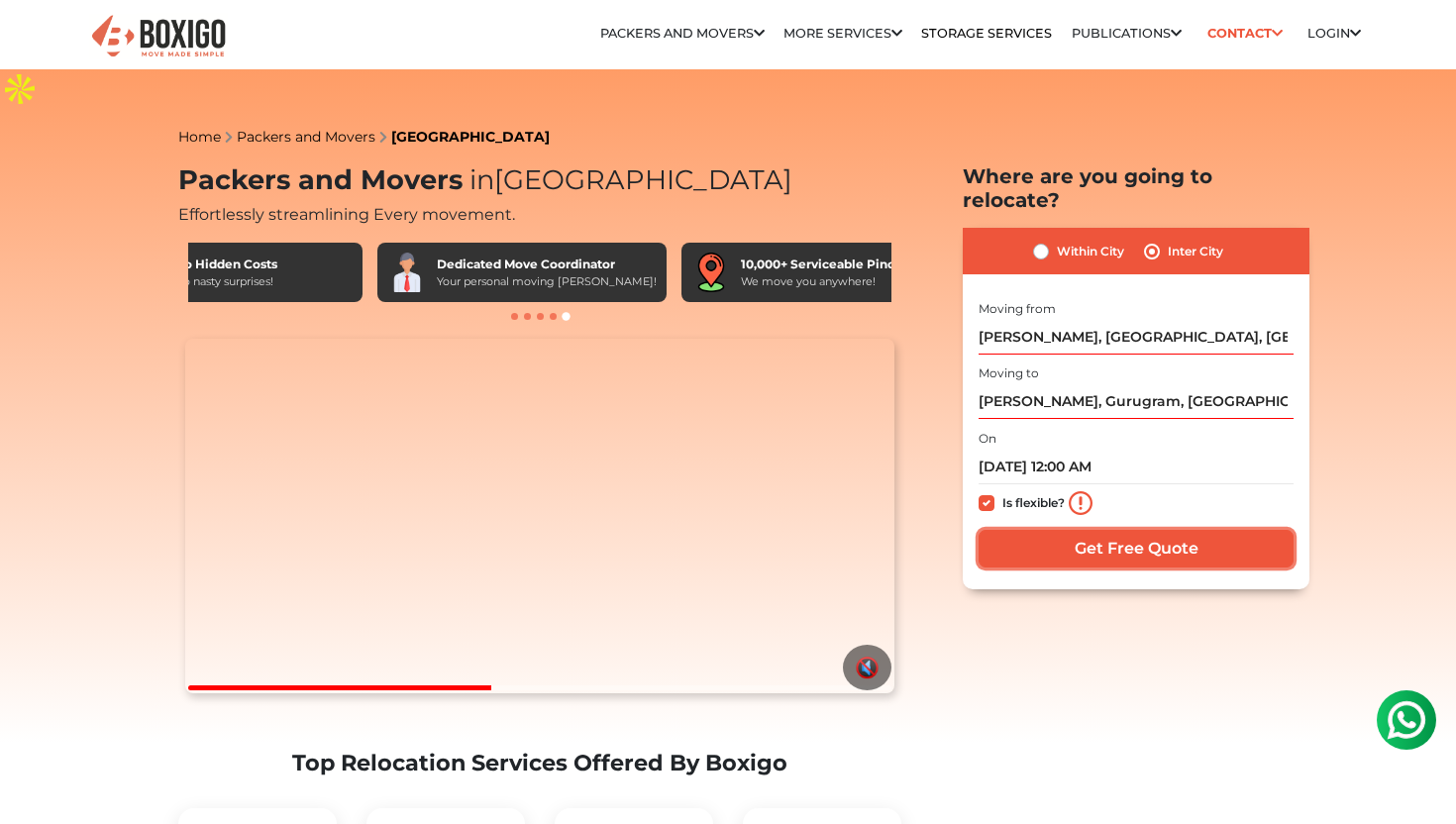 click on "Get Free Quote" at bounding box center [1136, 549] 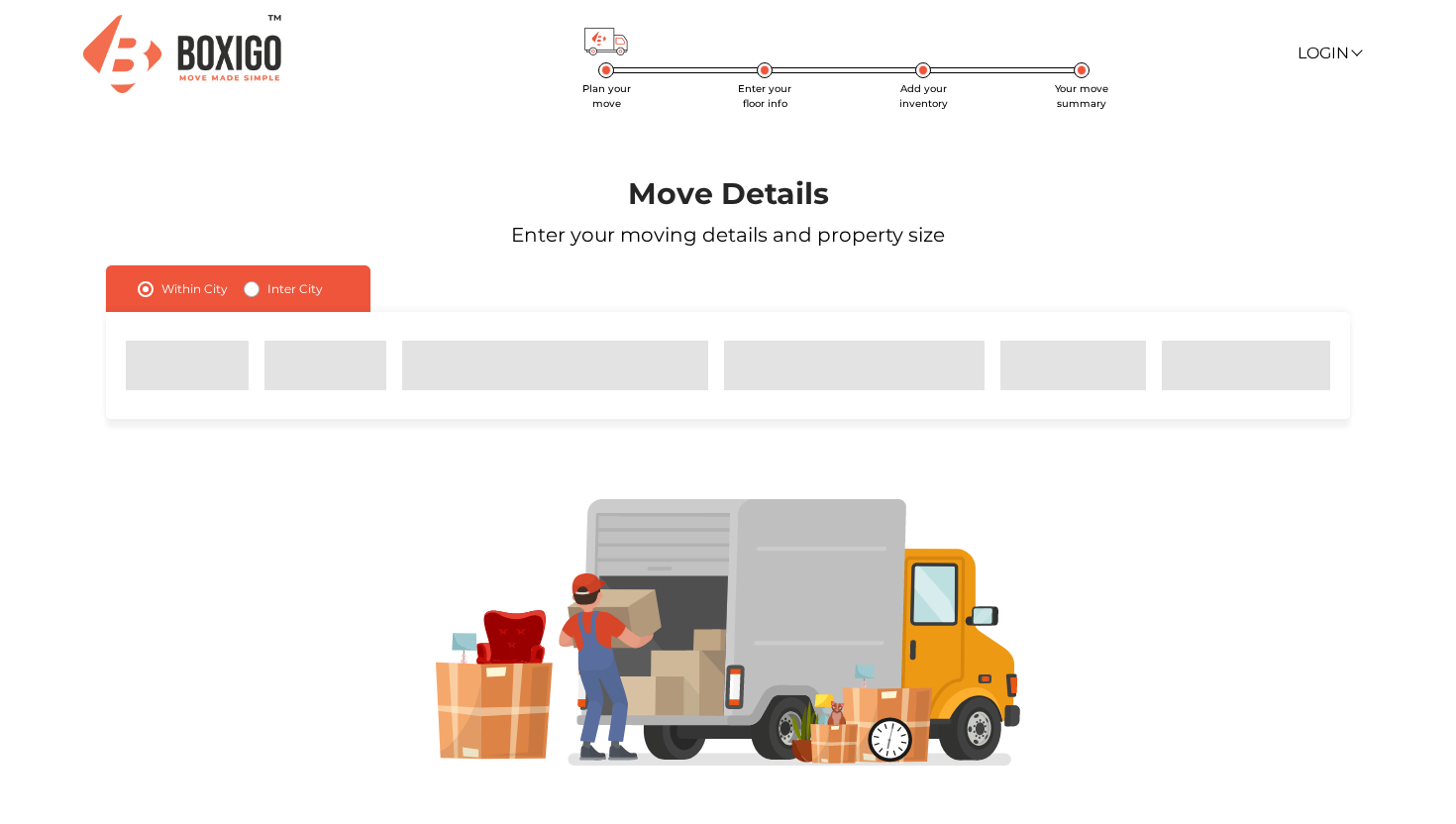 scroll, scrollTop: 0, scrollLeft: 0, axis: both 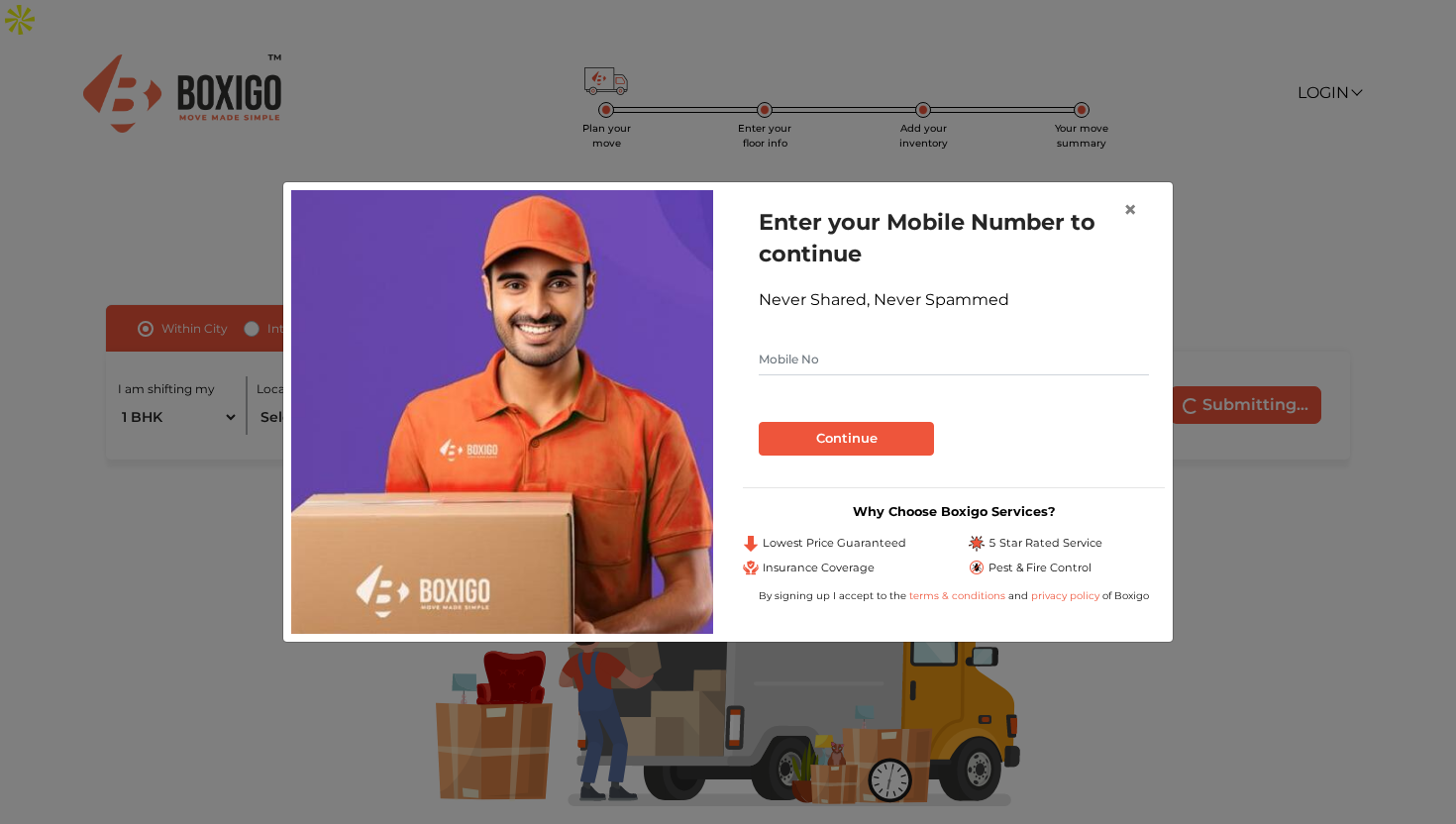 click at bounding box center (954, 360) 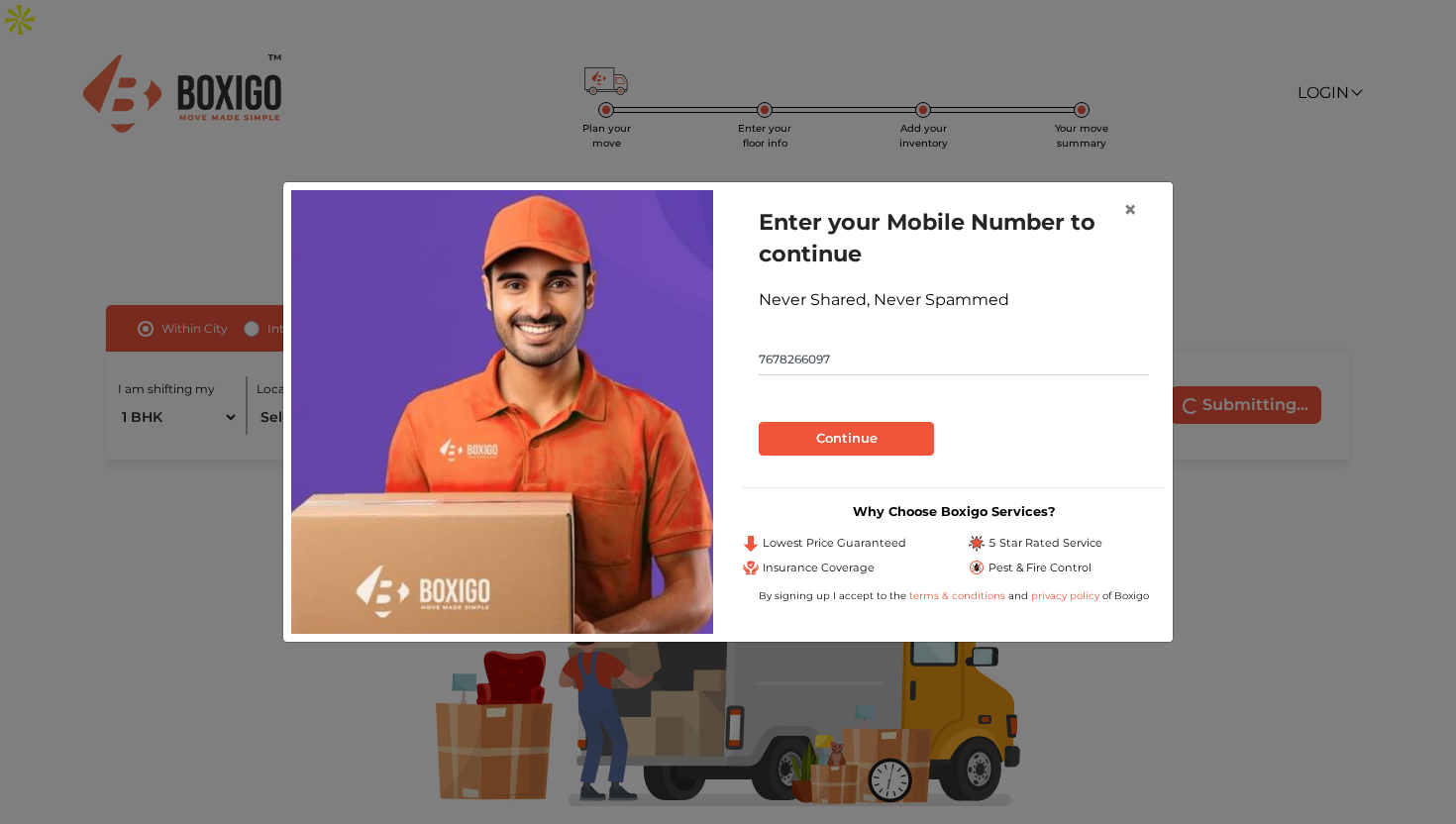 type on "7678266097" 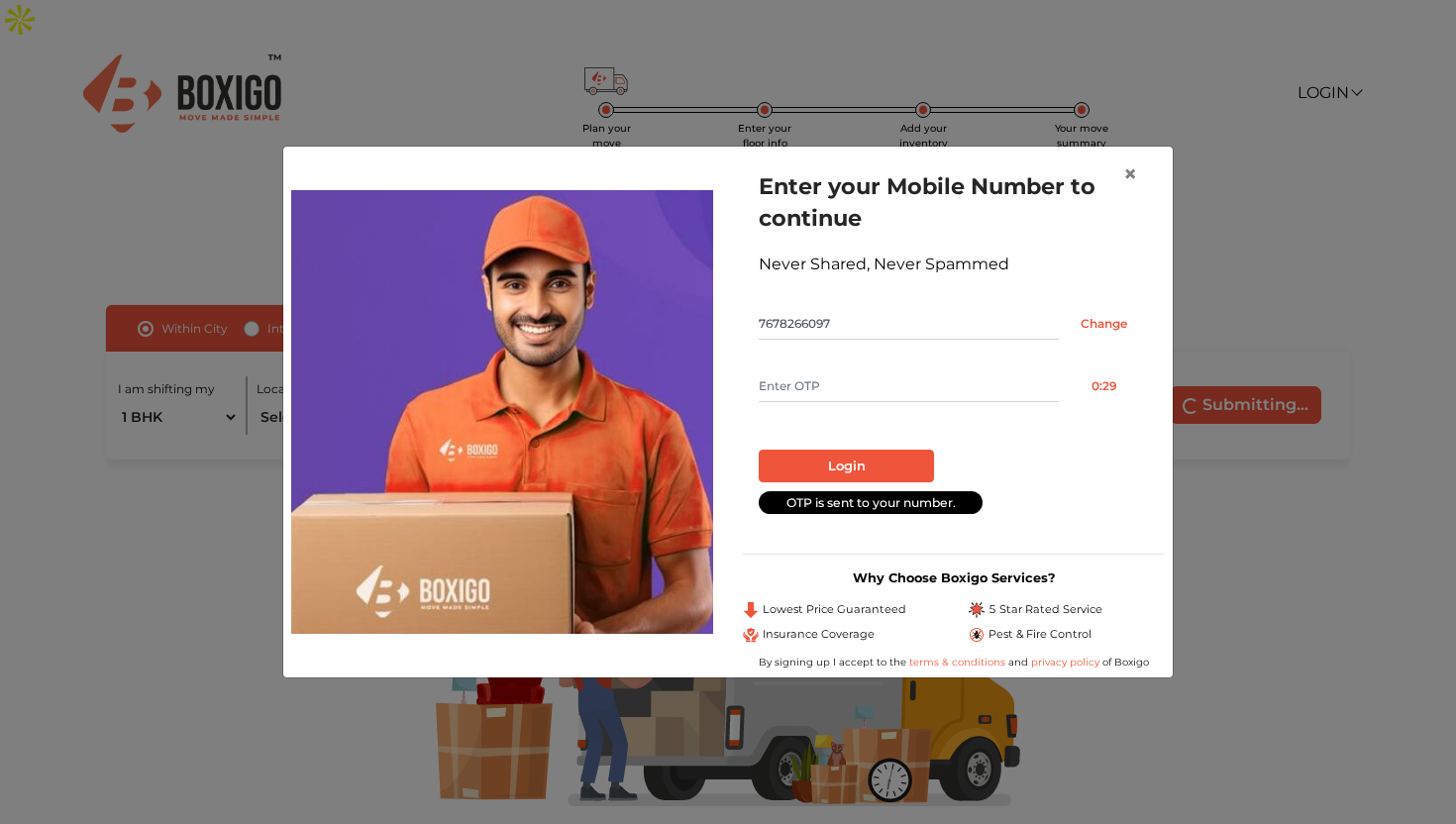 click at bounding box center (908, 386) 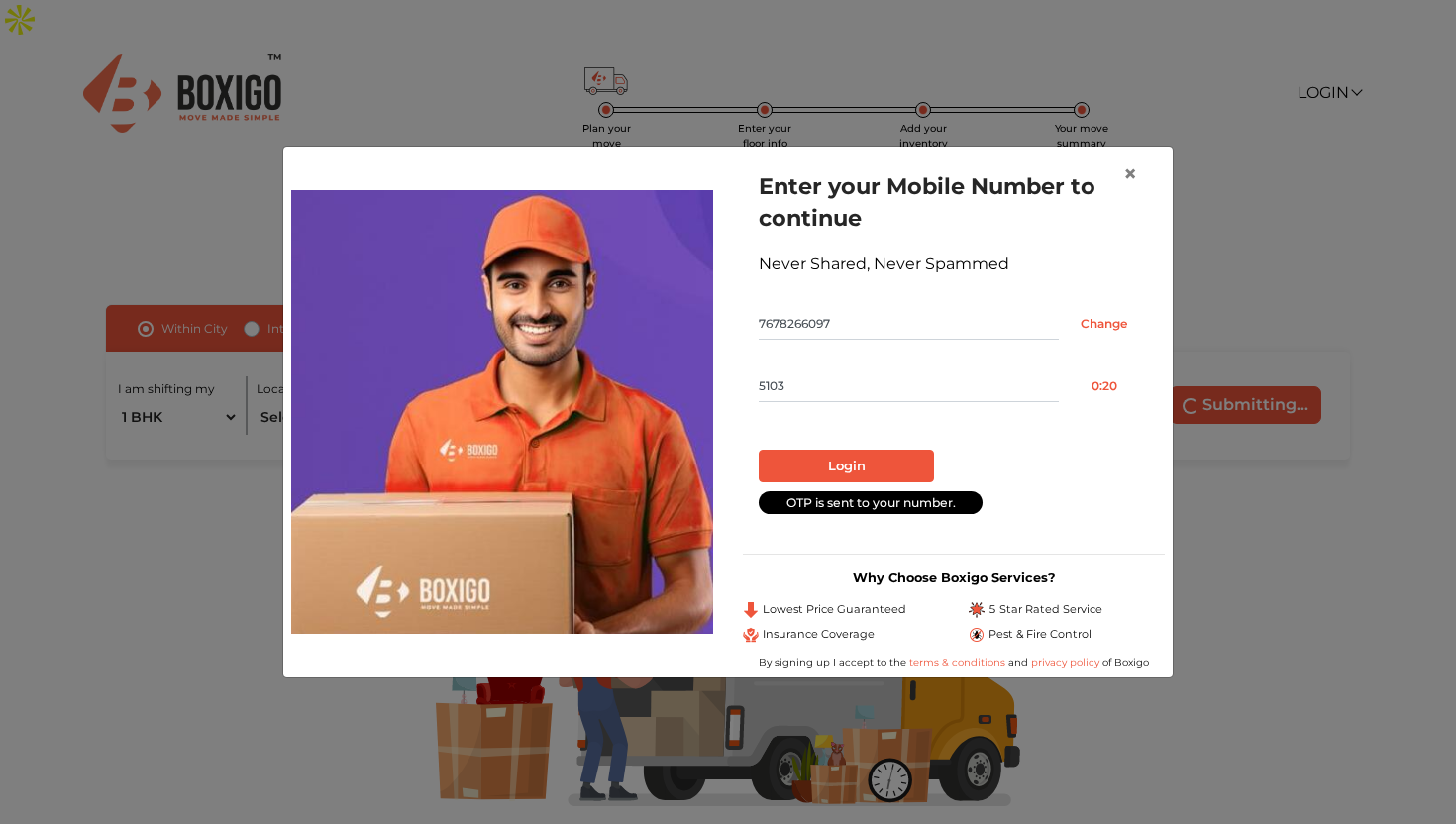 type on "5103" 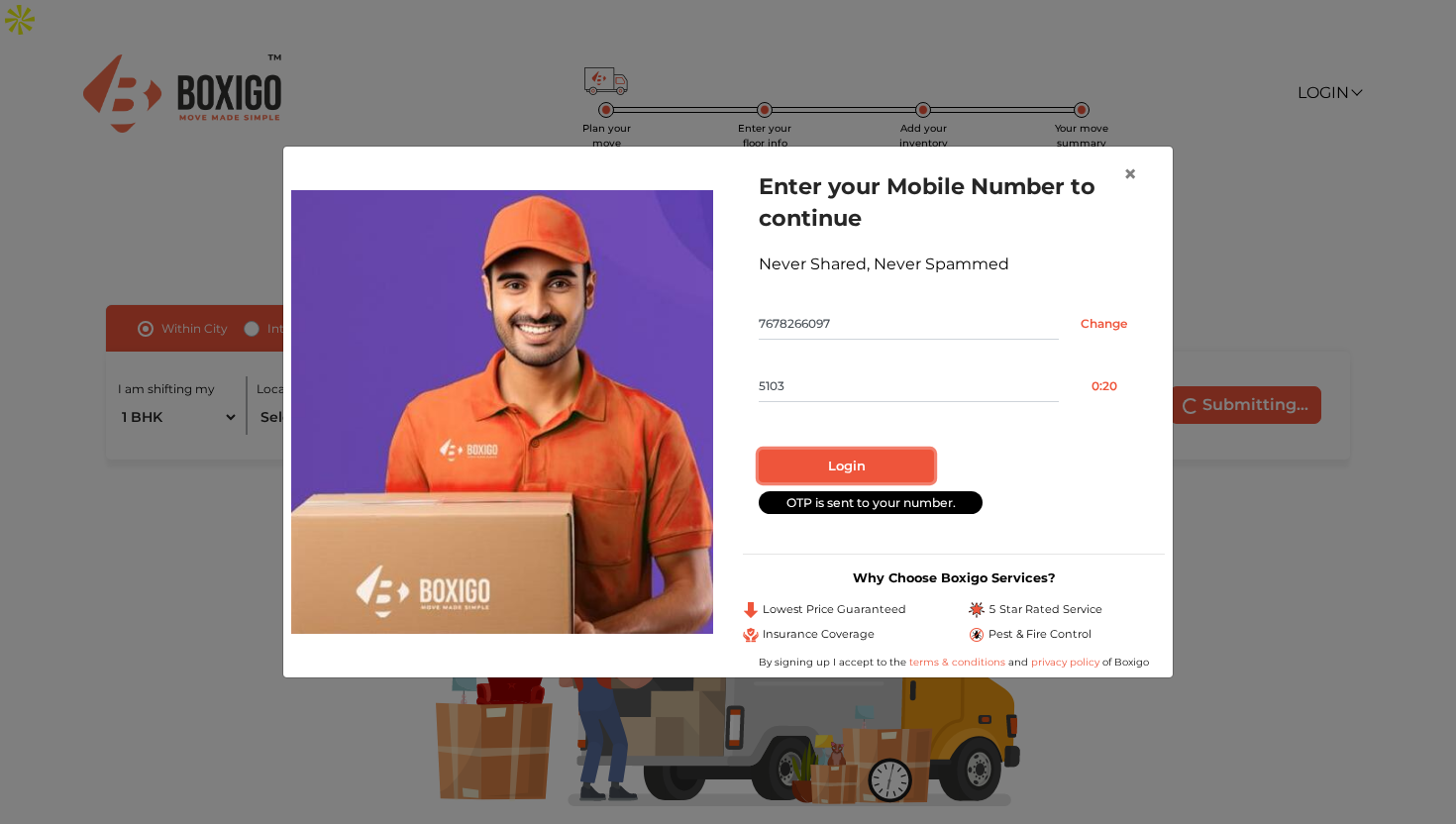 click on "Login" at bounding box center [846, 466] 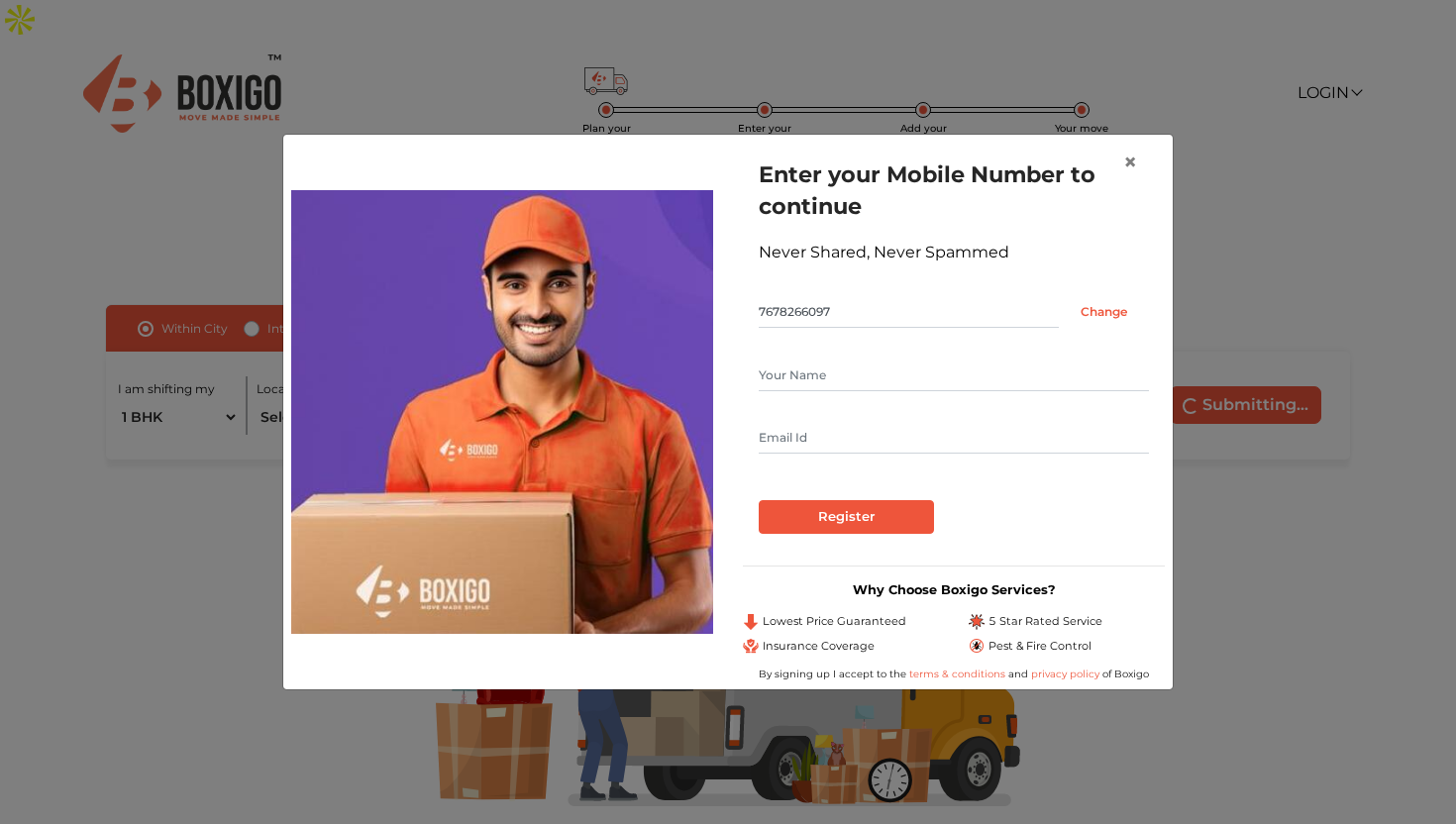click at bounding box center [954, 375] 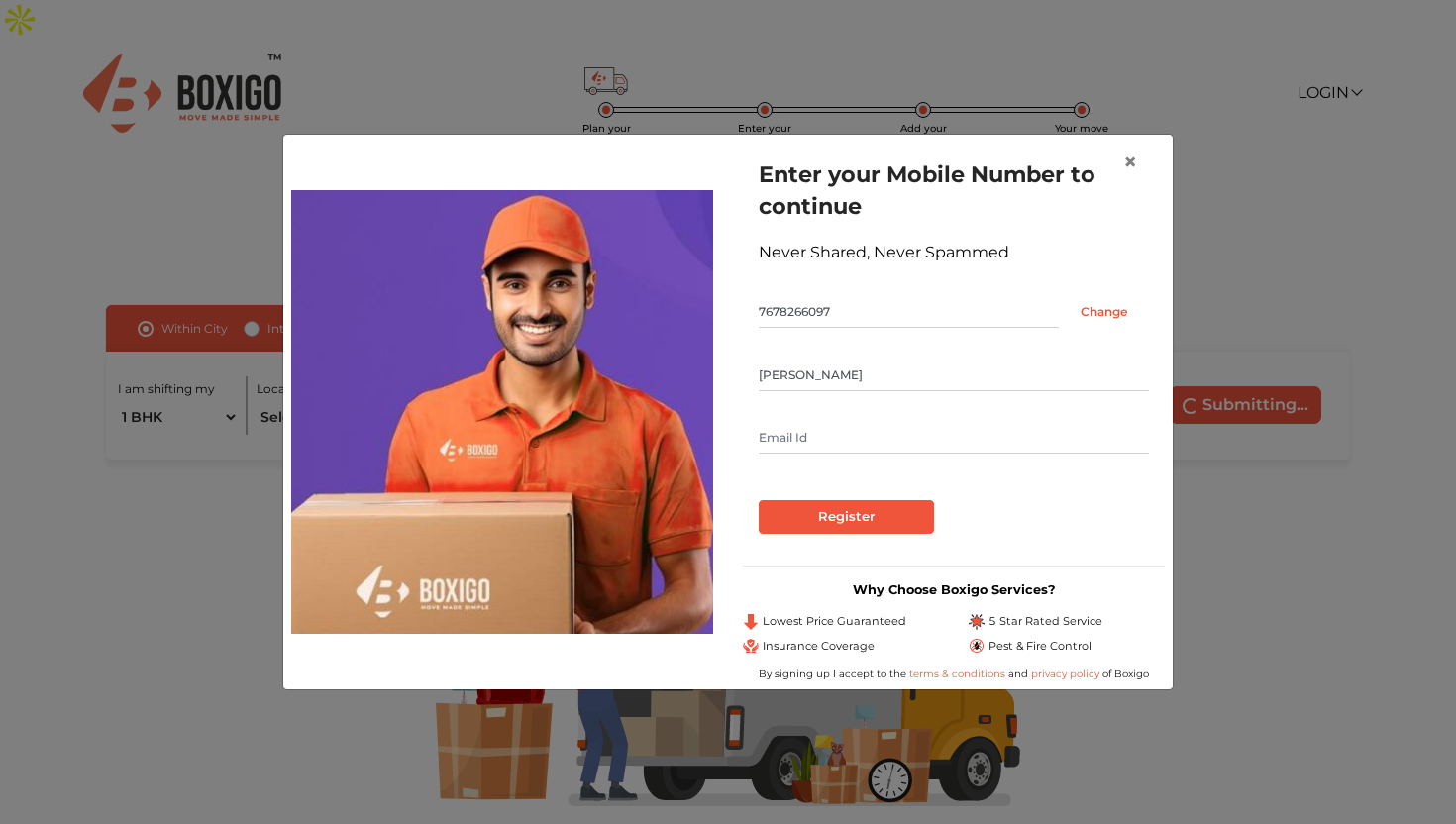 type on "[EMAIL_ADDRESS][DOMAIN_NAME]" 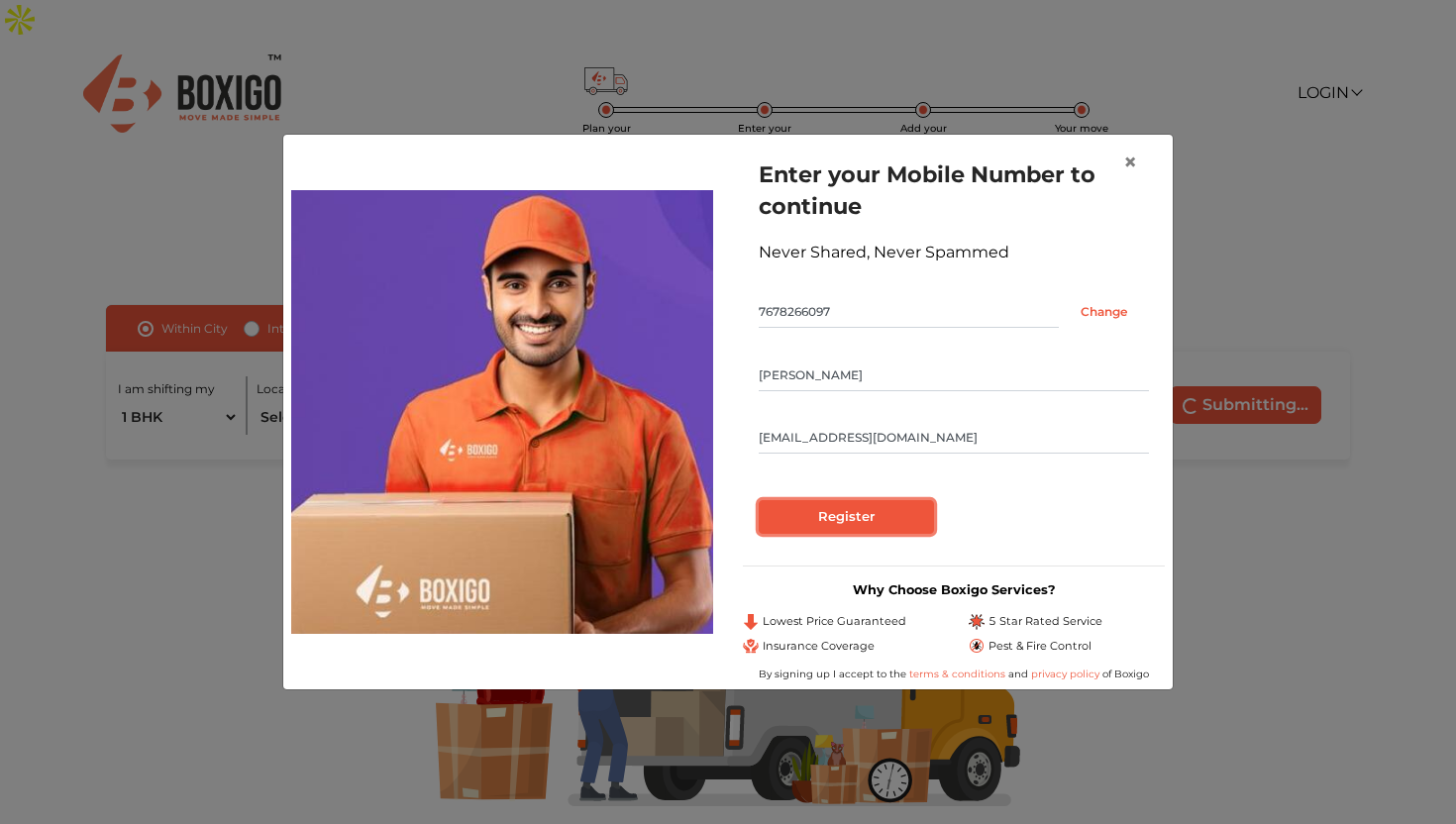 click on "Register" at bounding box center [846, 517] 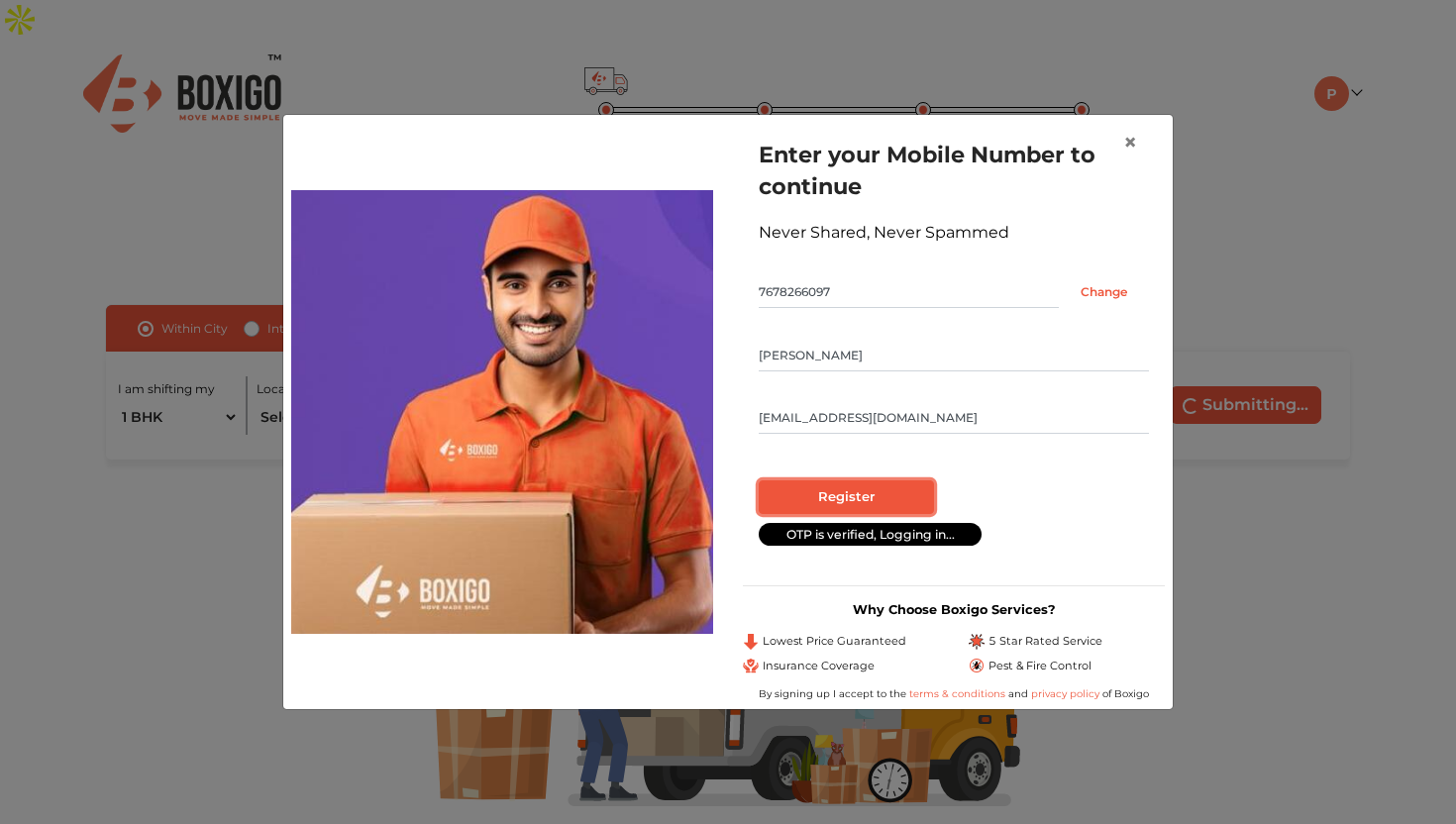 radio on "false" 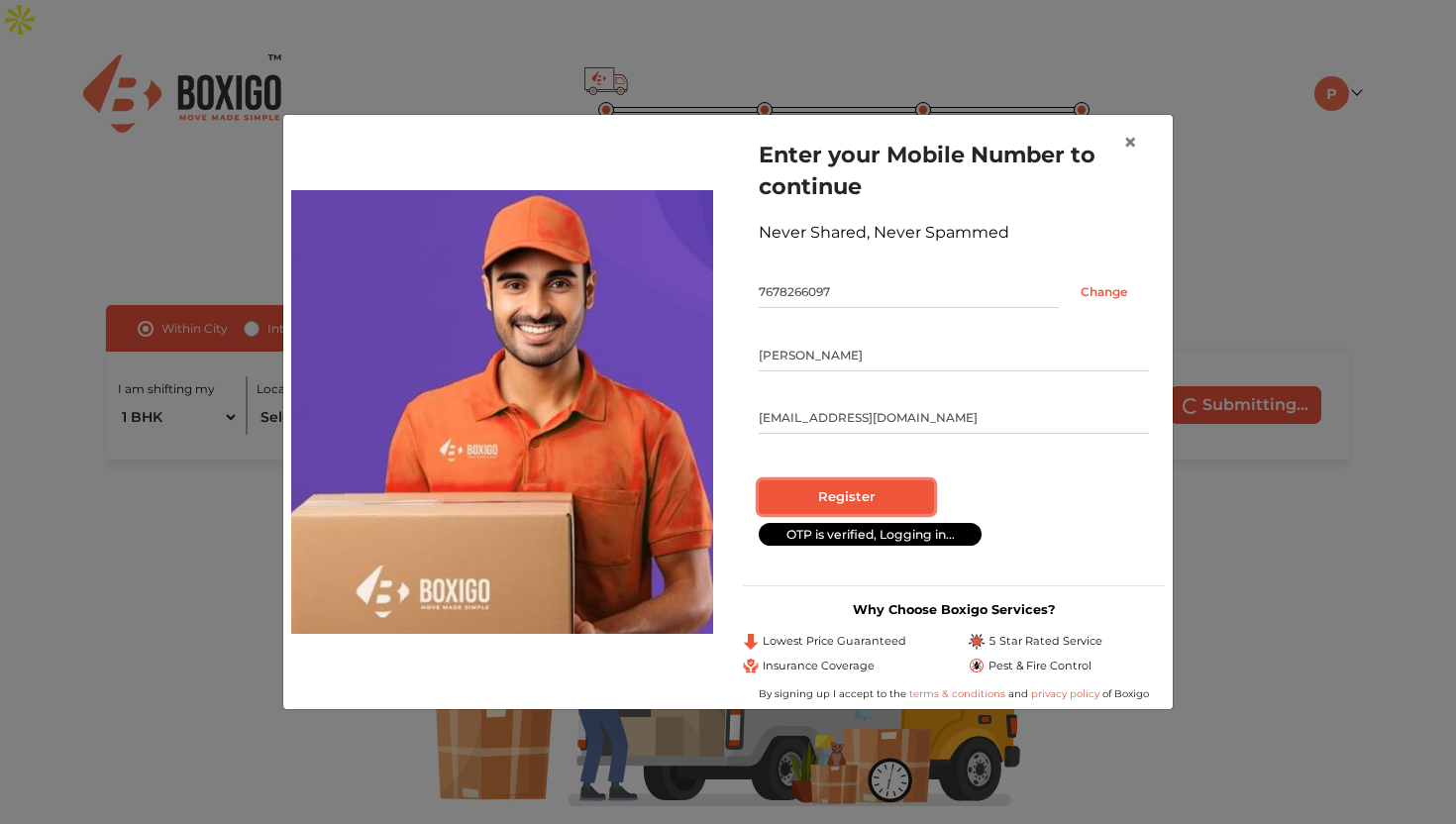 radio on "true" 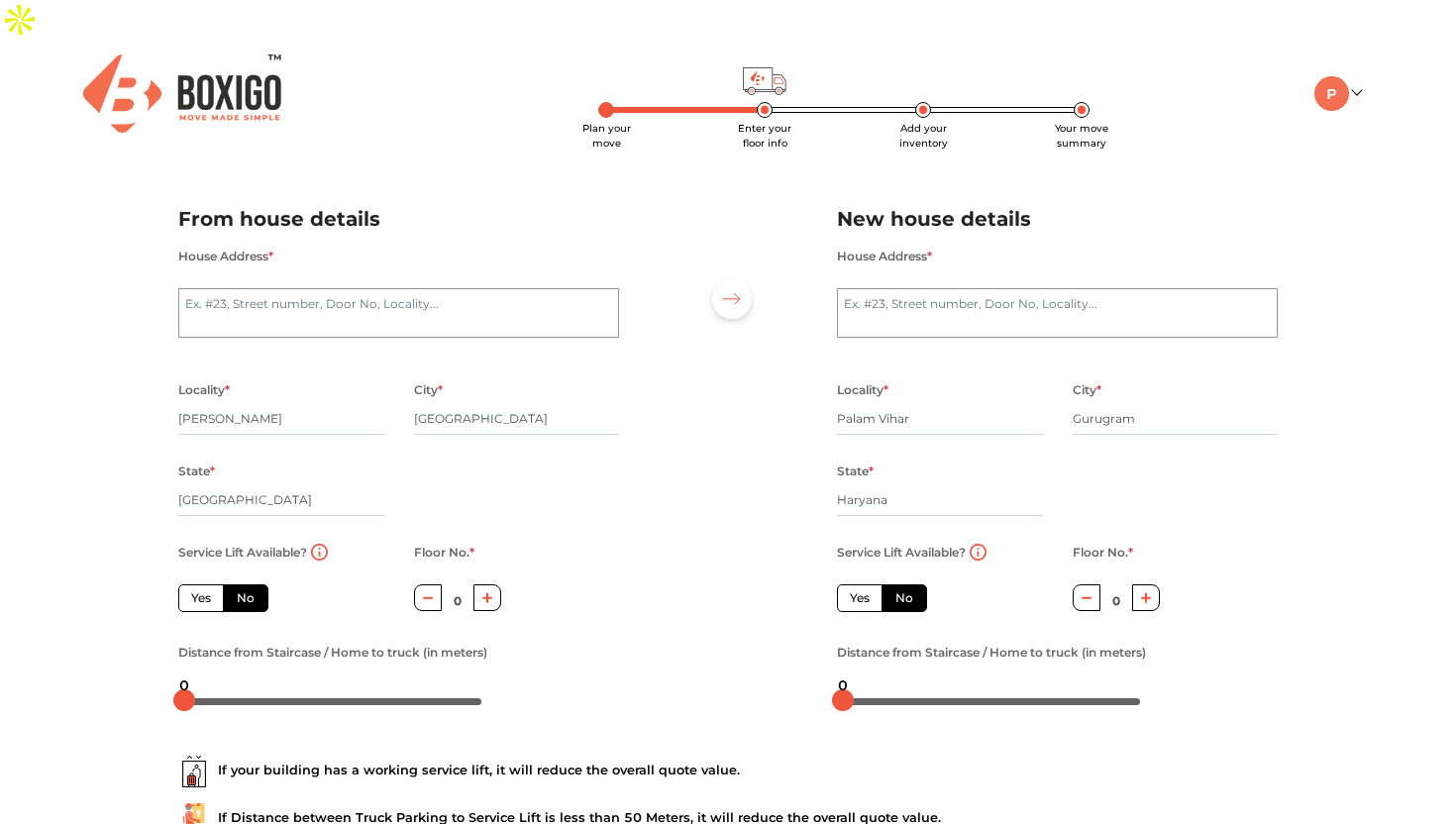 click on "Yes" at bounding box center [860, 598] 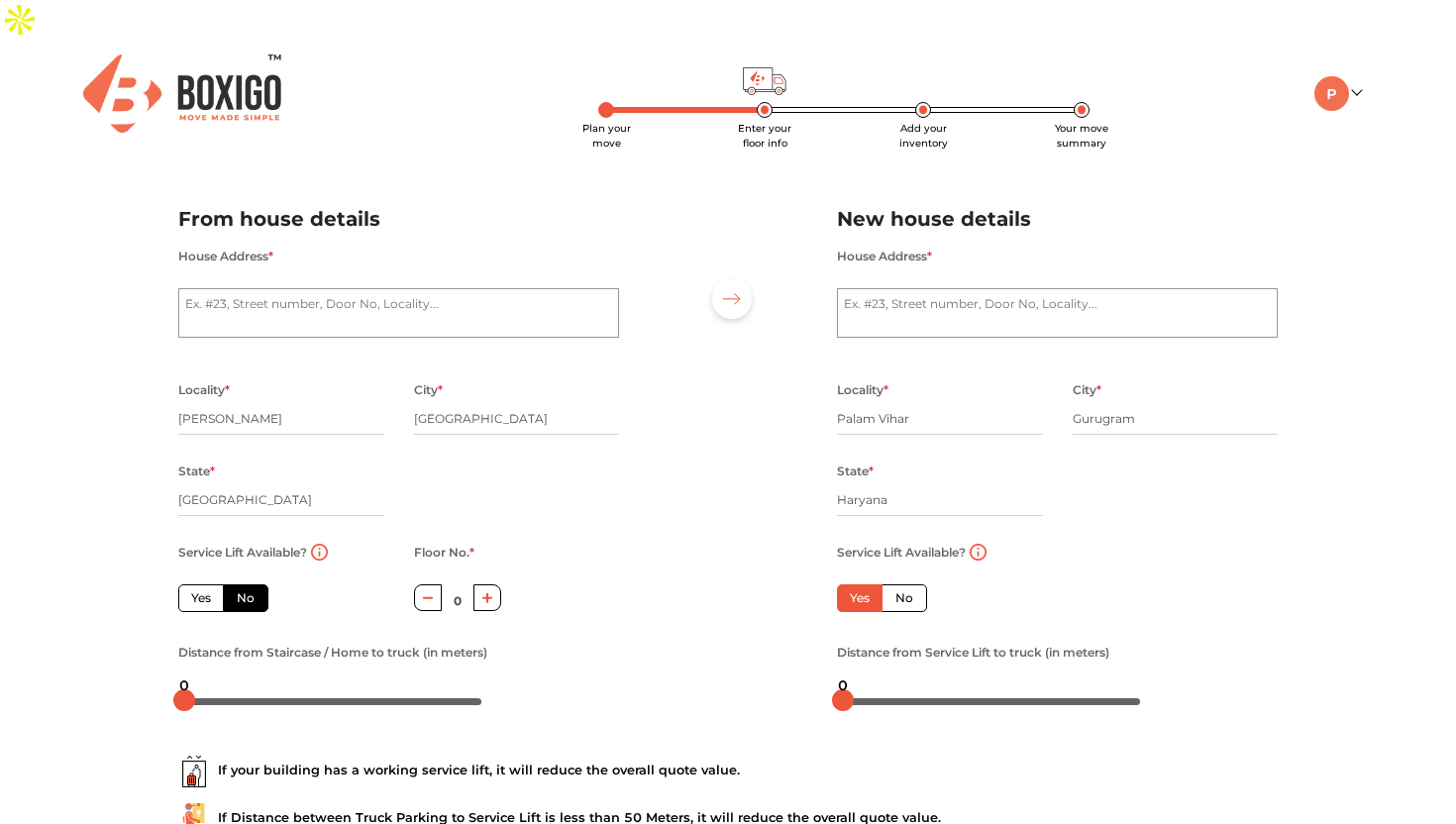 click on "Yes" at bounding box center [201, 598] 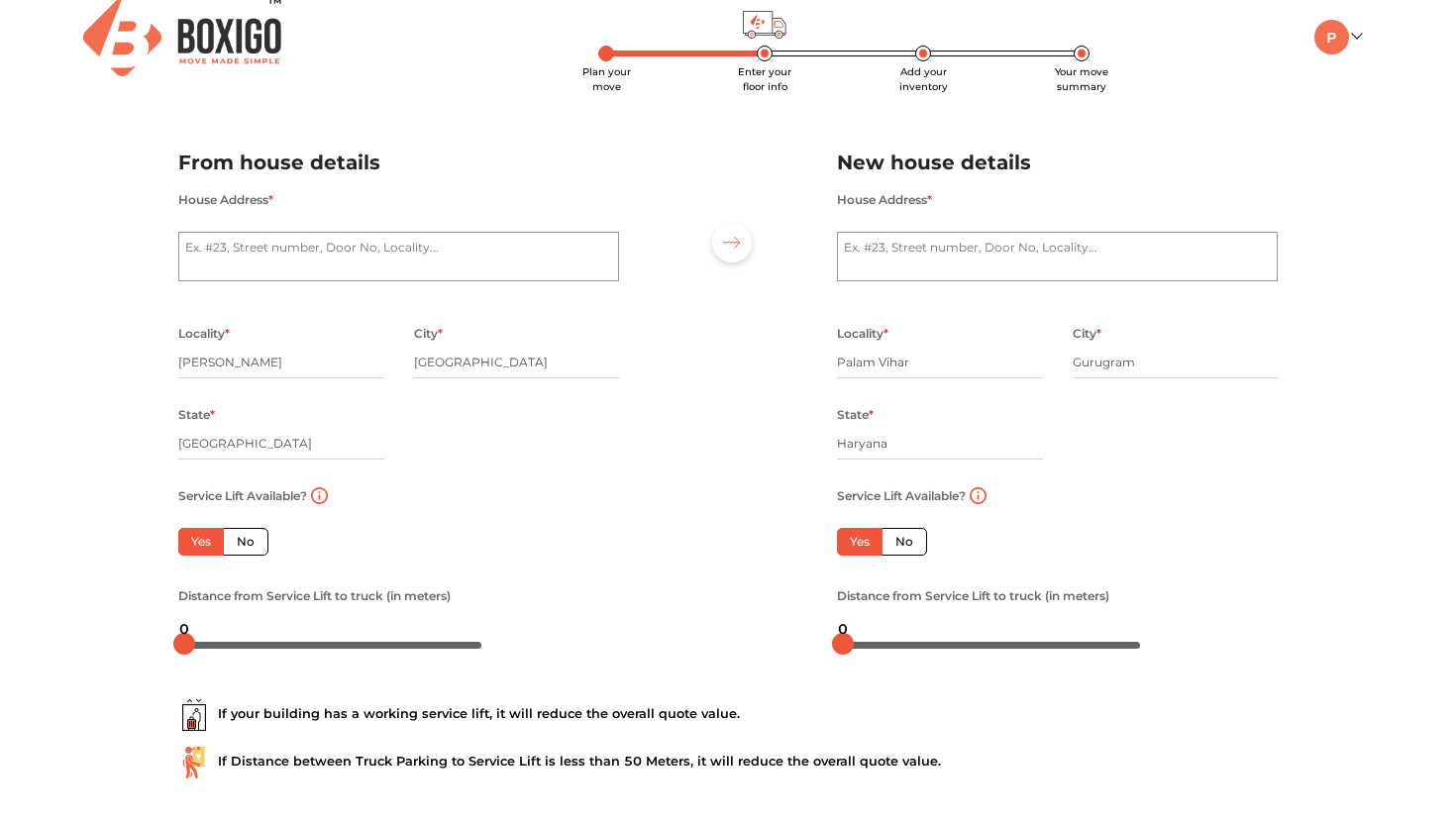 scroll, scrollTop: 52, scrollLeft: 0, axis: vertical 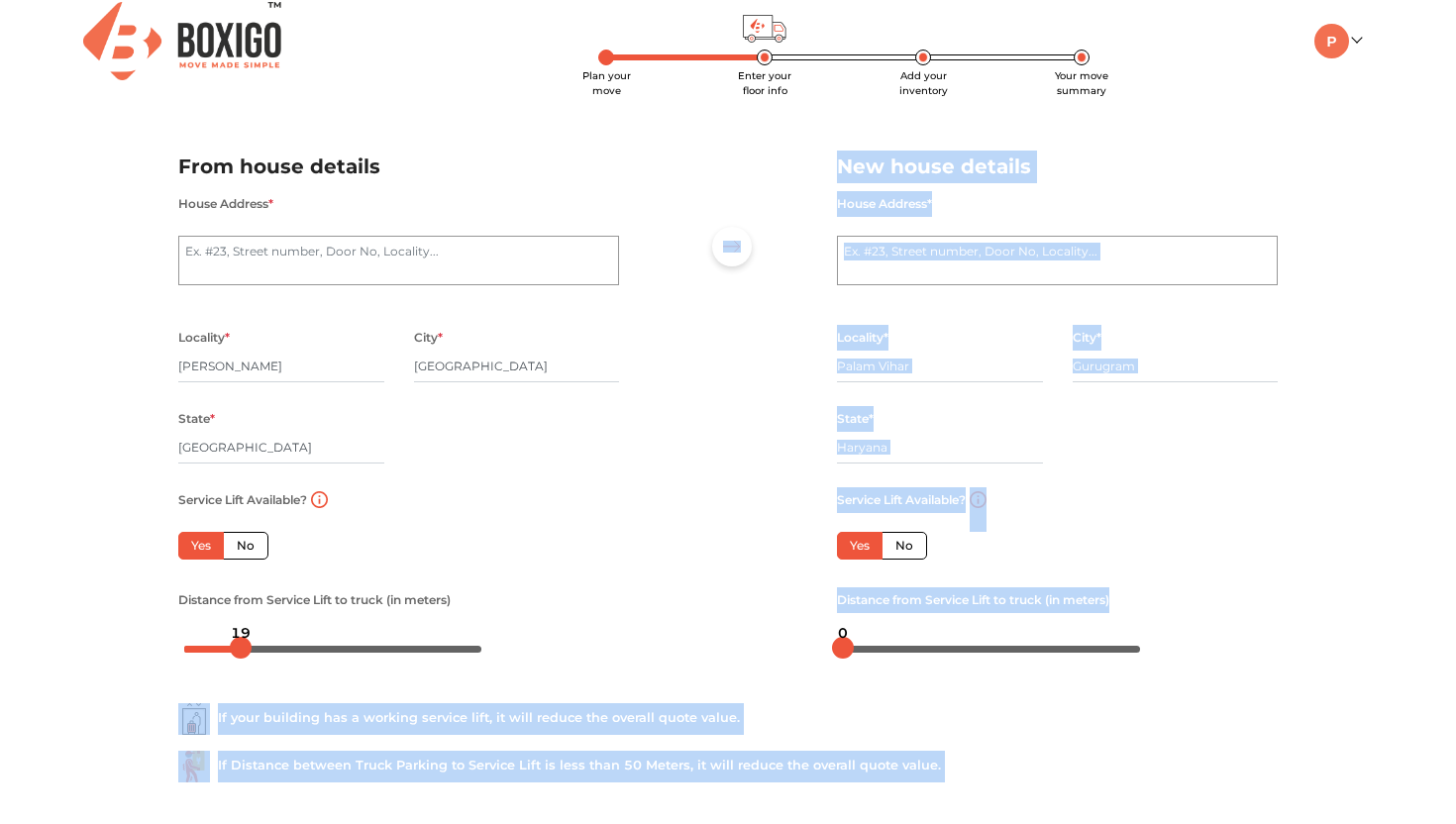 drag, startPoint x: 186, startPoint y: 618, endPoint x: 239, endPoint y: 614, distance: 53.15073 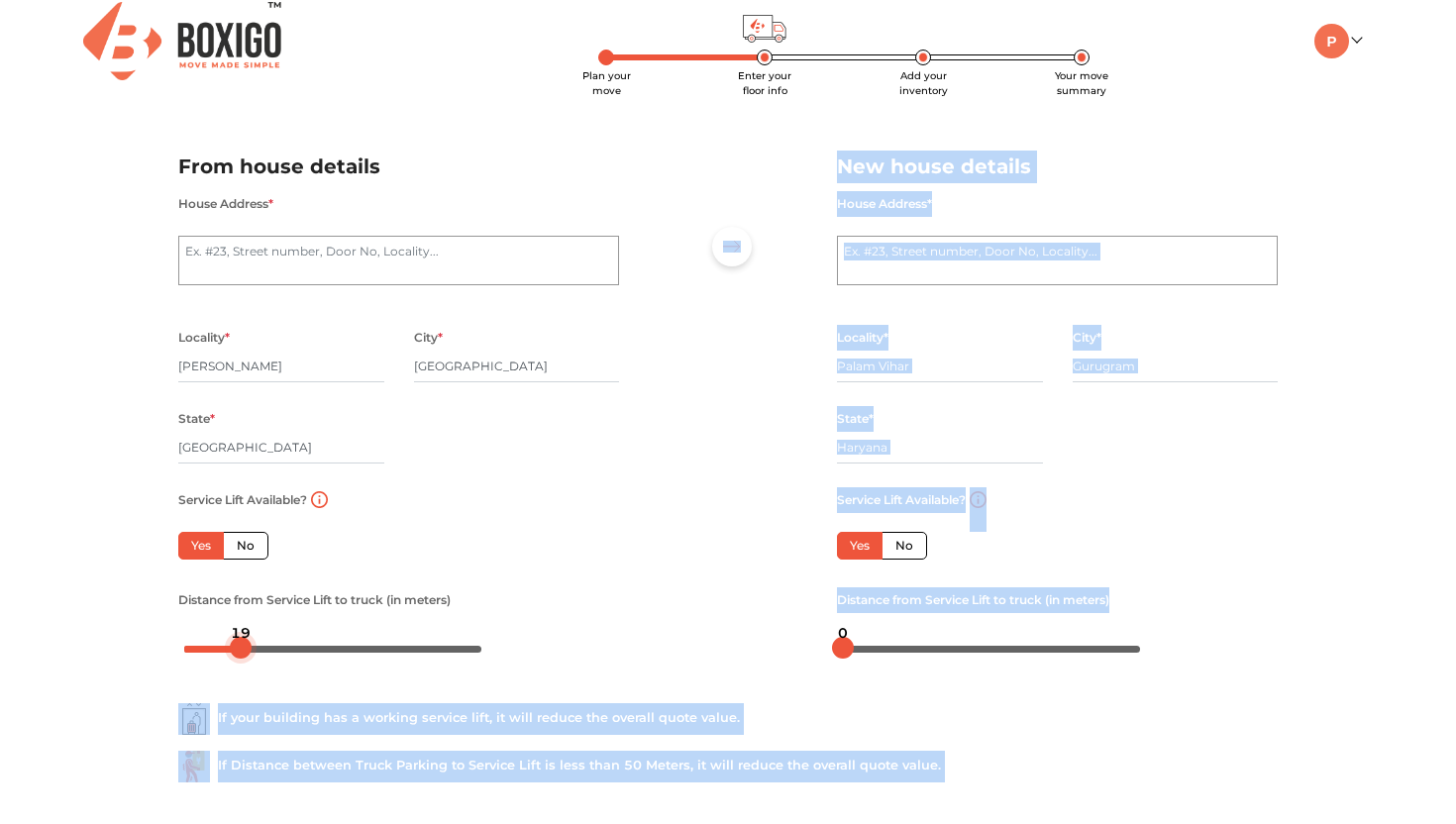 click on "Plan your   move Enter your   floor info Add your   inventory Your move   summary My Moves My Profile Make Estimate LOGOUT Plan your   move Enter your   floor info Add your   inventory Your move   summary  From house details  House Address  *   Locality  * [GEOGRAPHIC_DATA]  * [GEOGRAPHIC_DATA] State  * [GEOGRAPHIC_DATA] Pincode  * Service Lift Available?  Yes No   Floor No.  * 0 Distance from Service Lift to truck   (in meters)  New house details  House Address  * Locality  * [GEOGRAPHIC_DATA]  * [GEOGRAPHIC_DATA]  * Haryana Pincode  * Service Lift Available?  Yes No   Floor No.  * 0 Distance from Service Lift to truck   (in meters) If your building has a working service lift, it will reduce the overall quote value. If Distance between Truck Parking to Service Lift is less than 50 Meters, it will reduce the overall quote value.  Move details Inventory    19 0" at bounding box center (728, 360) 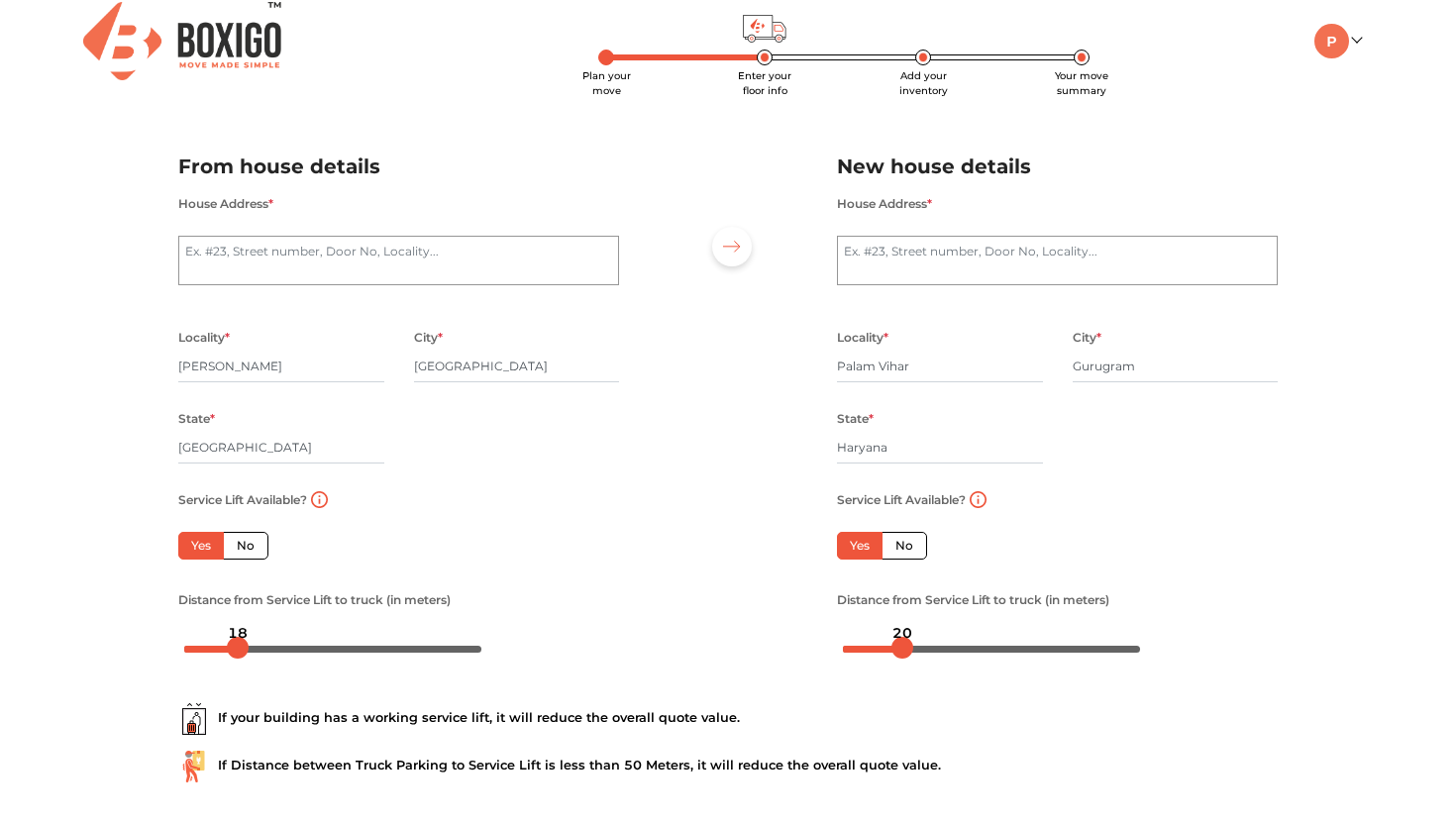 drag, startPoint x: 846, startPoint y: 617, endPoint x: 904, endPoint y: 617, distance: 58 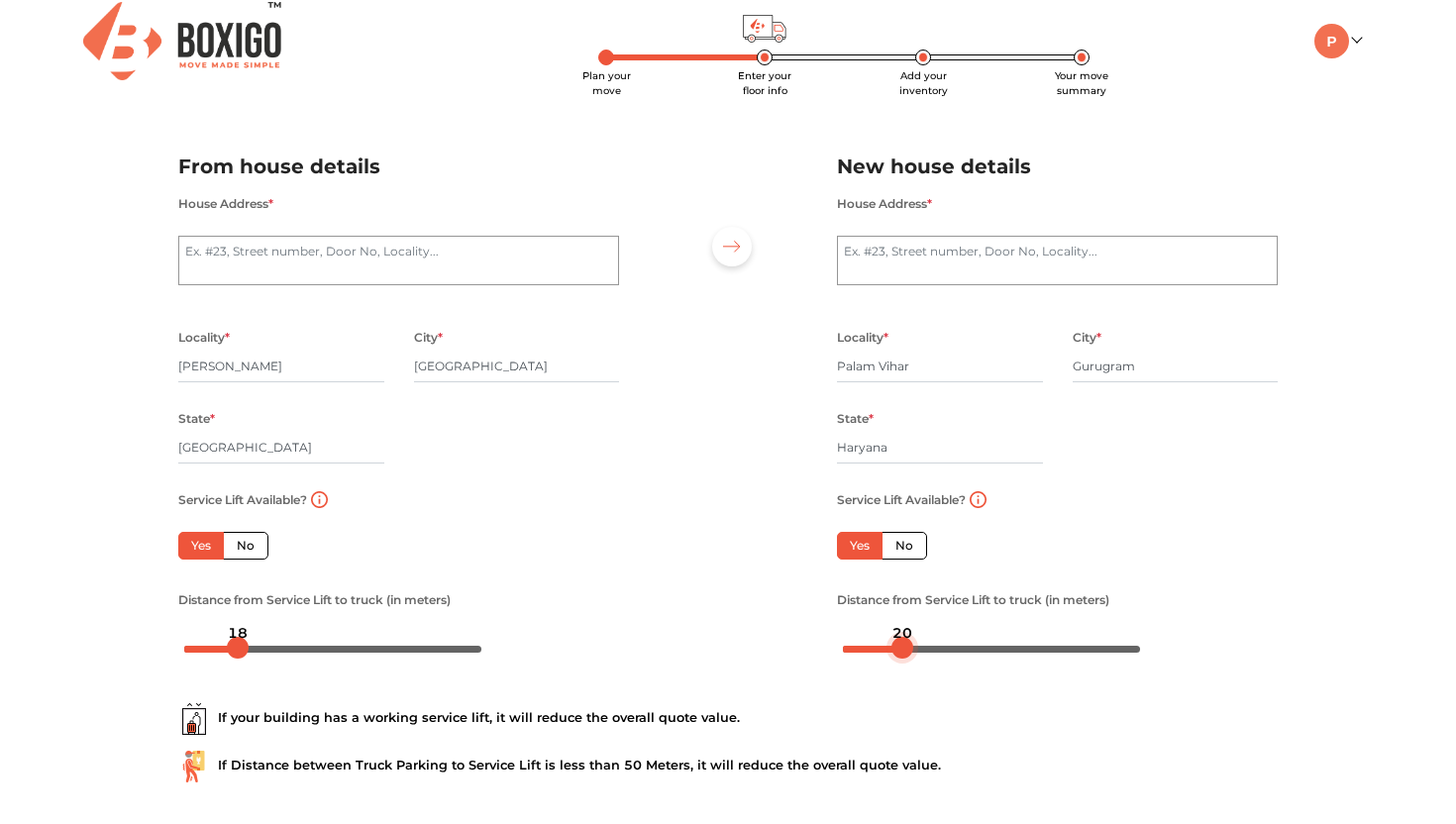 click on "20" at bounding box center [902, 633] 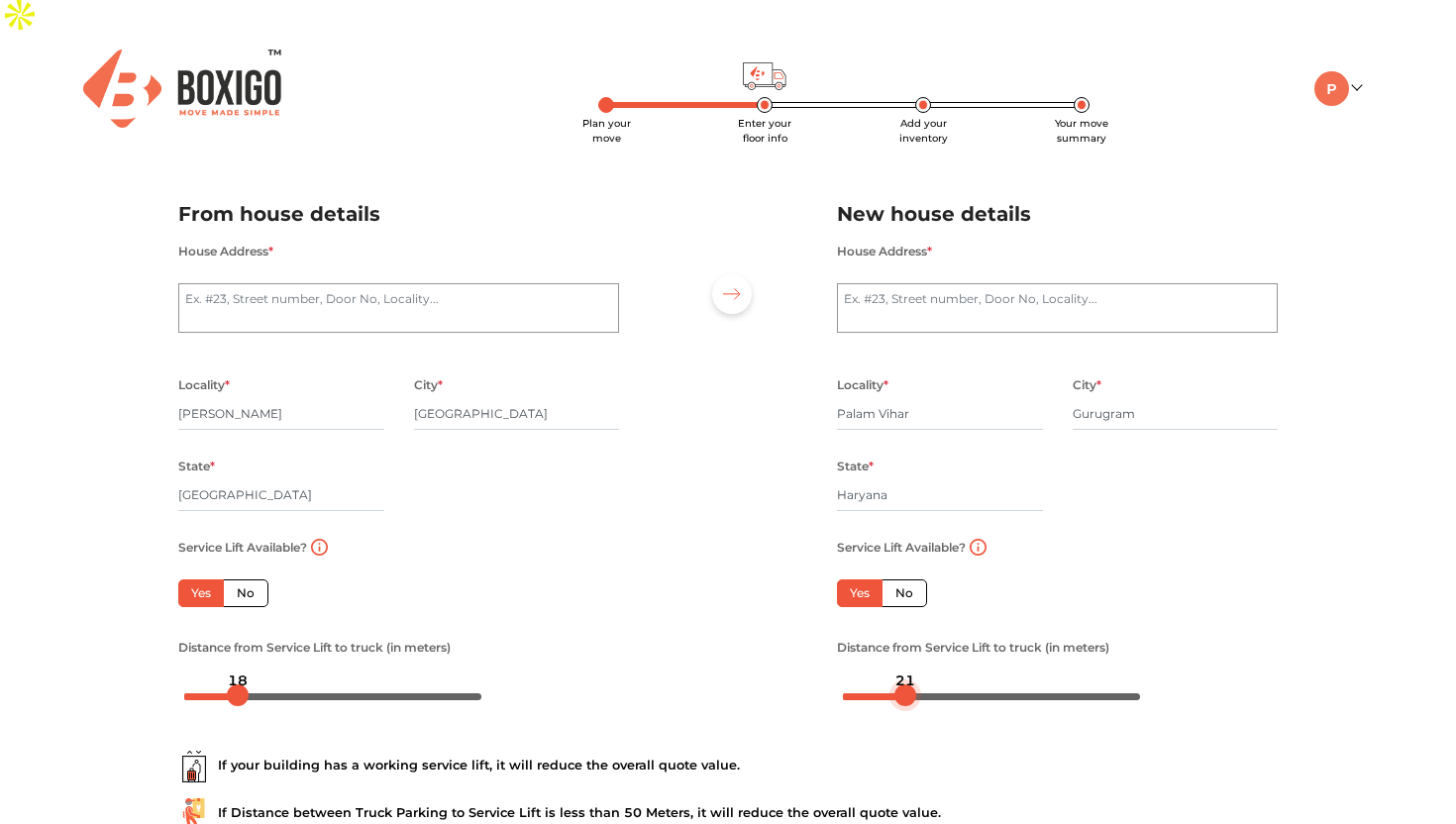 scroll, scrollTop: 0, scrollLeft: 0, axis: both 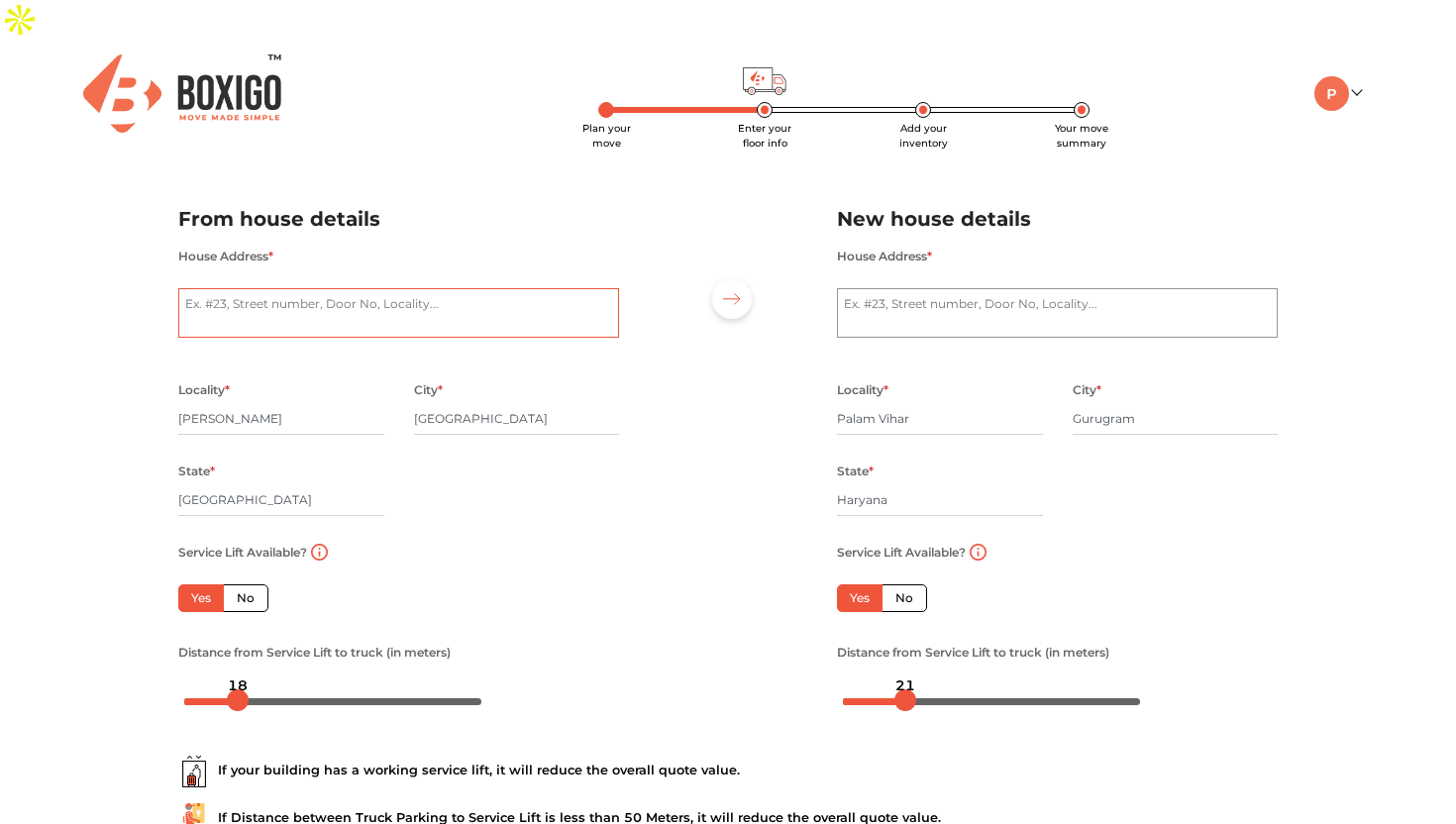 click on "House Address  *" at bounding box center (398, 313) 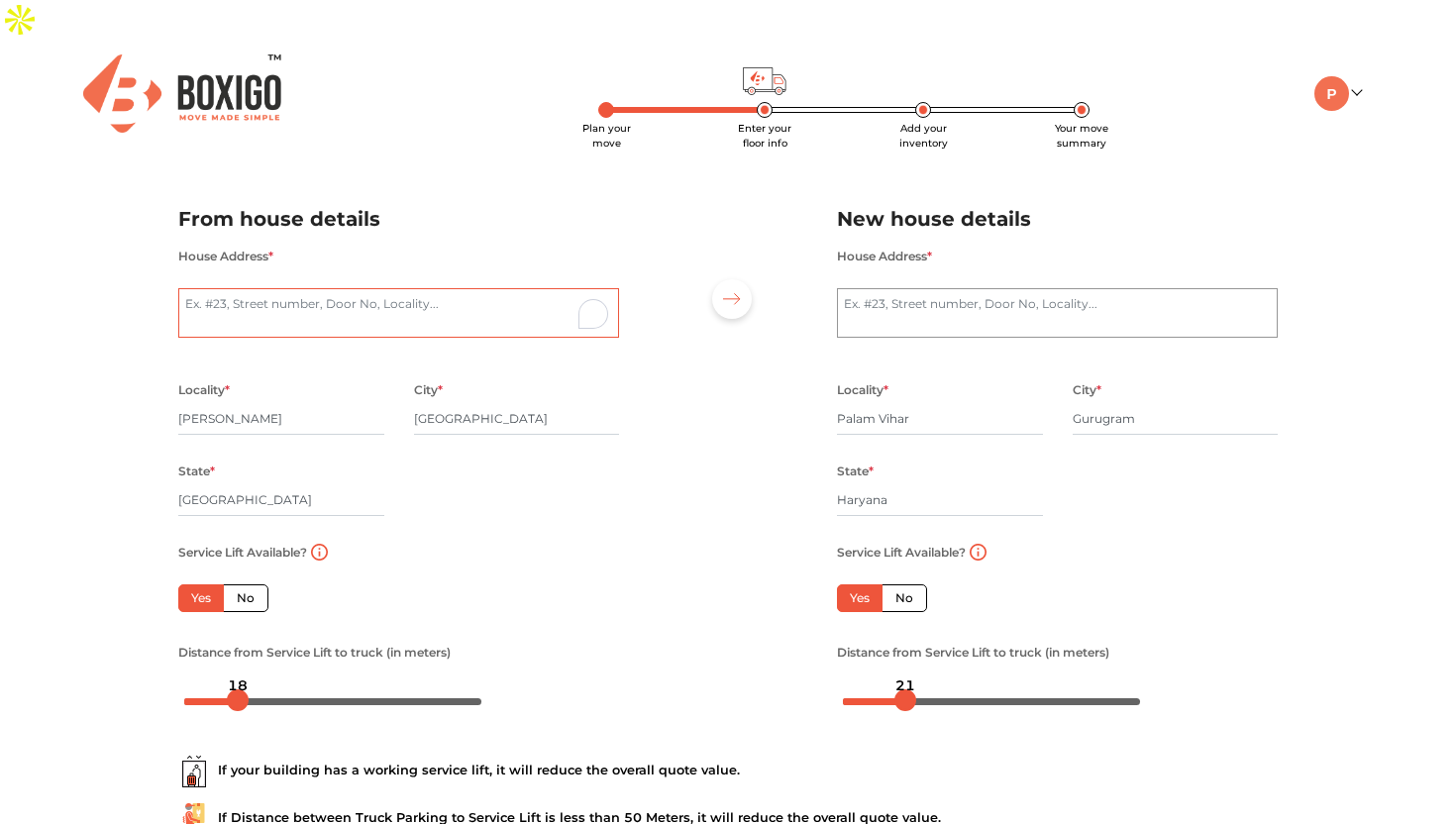 type on "219, Vithola Apartments, [GEOGRAPHIC_DATA] [GEOGRAPHIC_DATA], [GEOGRAPHIC_DATA]" 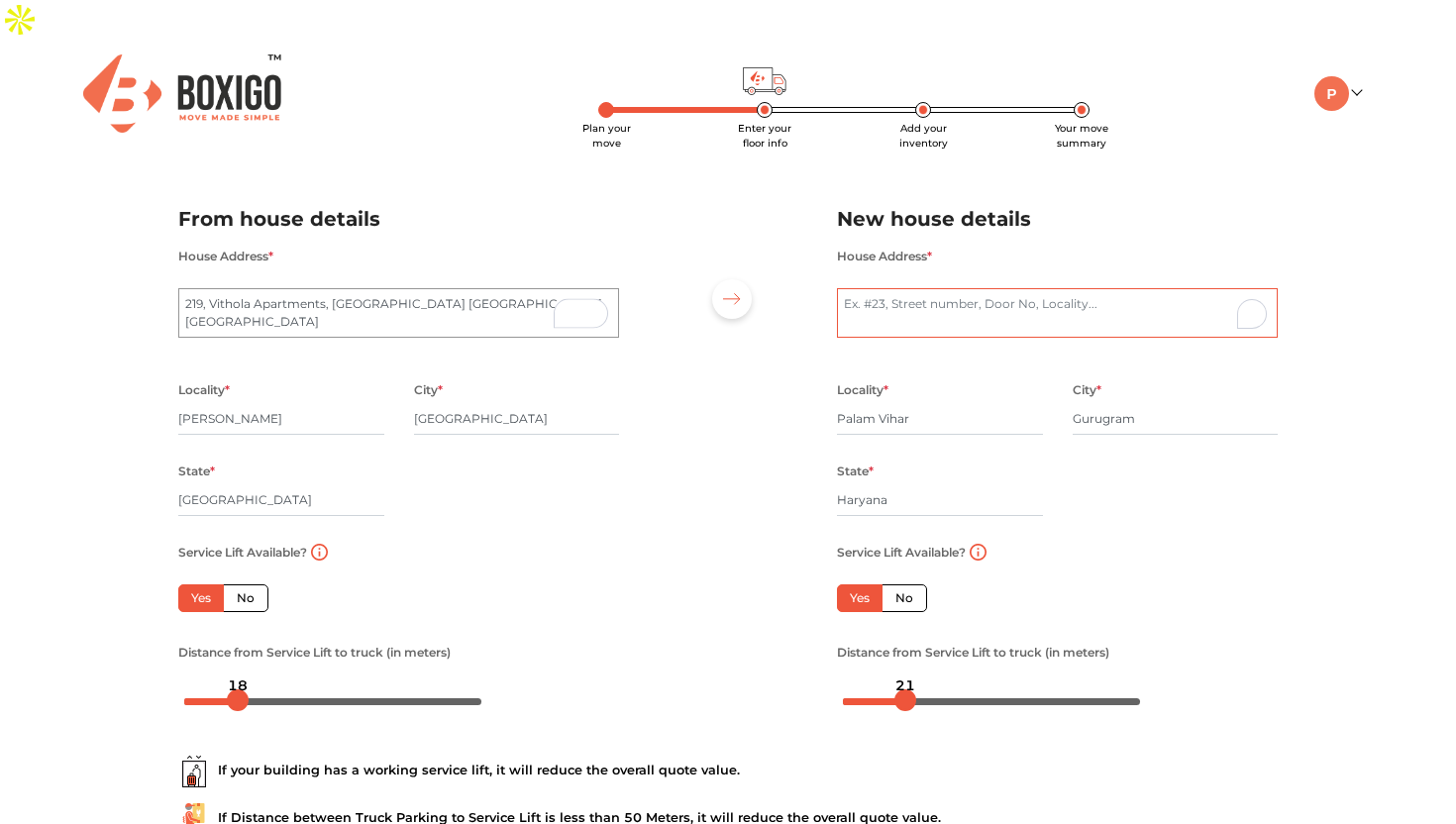 click on "House Address  *" at bounding box center [1057, 313] 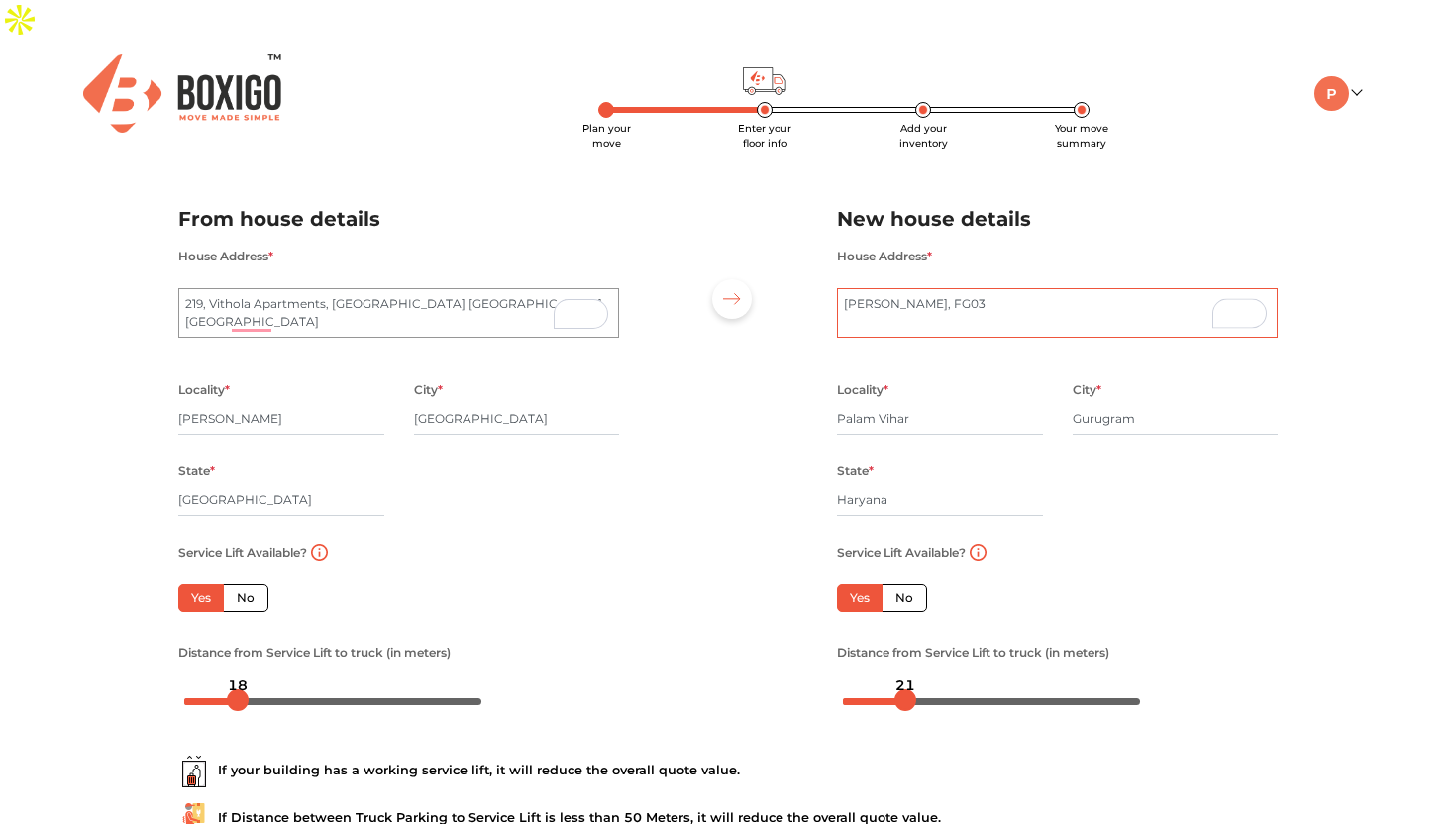 drag, startPoint x: 979, startPoint y: 259, endPoint x: 940, endPoint y: 263, distance: 39.20459 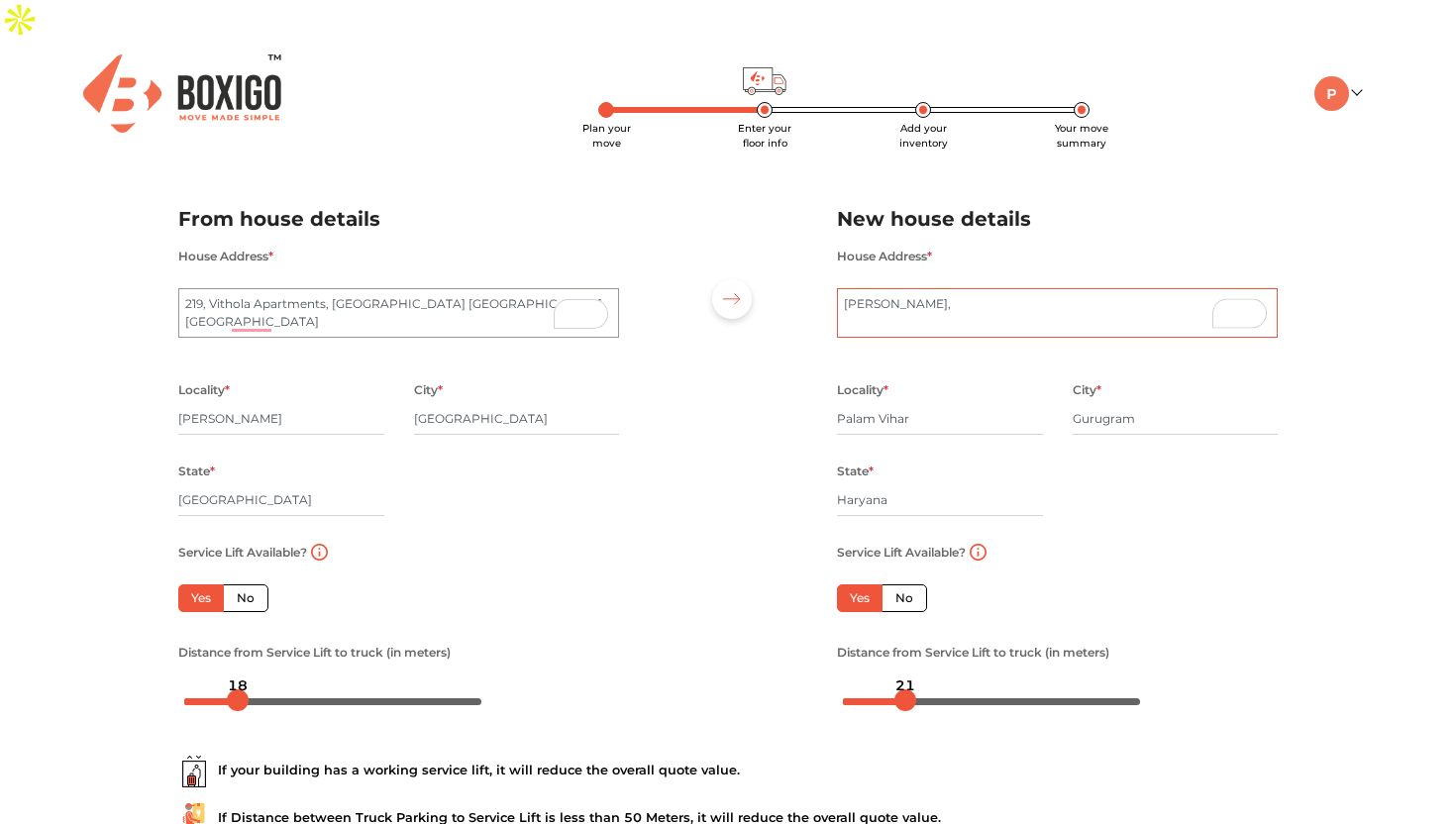 click on "[PERSON_NAME]," at bounding box center [1057, 313] 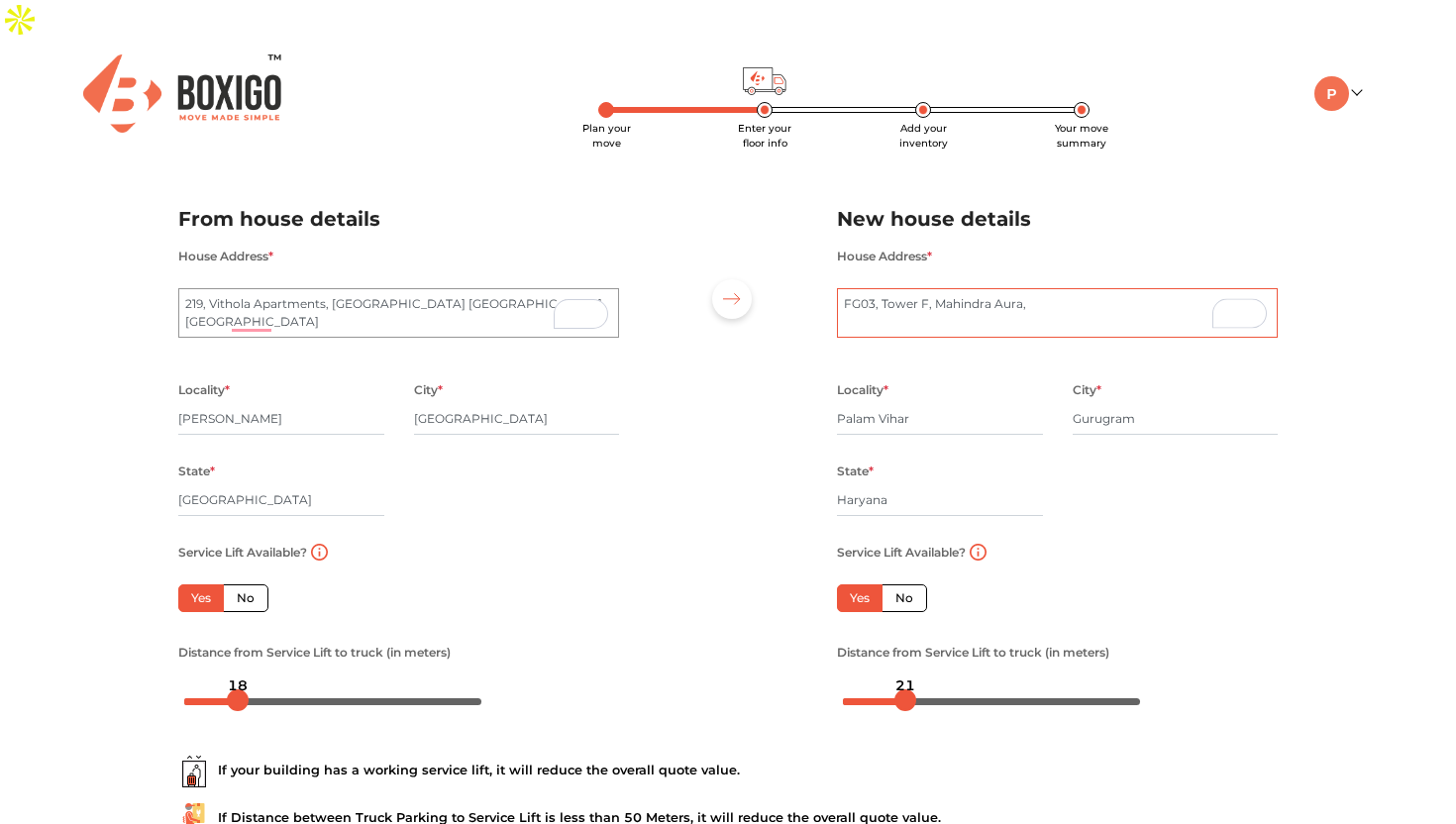 click on "FG03, Tower F, Mahindra Aura," at bounding box center (1057, 313) 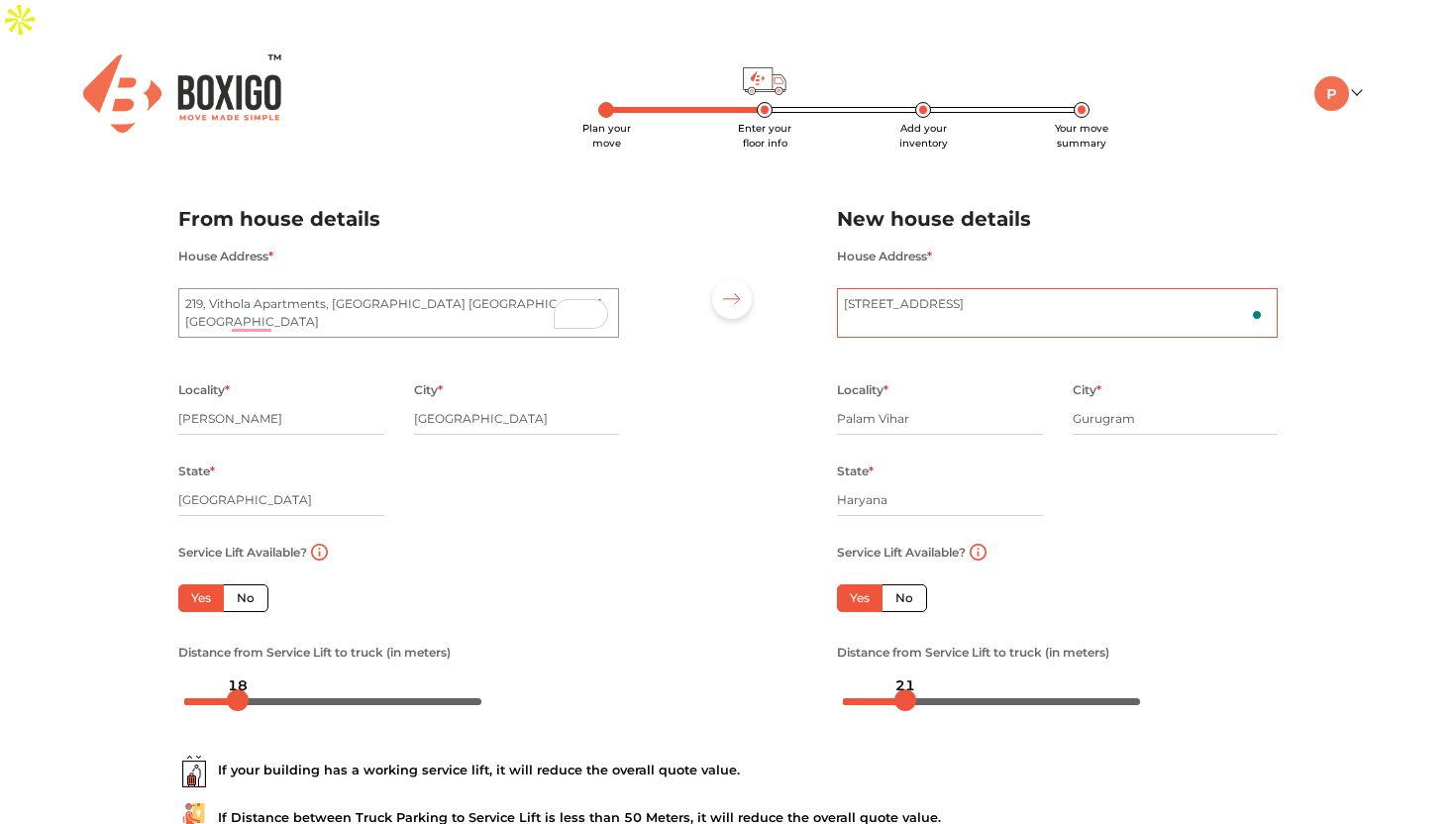 type on "[STREET_ADDRESS]" 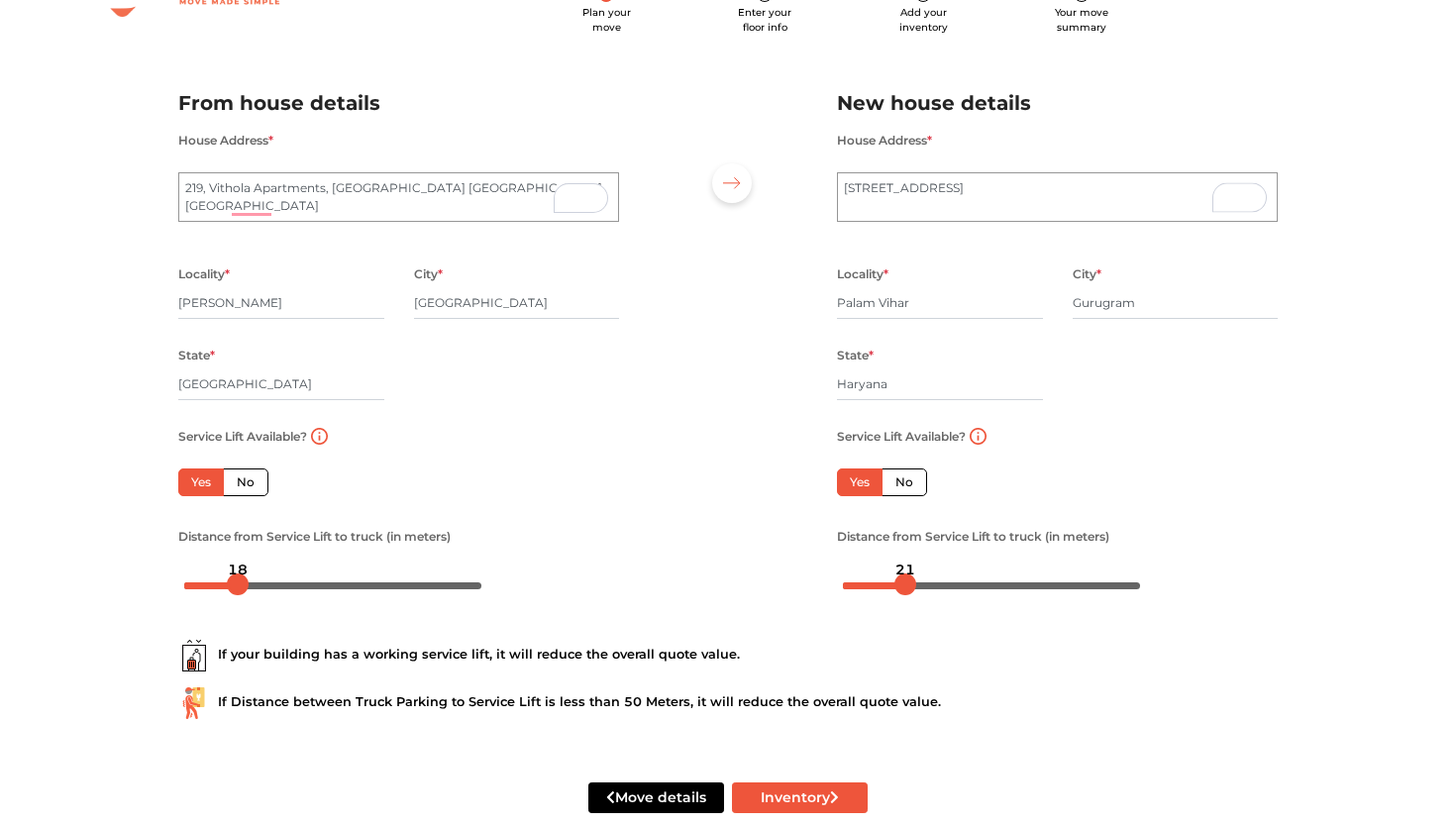 scroll, scrollTop: 117, scrollLeft: 0, axis: vertical 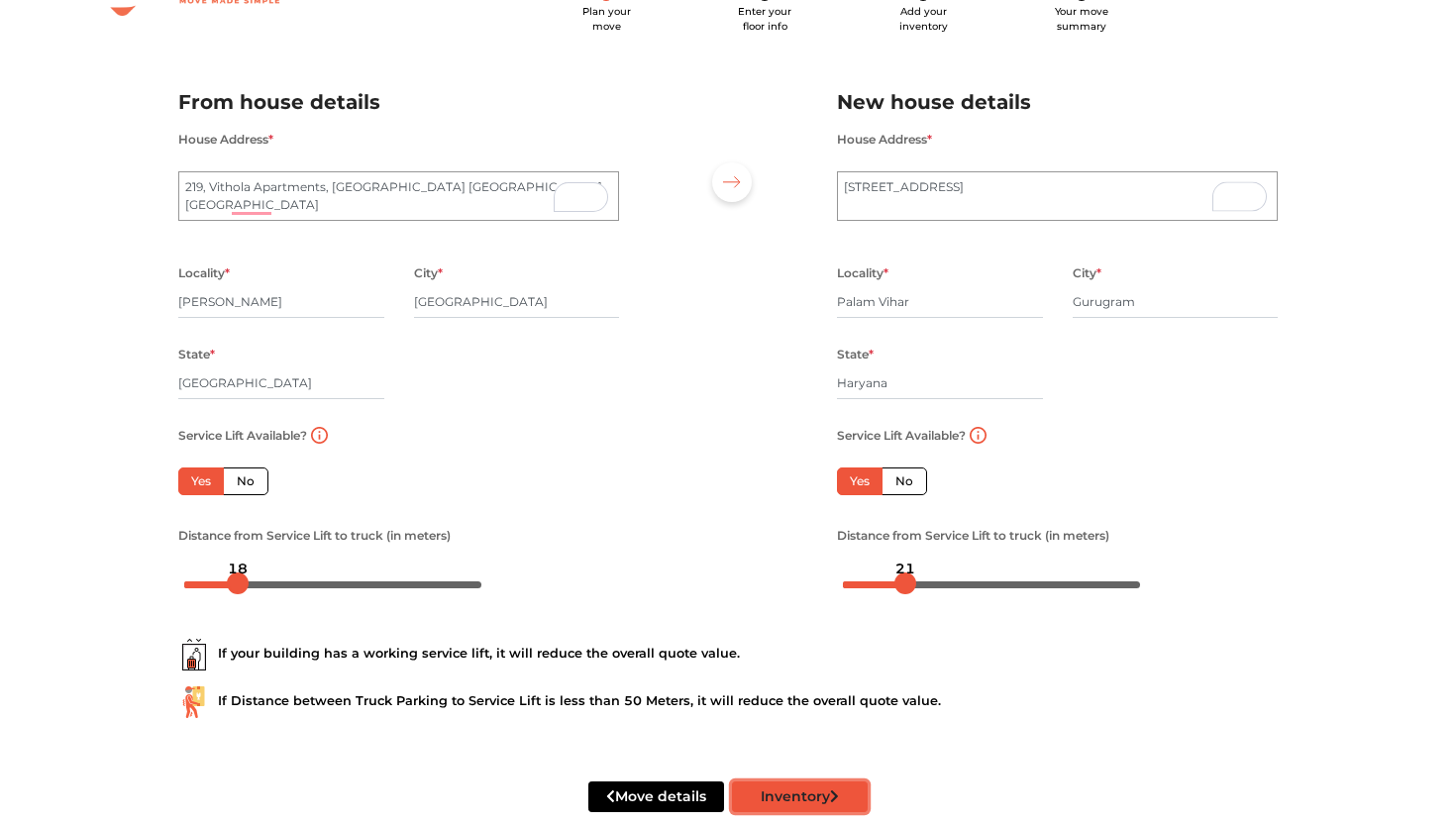 click 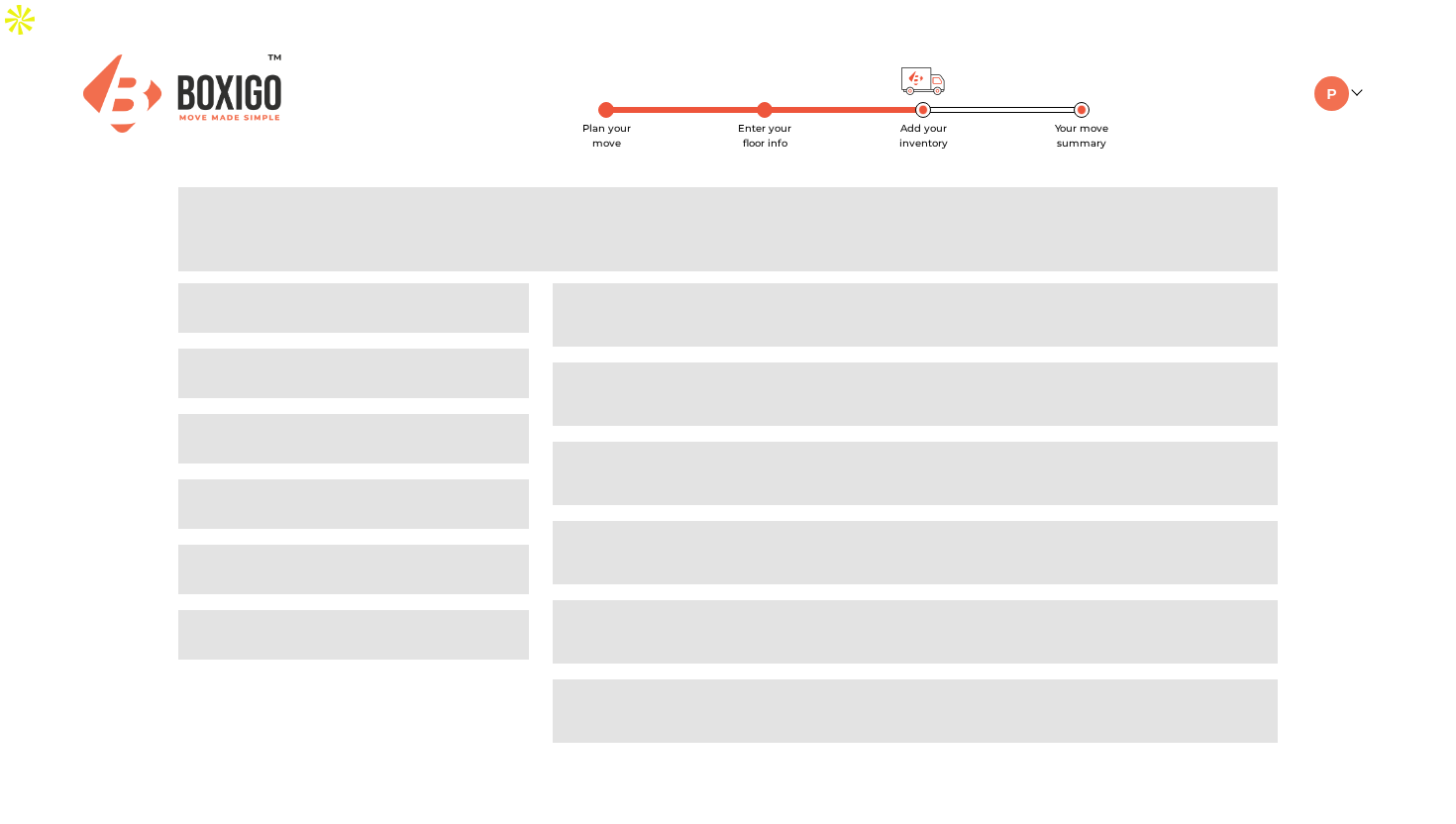 scroll, scrollTop: 0, scrollLeft: 0, axis: both 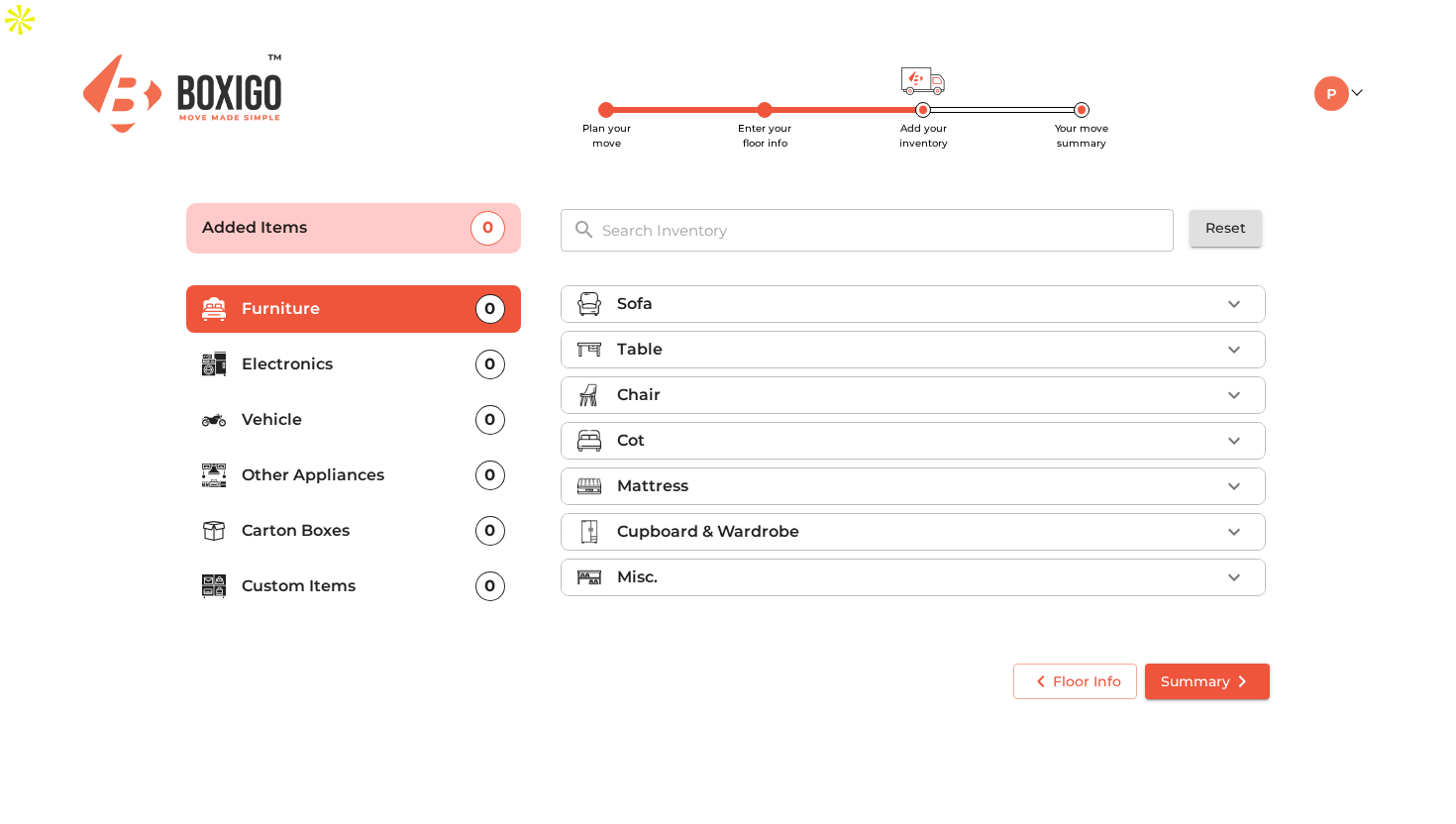 click on "0" at bounding box center (490, 364) 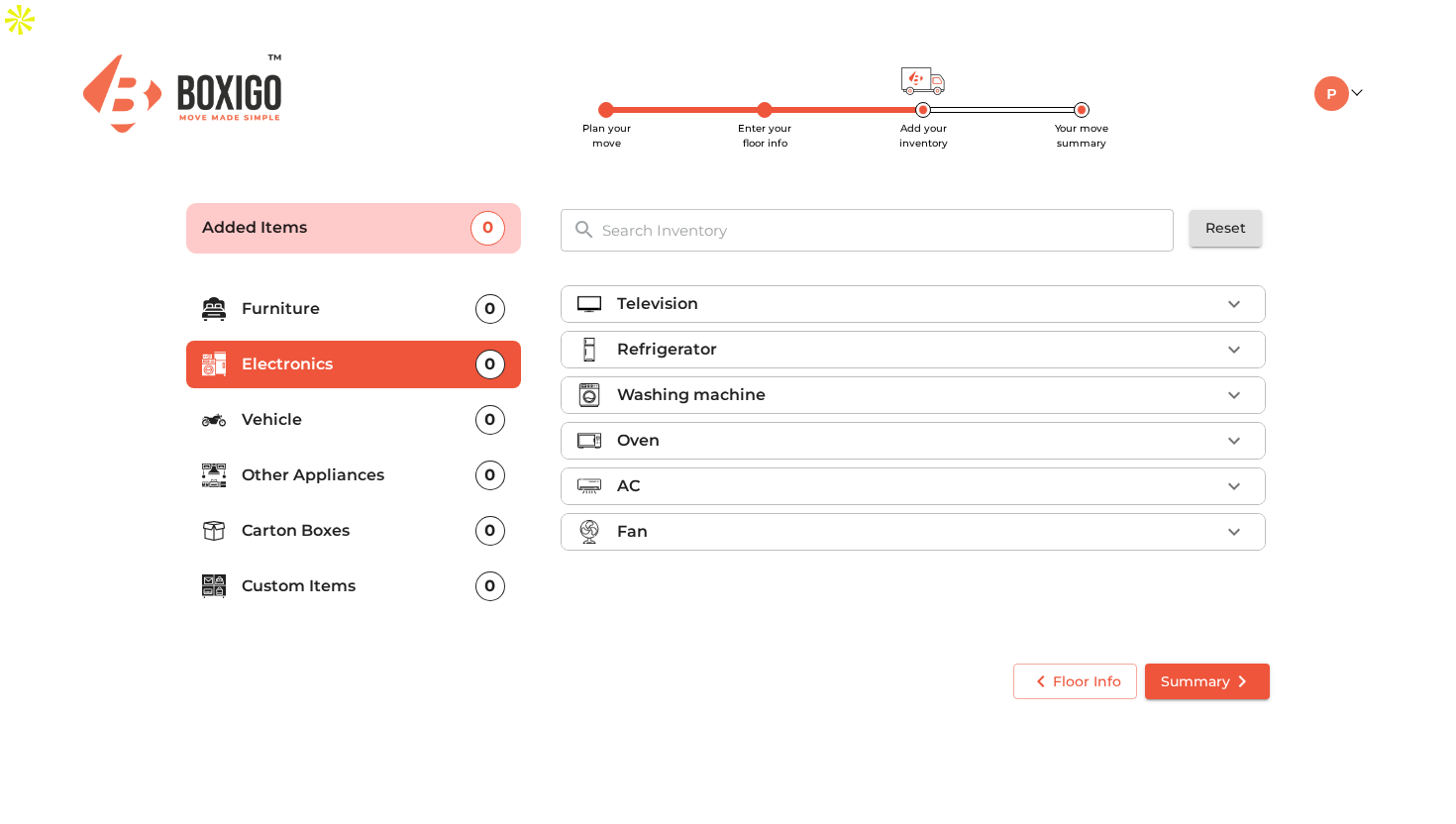 click 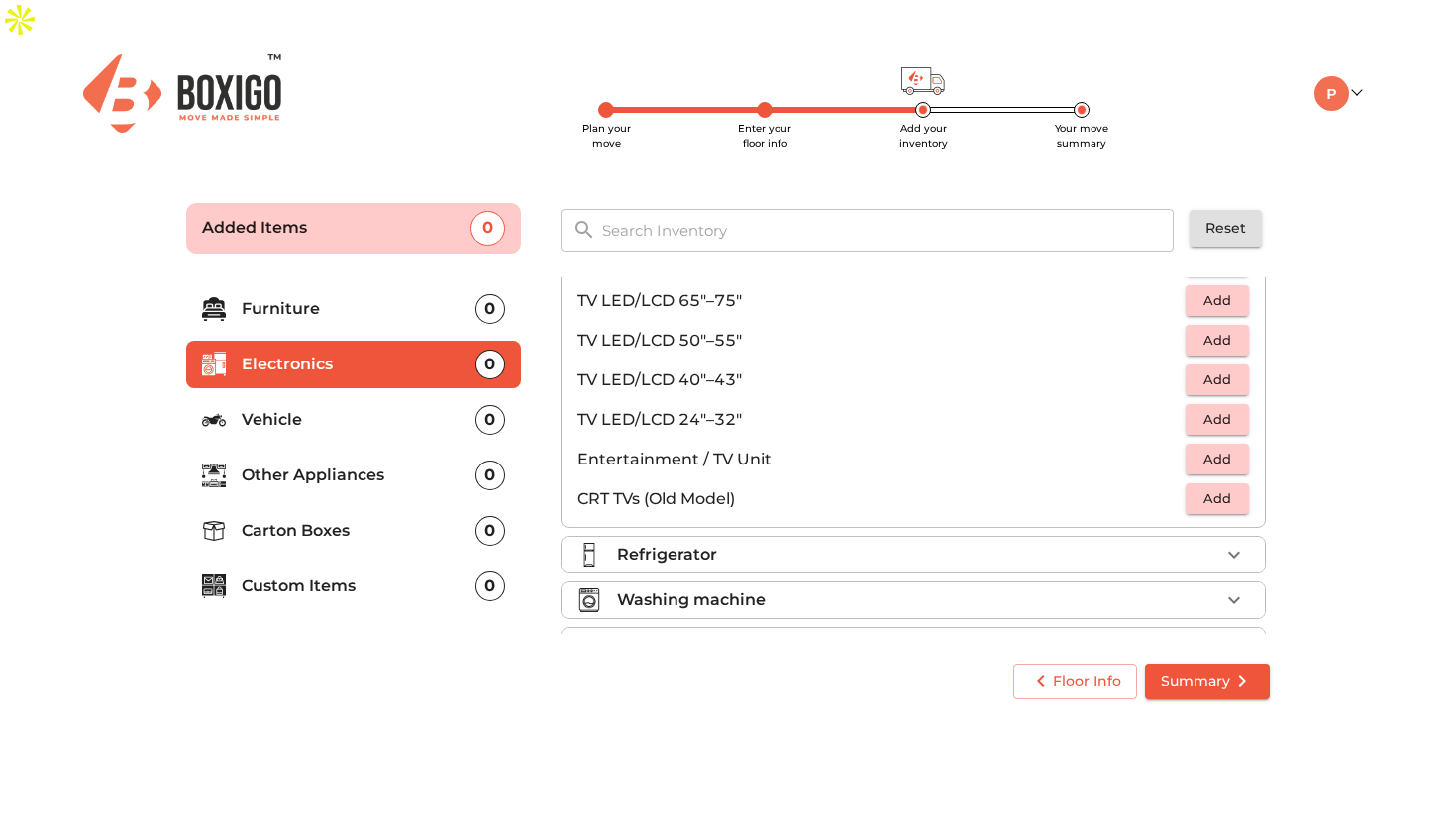 scroll, scrollTop: 63, scrollLeft: 0, axis: vertical 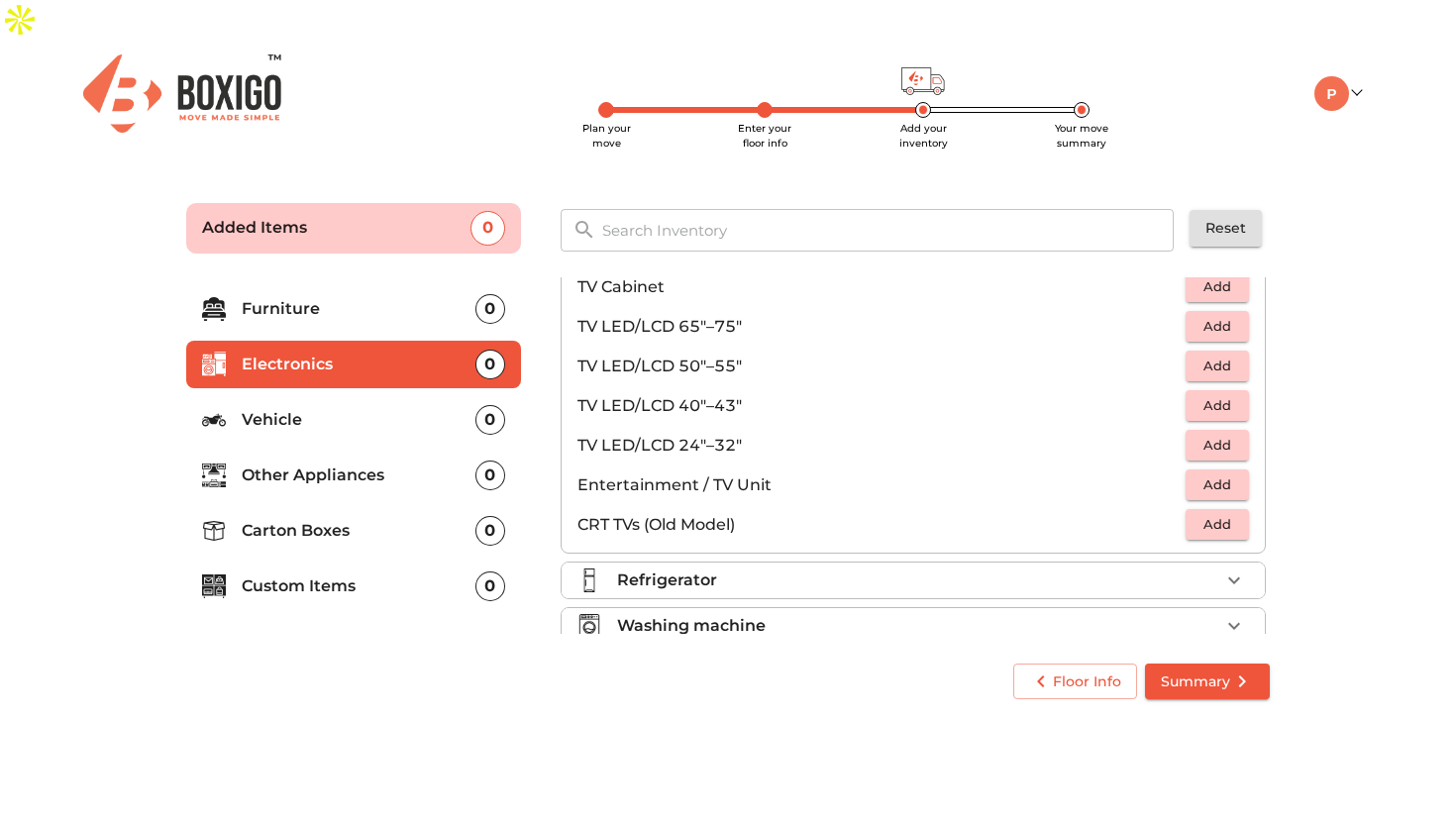 click on "Other Appliances" at bounding box center (359, 475) 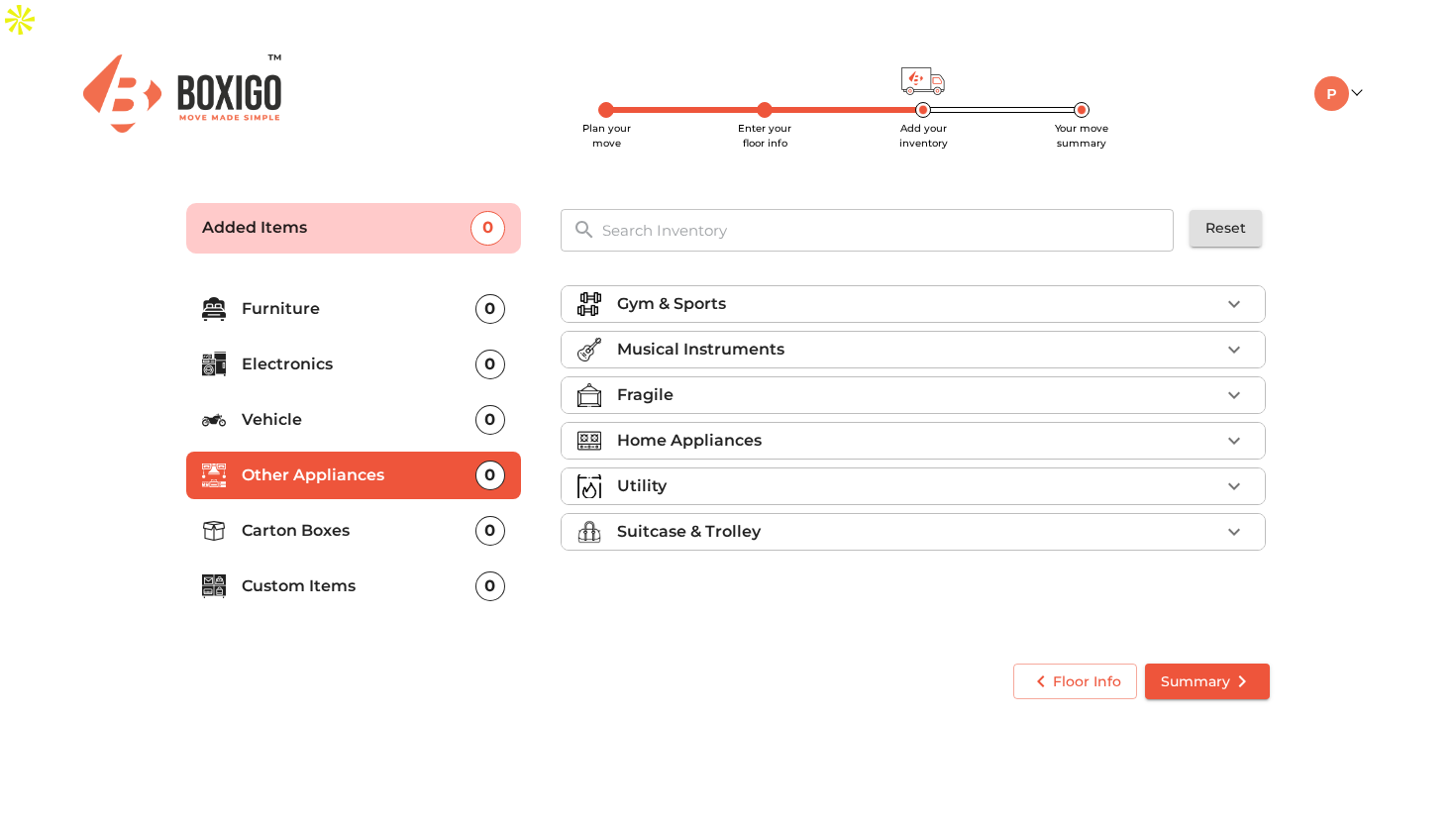 scroll, scrollTop: 0, scrollLeft: 0, axis: both 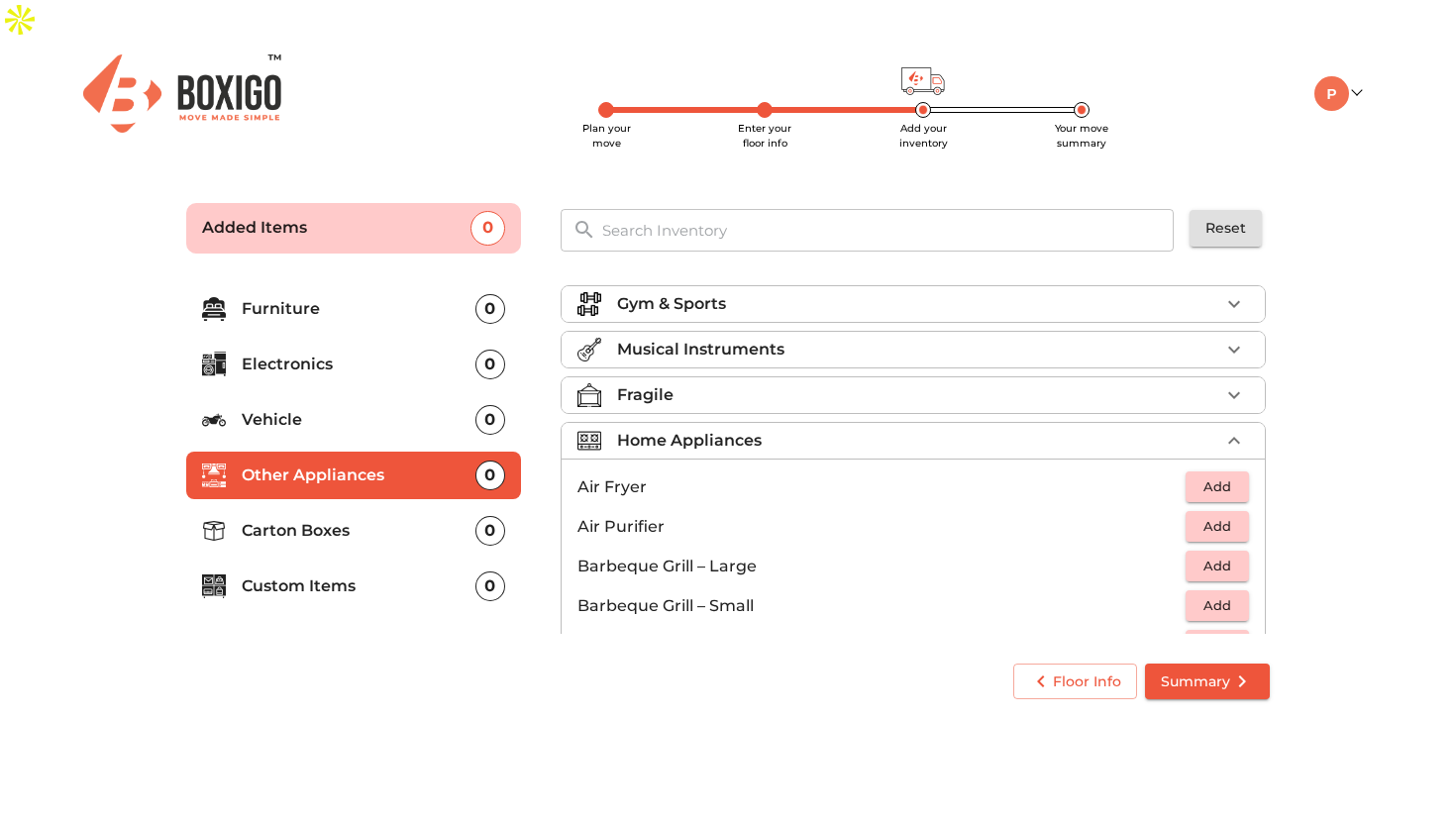 click on "Gym & Sports" at bounding box center (918, 304) 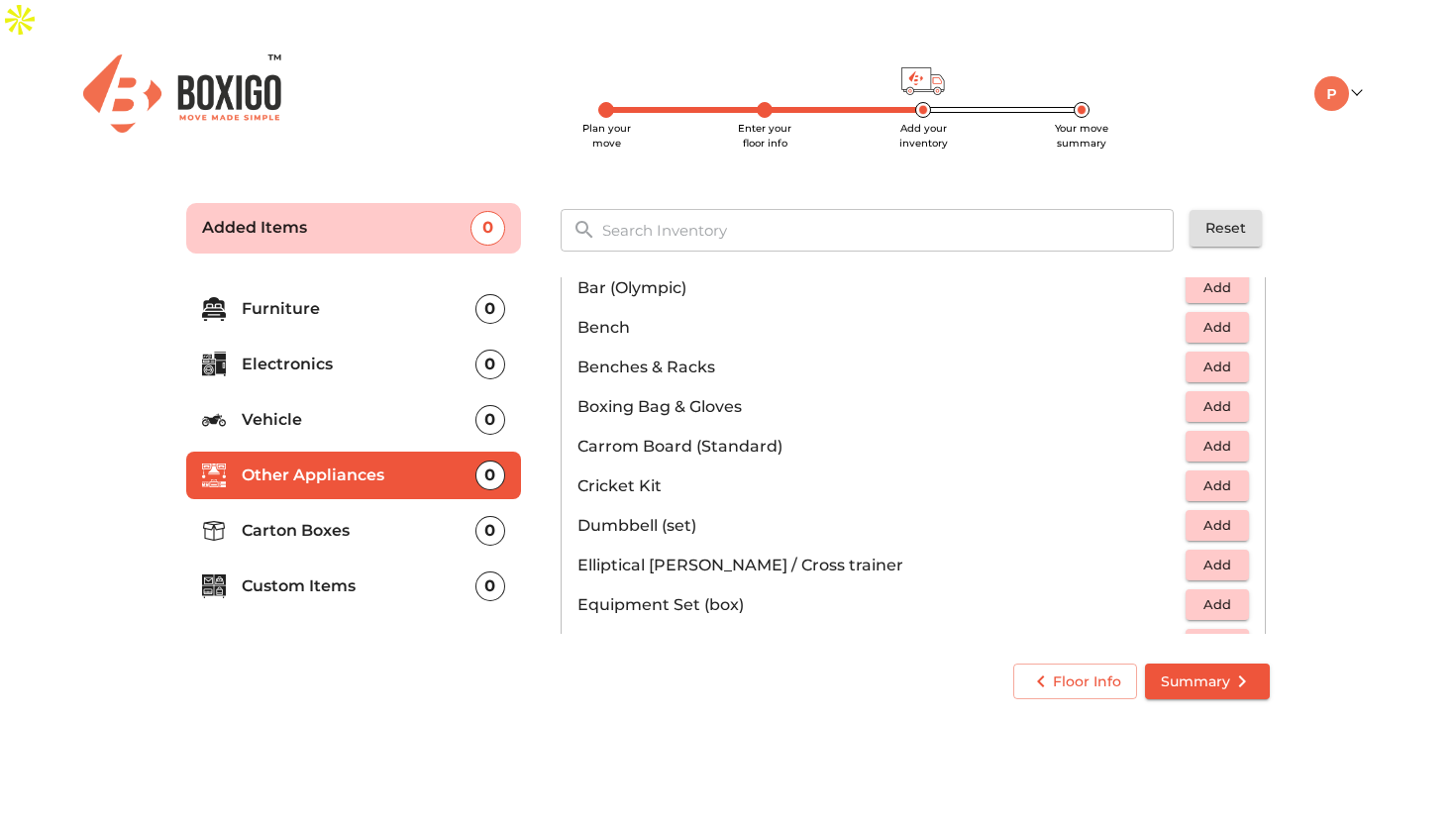 scroll, scrollTop: 65, scrollLeft: 0, axis: vertical 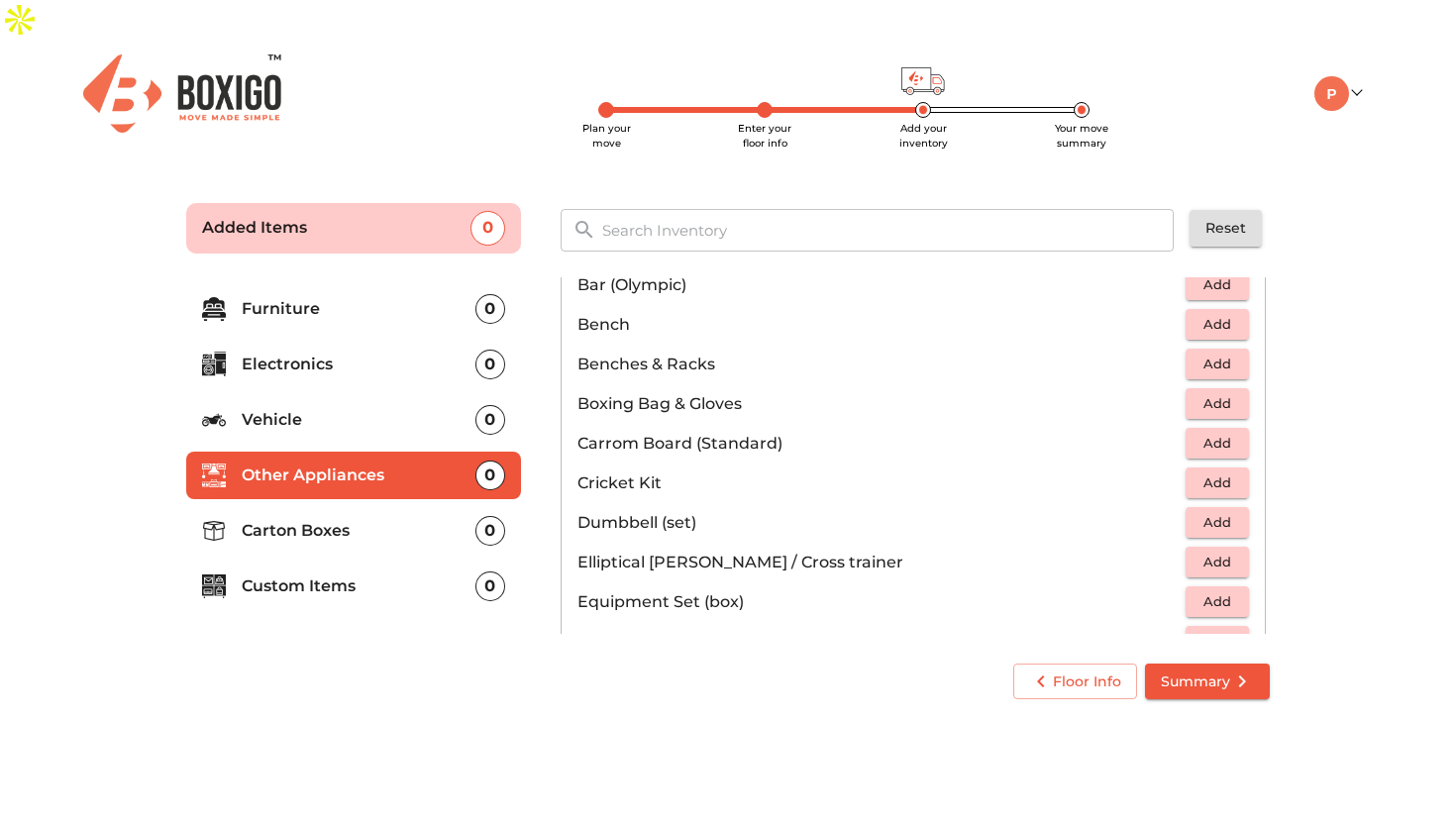 click on "Add" at bounding box center [1217, 324] 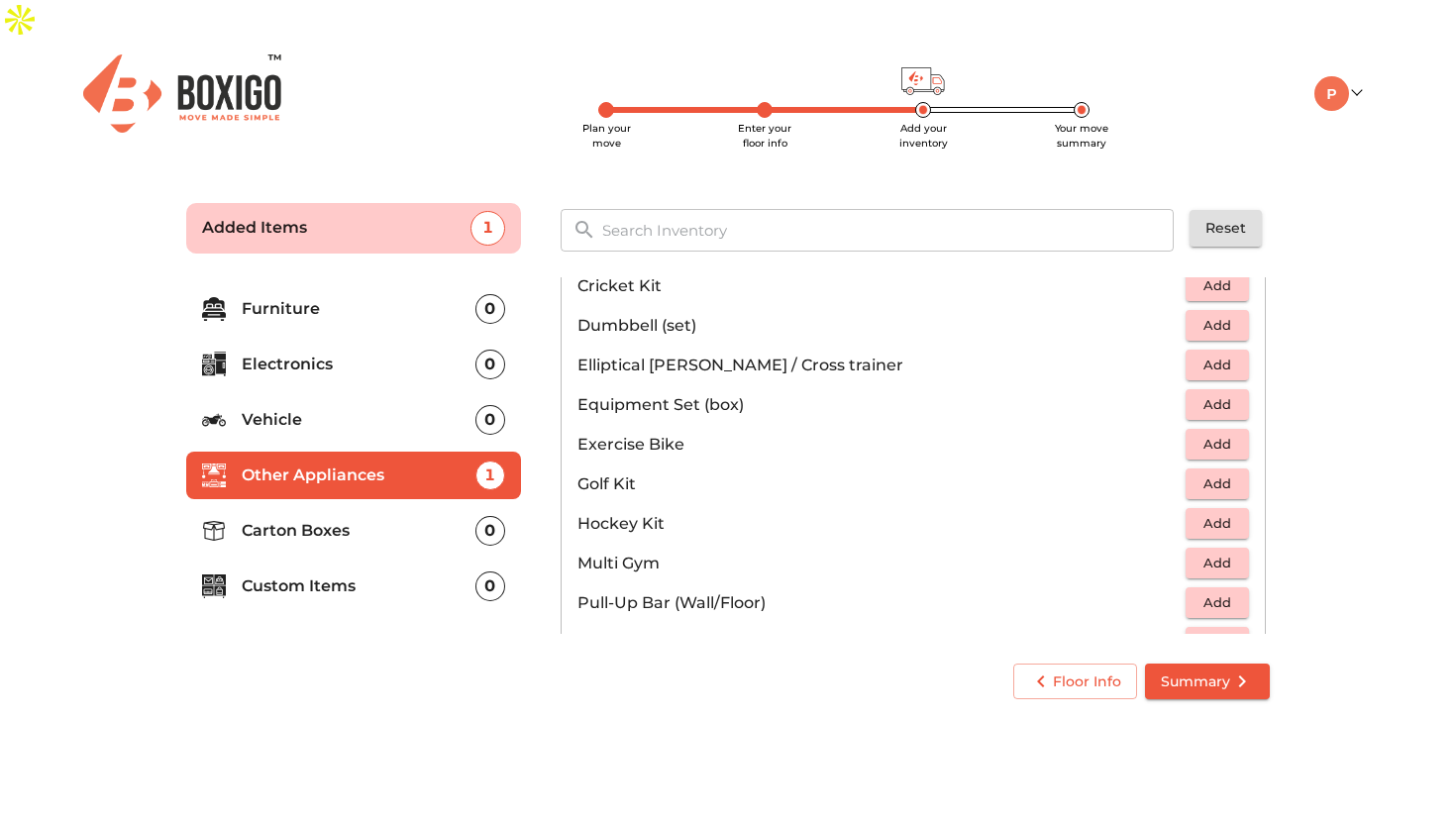 scroll, scrollTop: 265, scrollLeft: 0, axis: vertical 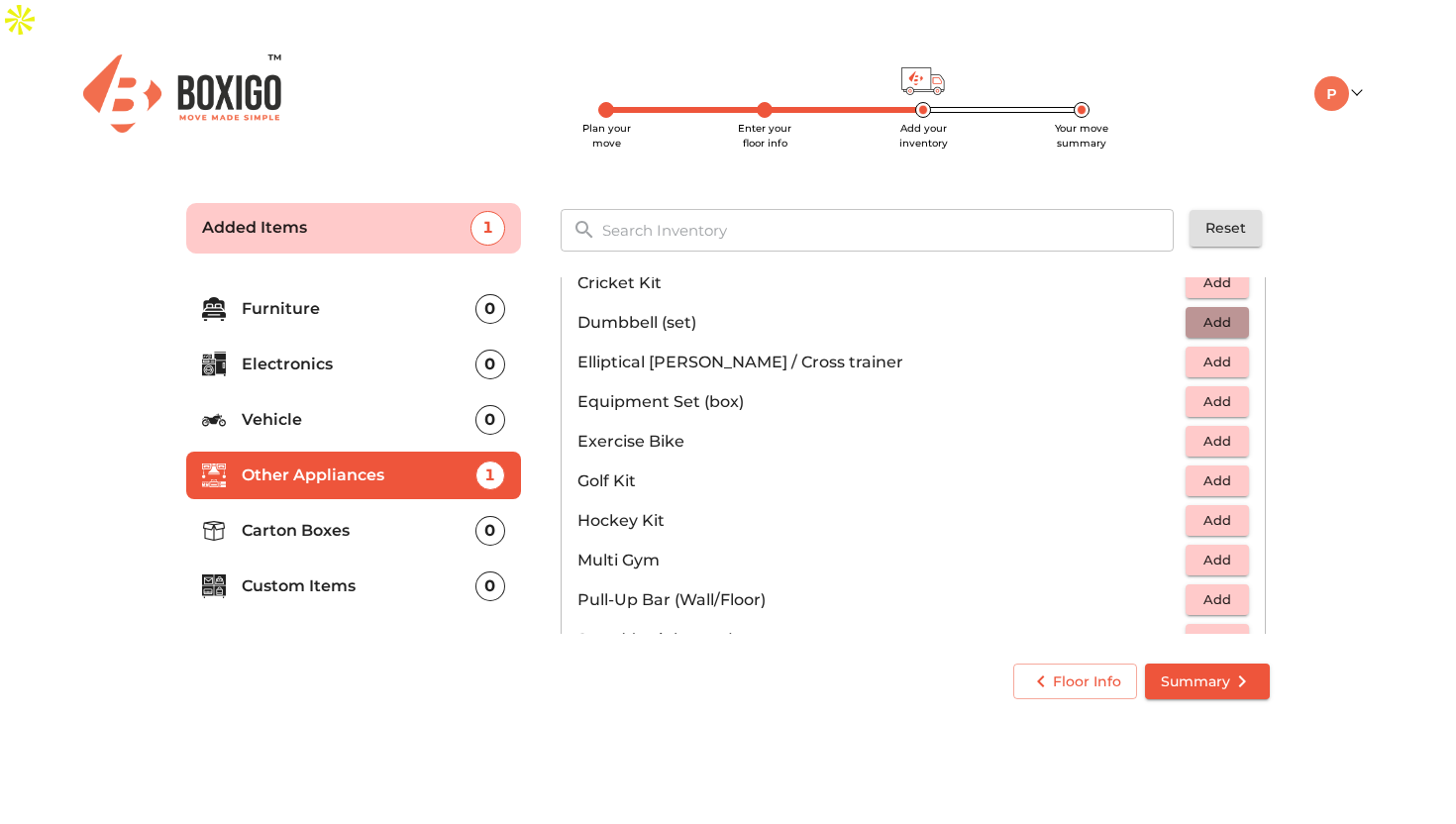 click on "Add" at bounding box center (1217, 322) 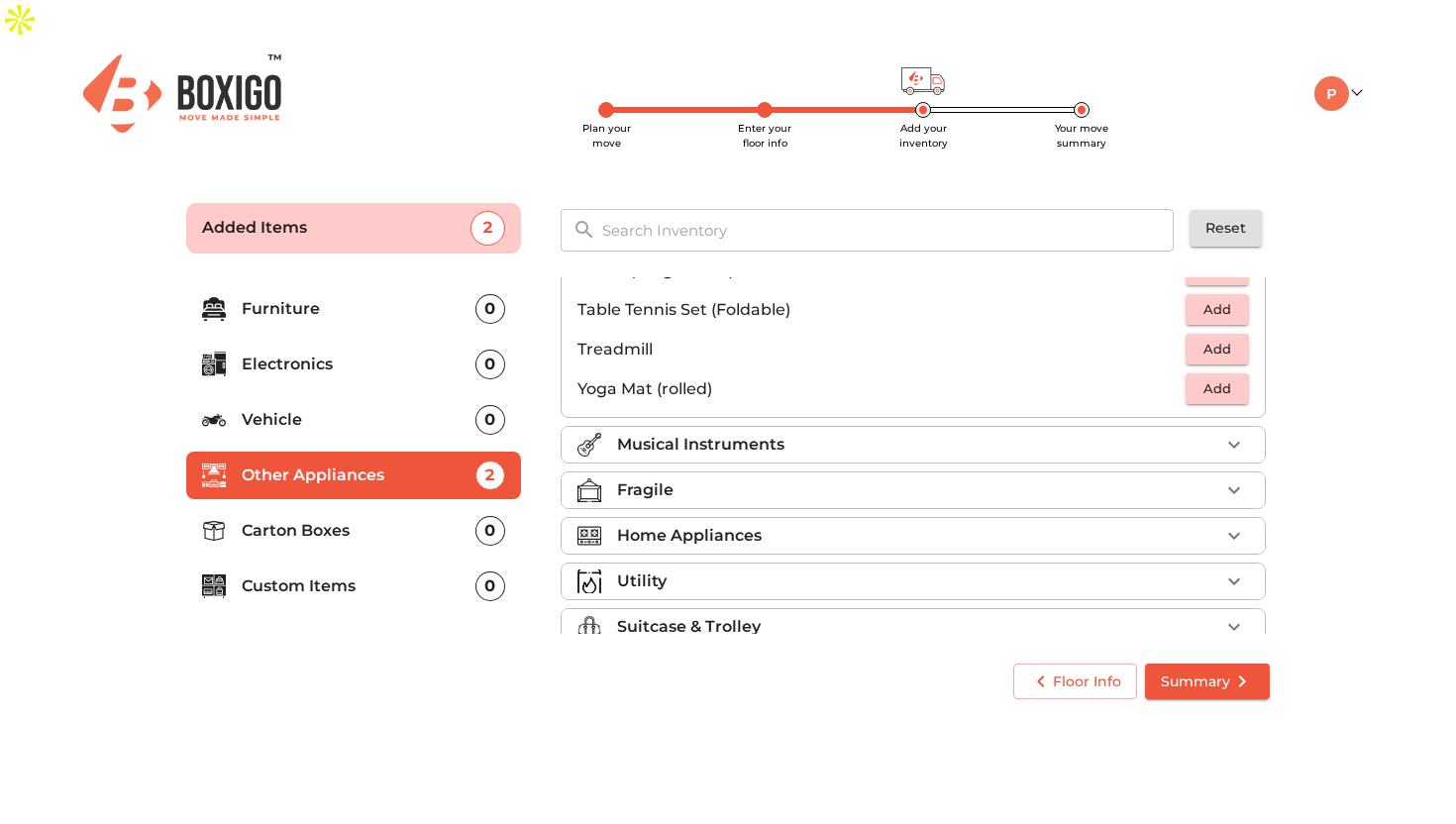 scroll, scrollTop: 663, scrollLeft: 0, axis: vertical 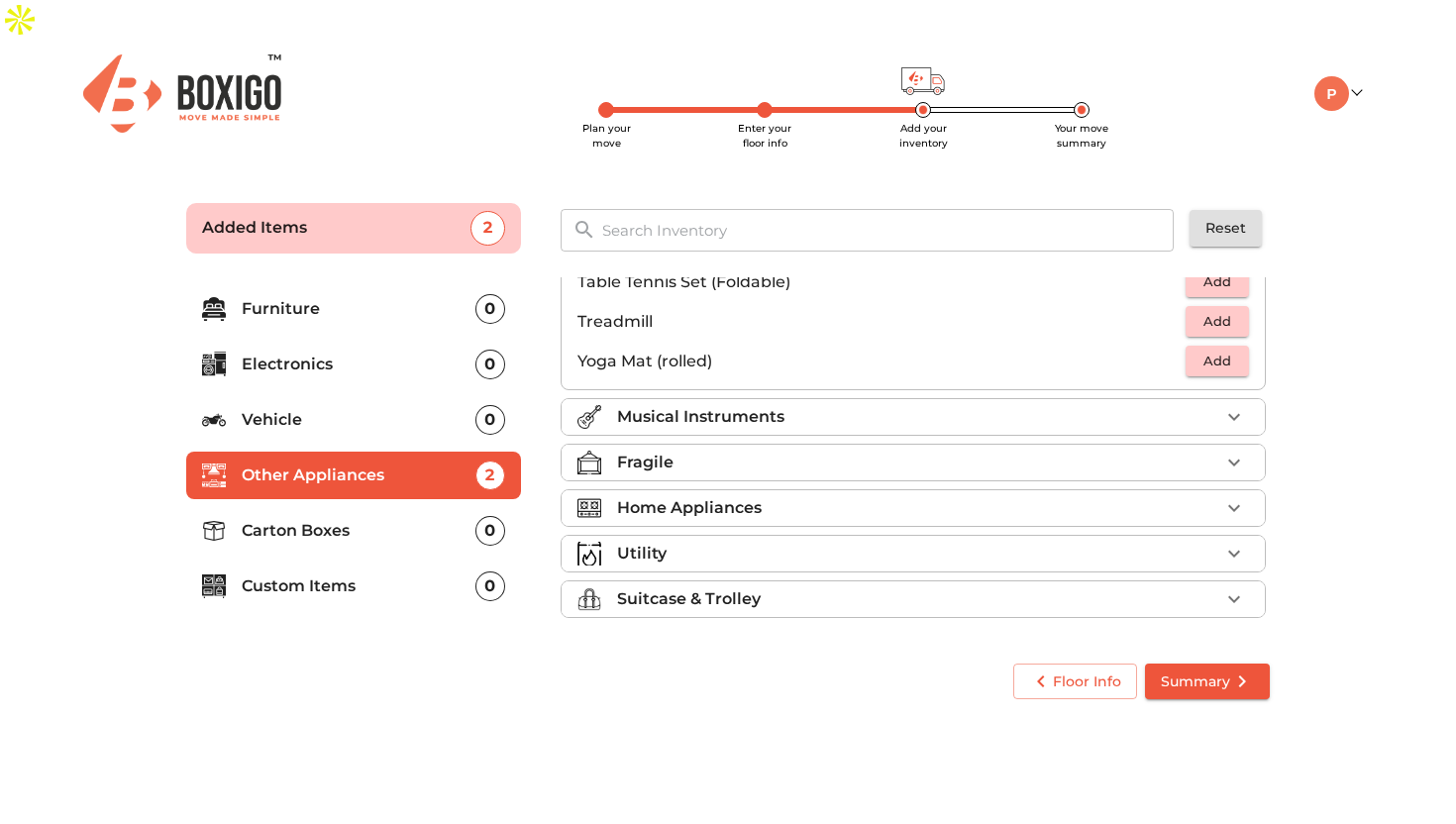click on "Carton Boxes" at bounding box center (359, 531) 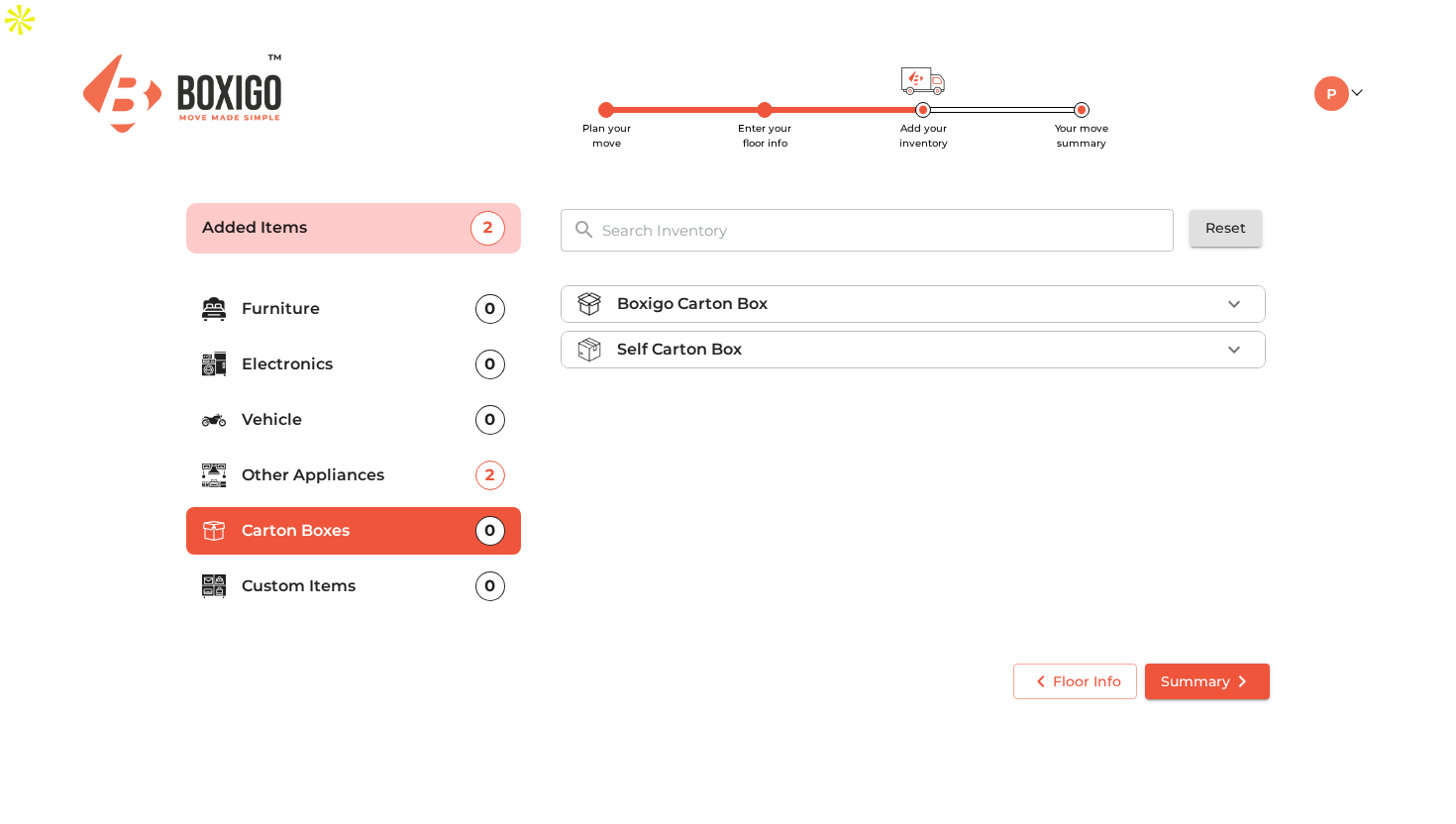 scroll, scrollTop: 0, scrollLeft: 0, axis: both 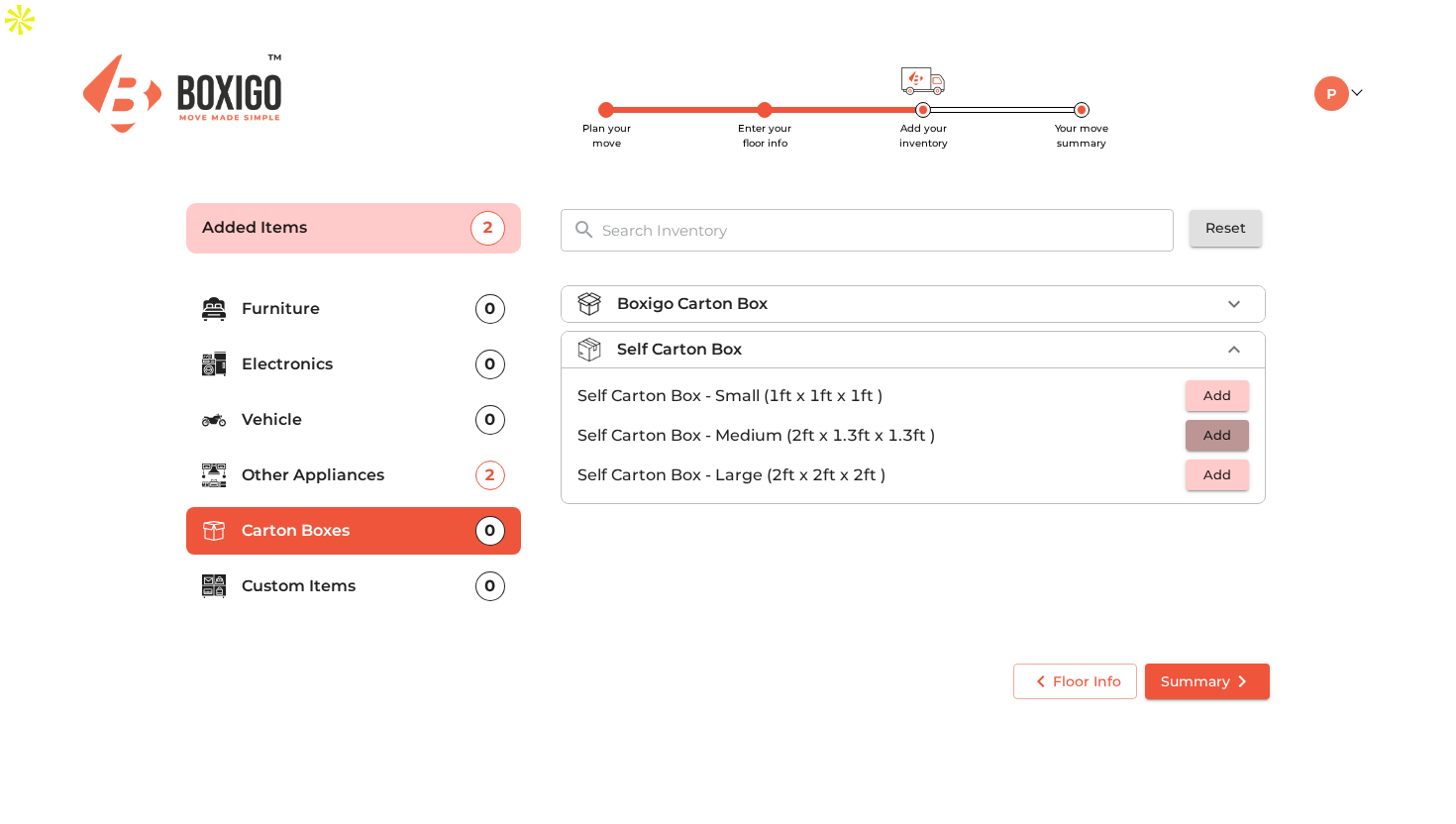 click on "Add" at bounding box center [1217, 435] 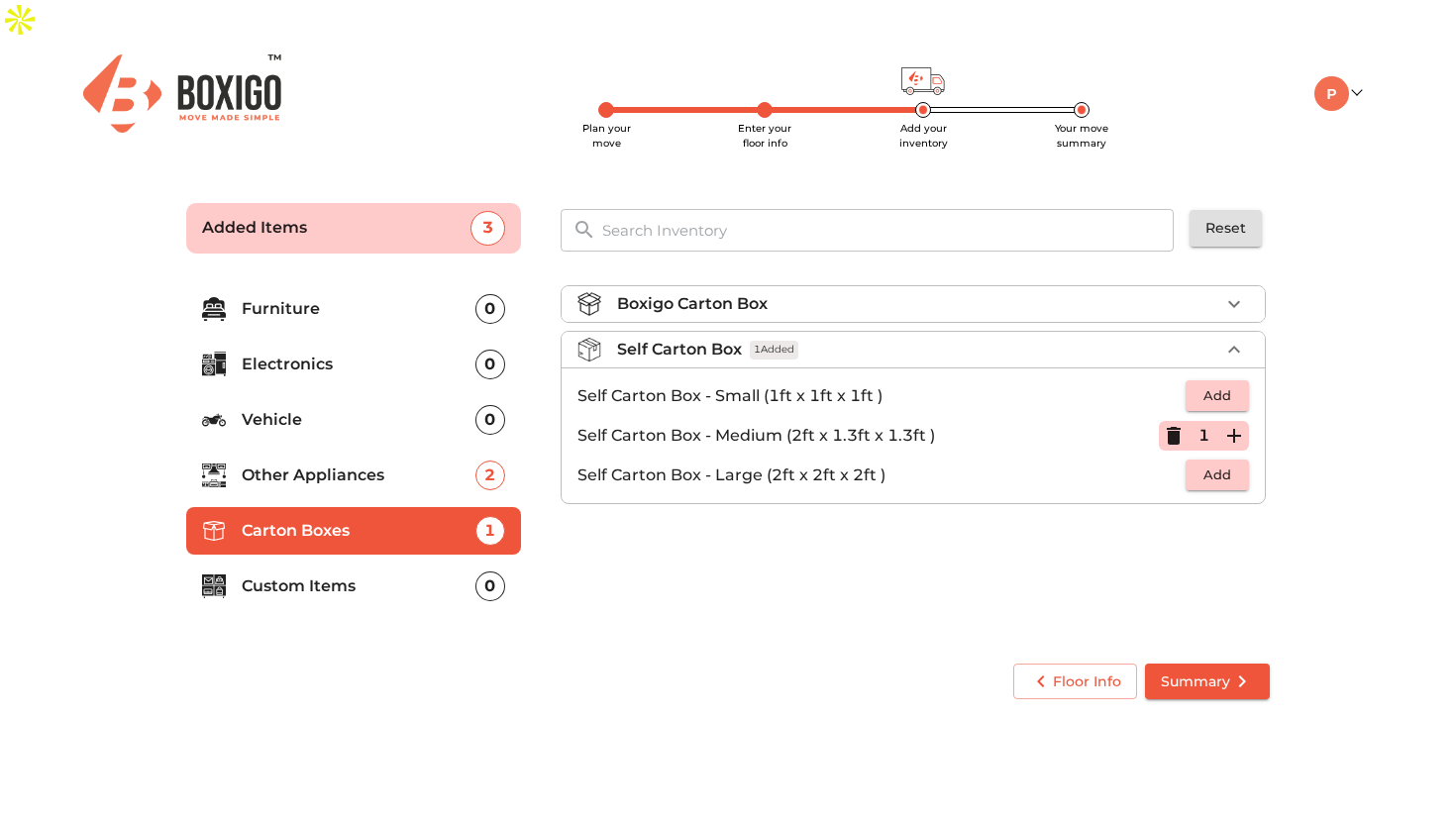 click 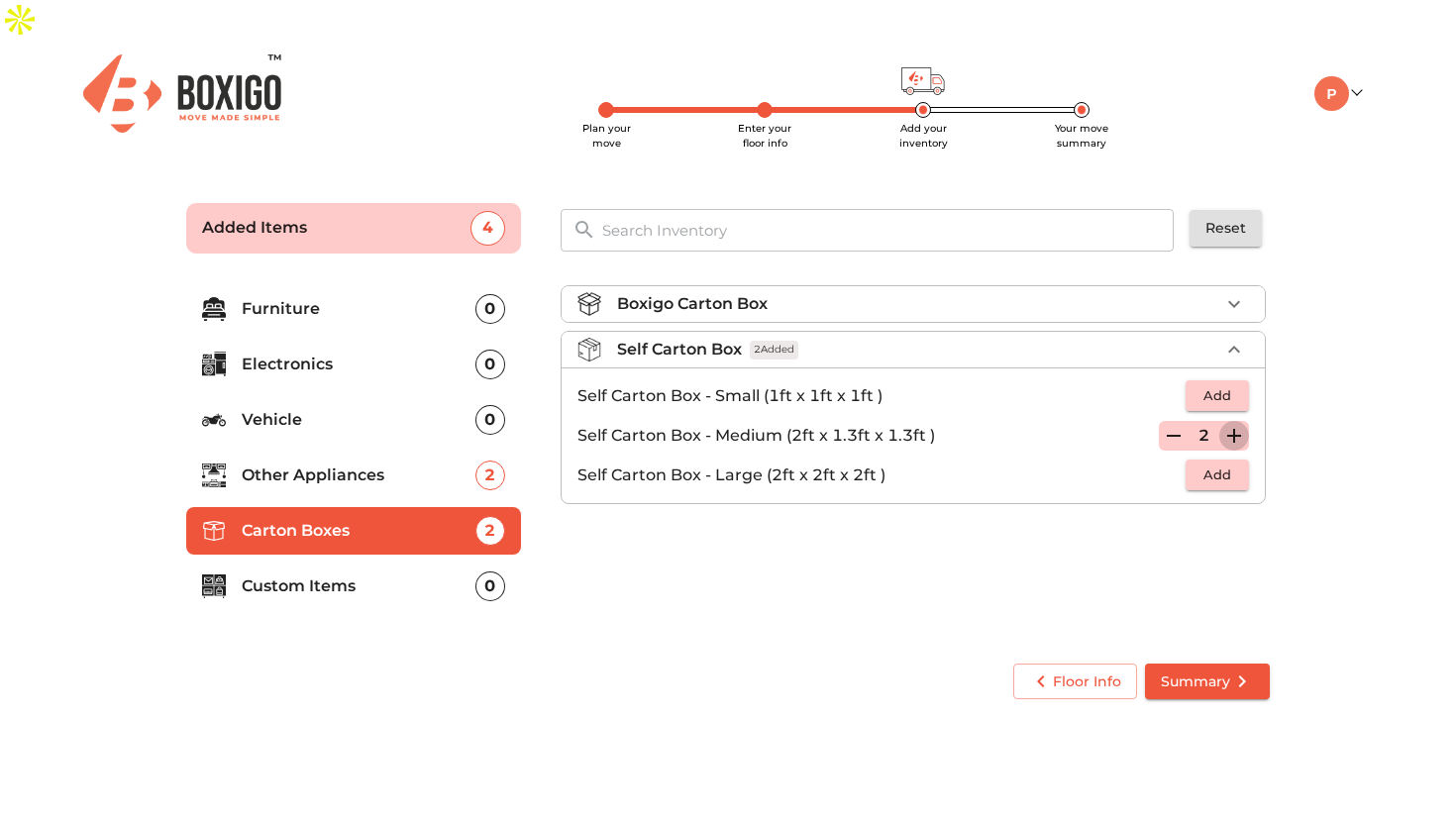 click 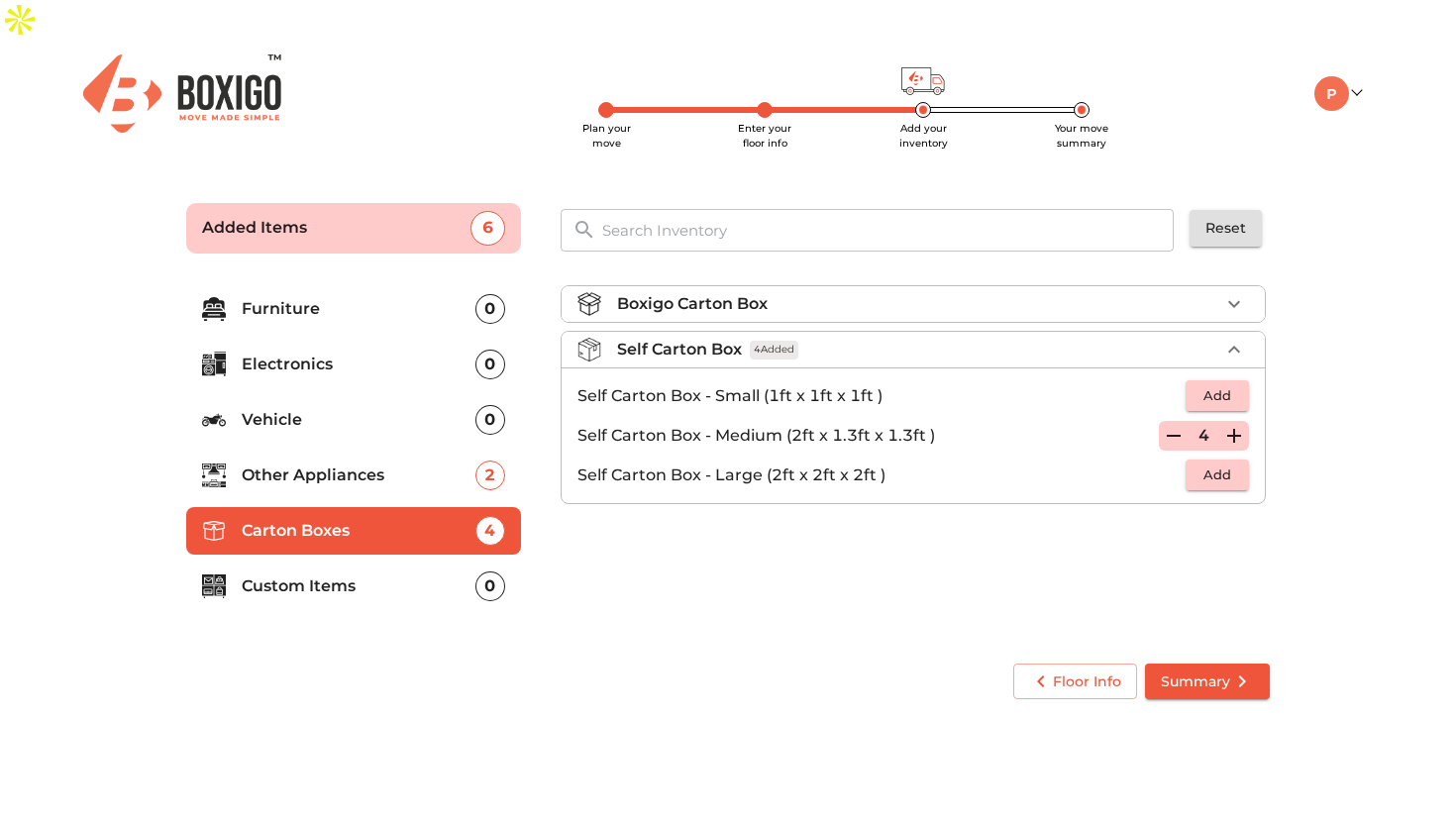 click 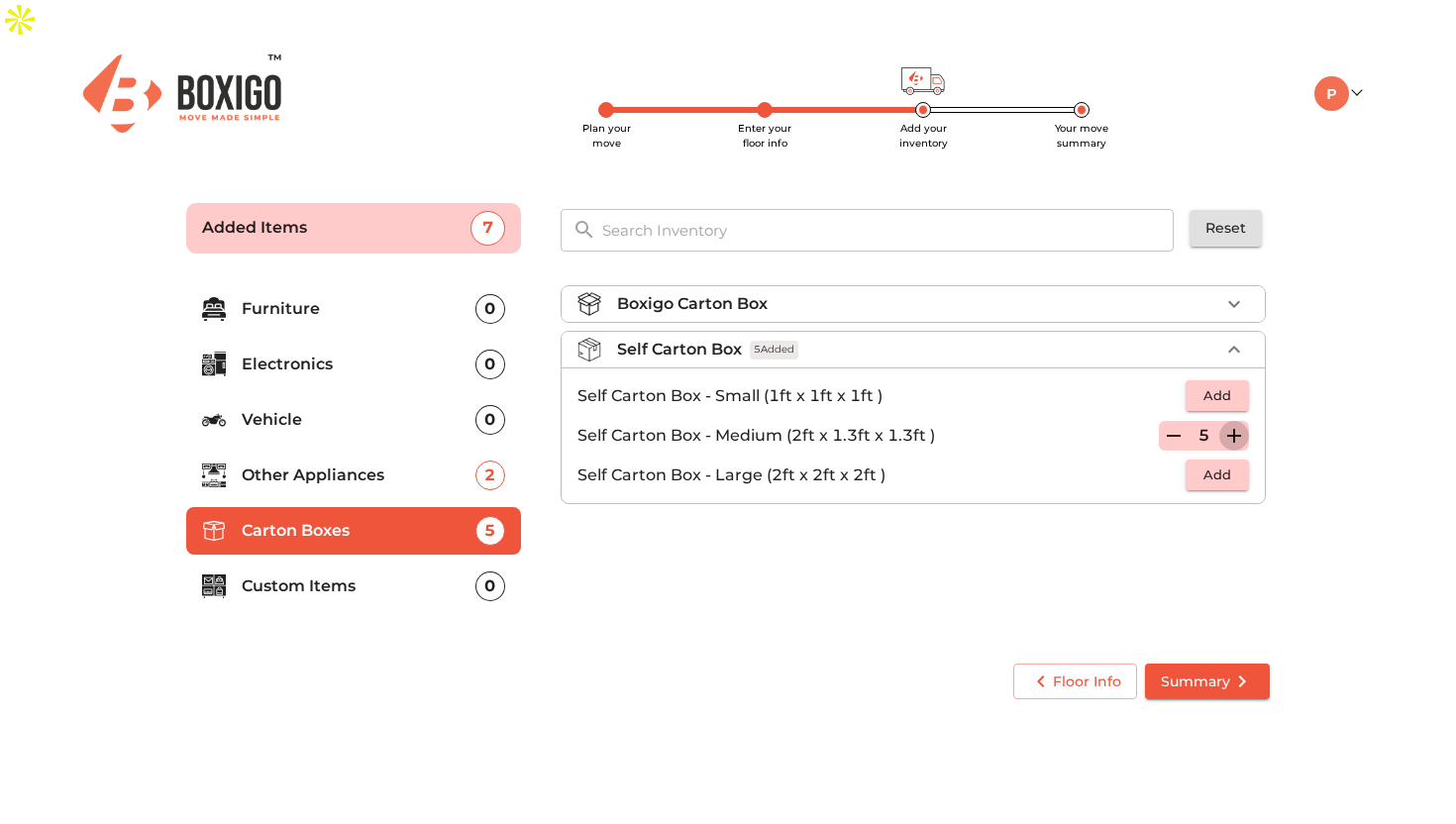 click 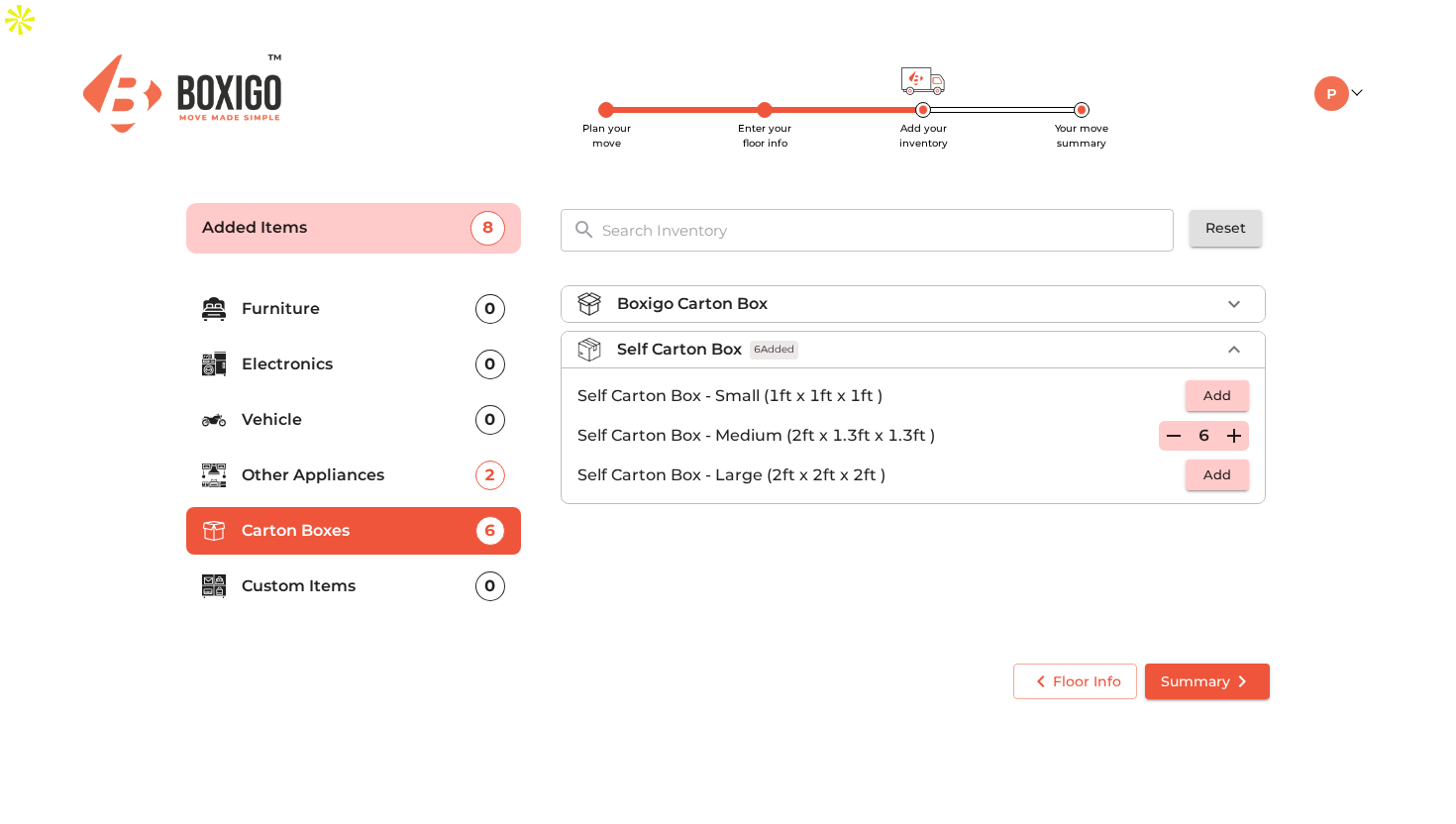 click 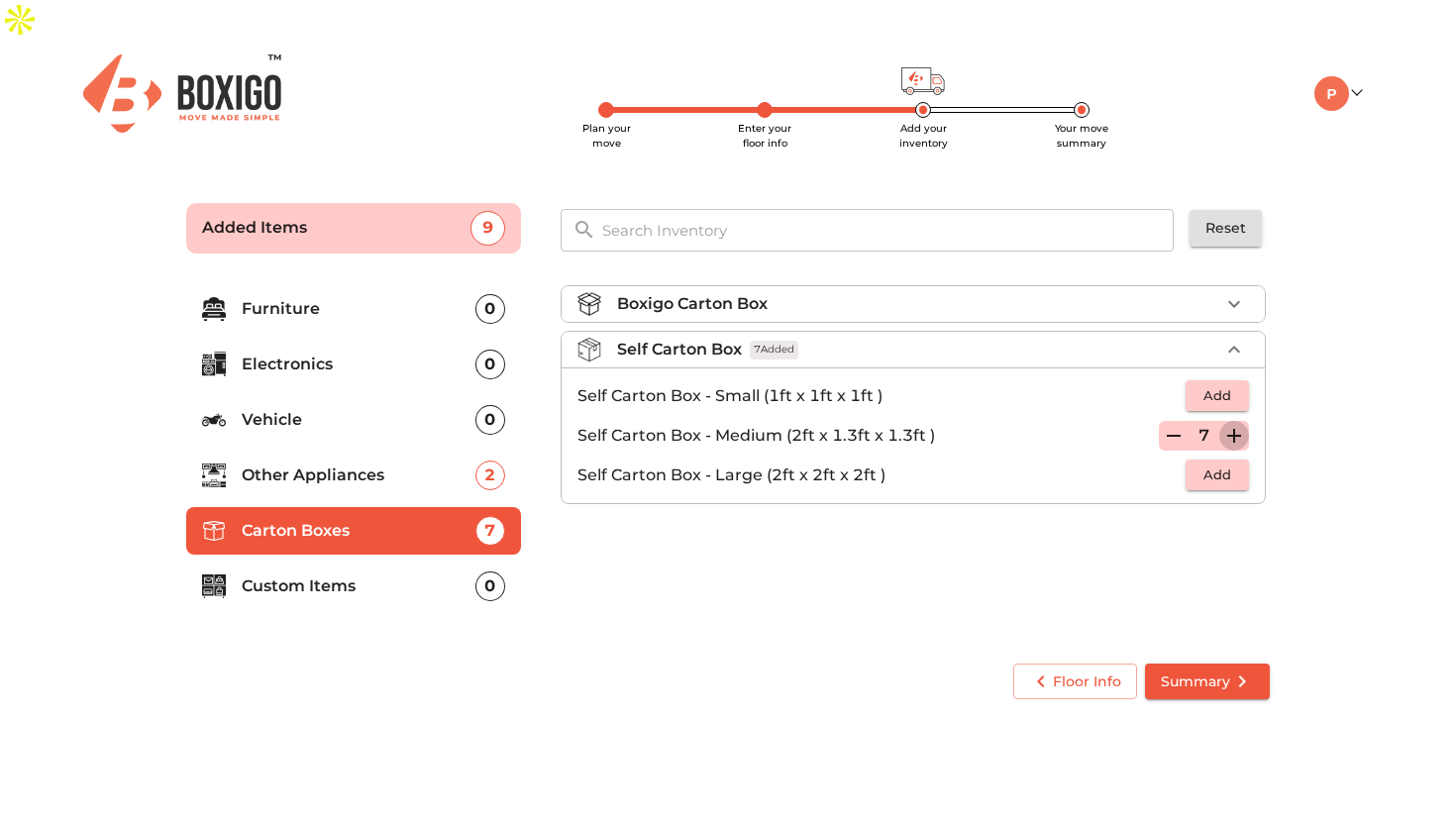 click 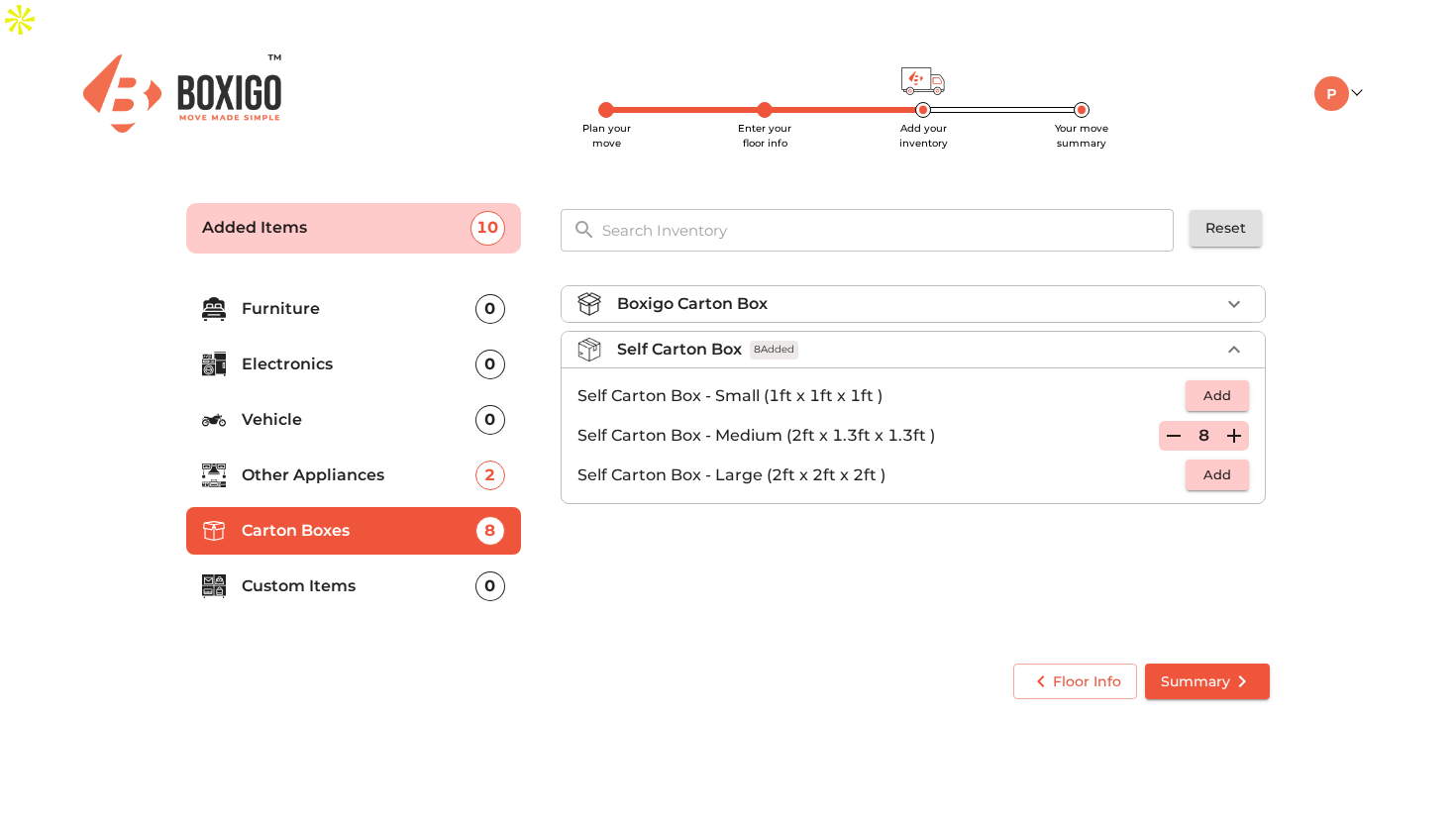 click on "Boxigo Carton Box Self Carton Box 8  Added Self Carton Box - Small (1ft x 1ft x 1ft ) Add Self Carton Box - Medium (2ft x 1.3ft x 1.3ft ) 8 Self Carton Box - Large (2ft x 2ft x 2ft ) Add" at bounding box center [915, 457] 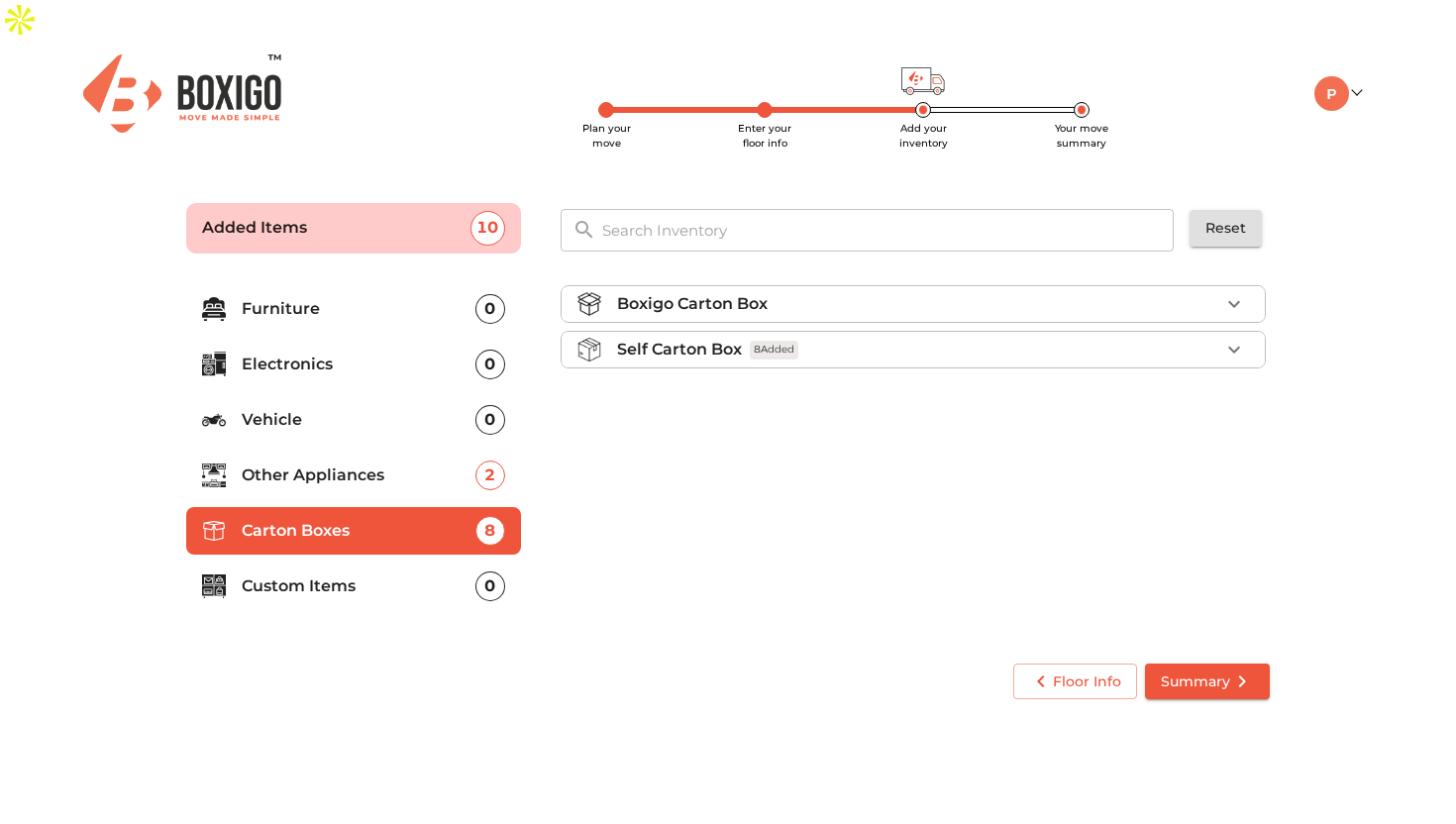 click on "Custom Items" at bounding box center [359, 586] 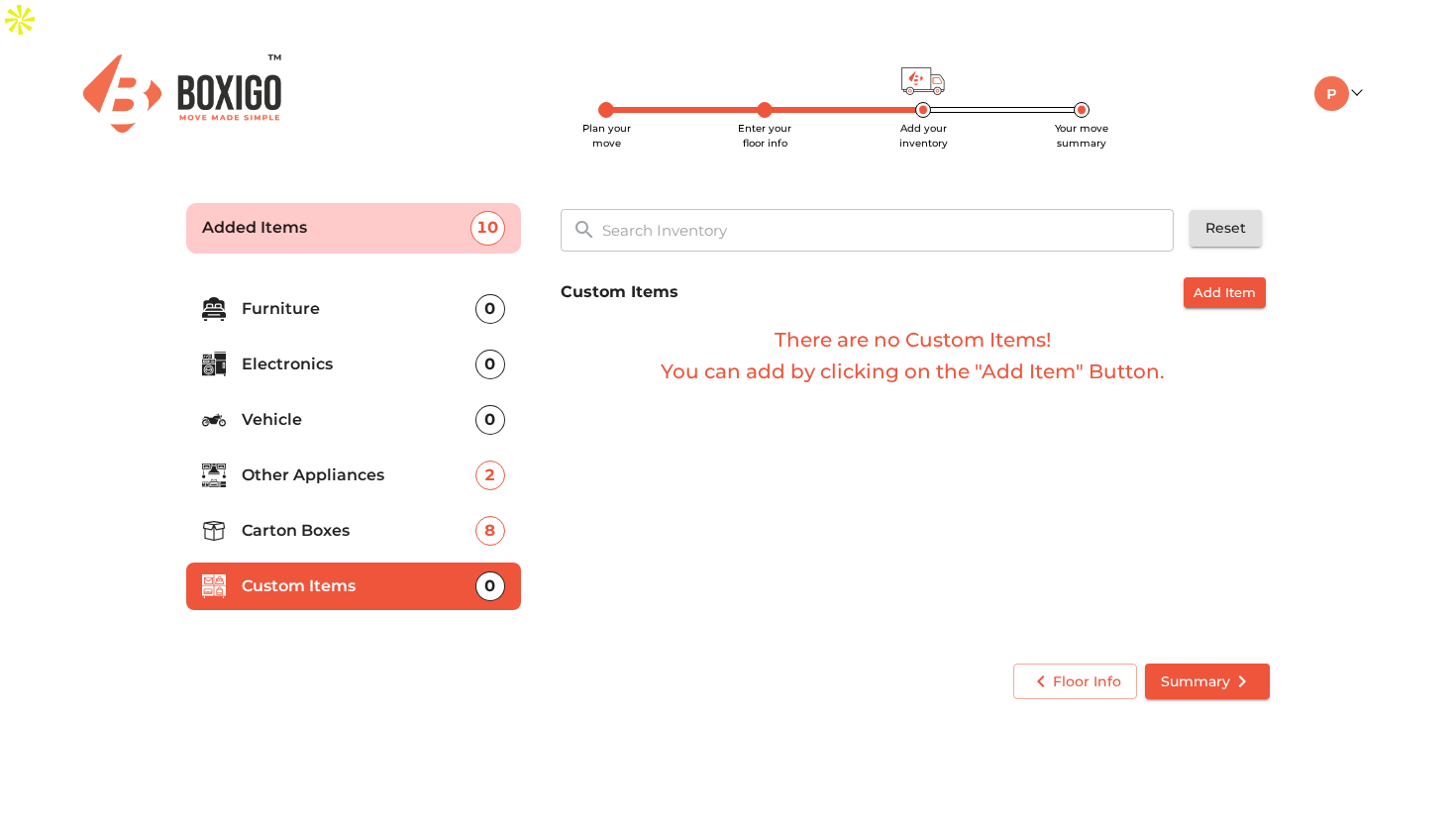 click on "Other Appliances" at bounding box center [359, 475] 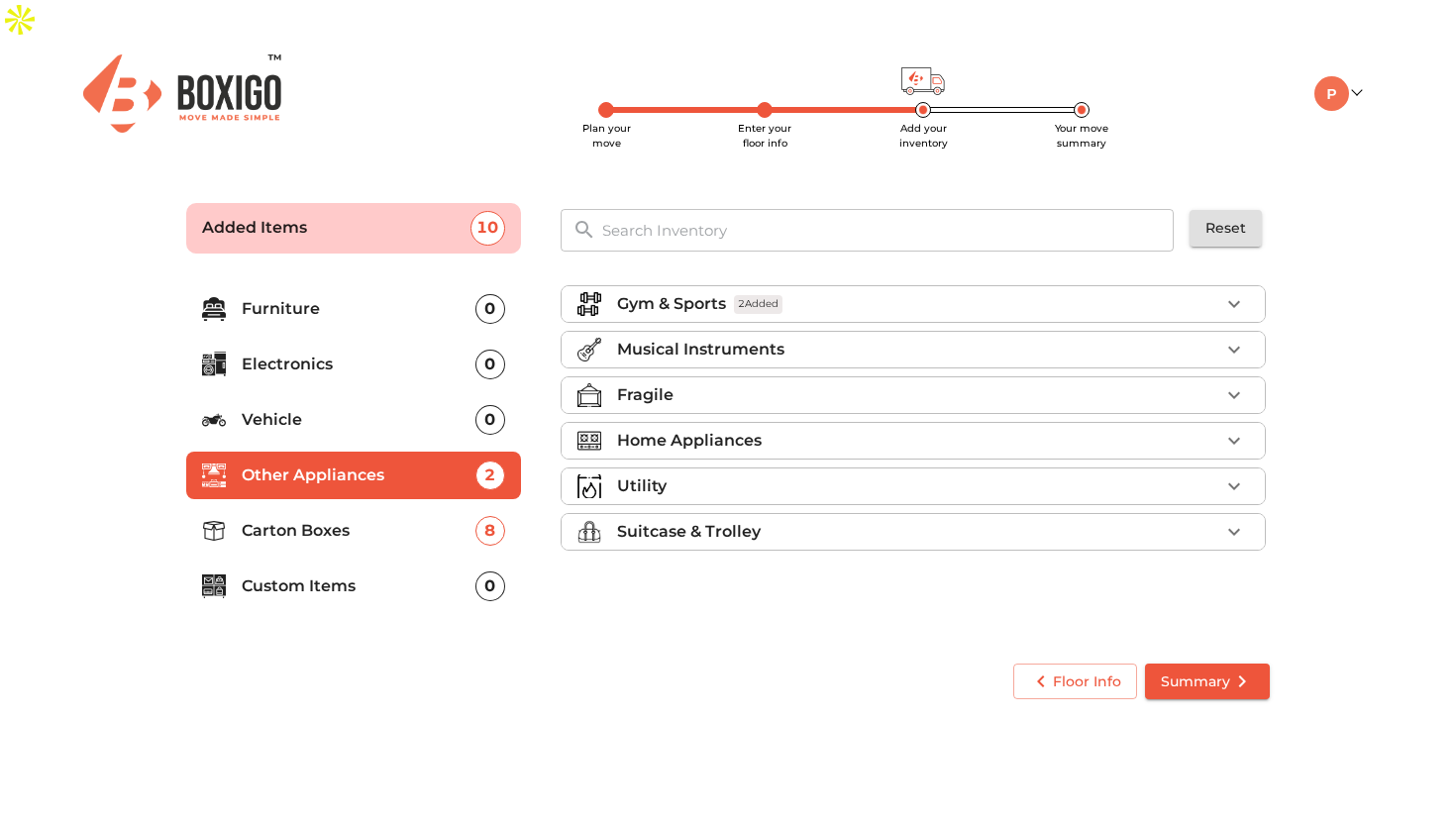 click on "Home Appliances" at bounding box center [918, 441] 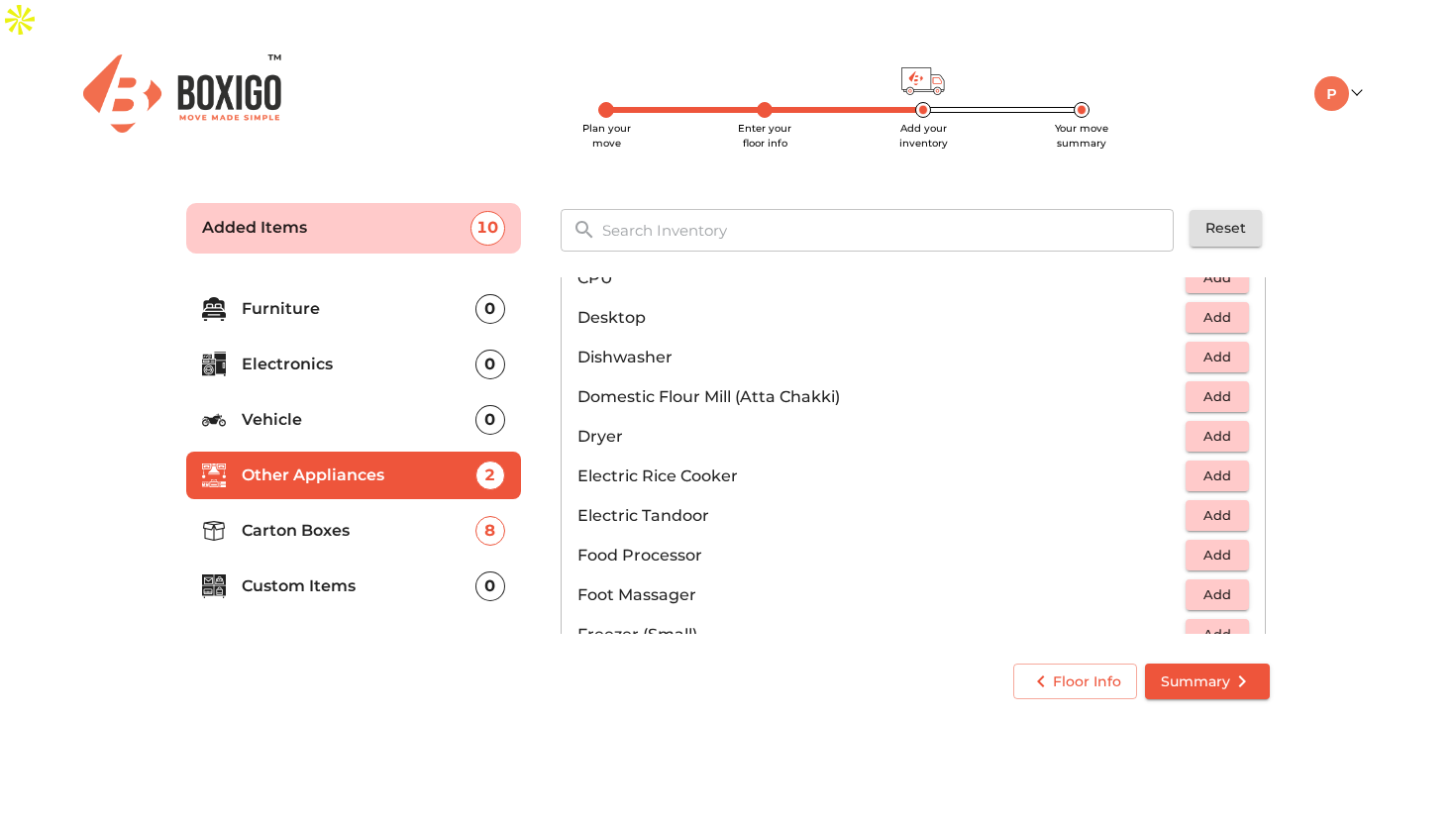 scroll, scrollTop: 492, scrollLeft: 0, axis: vertical 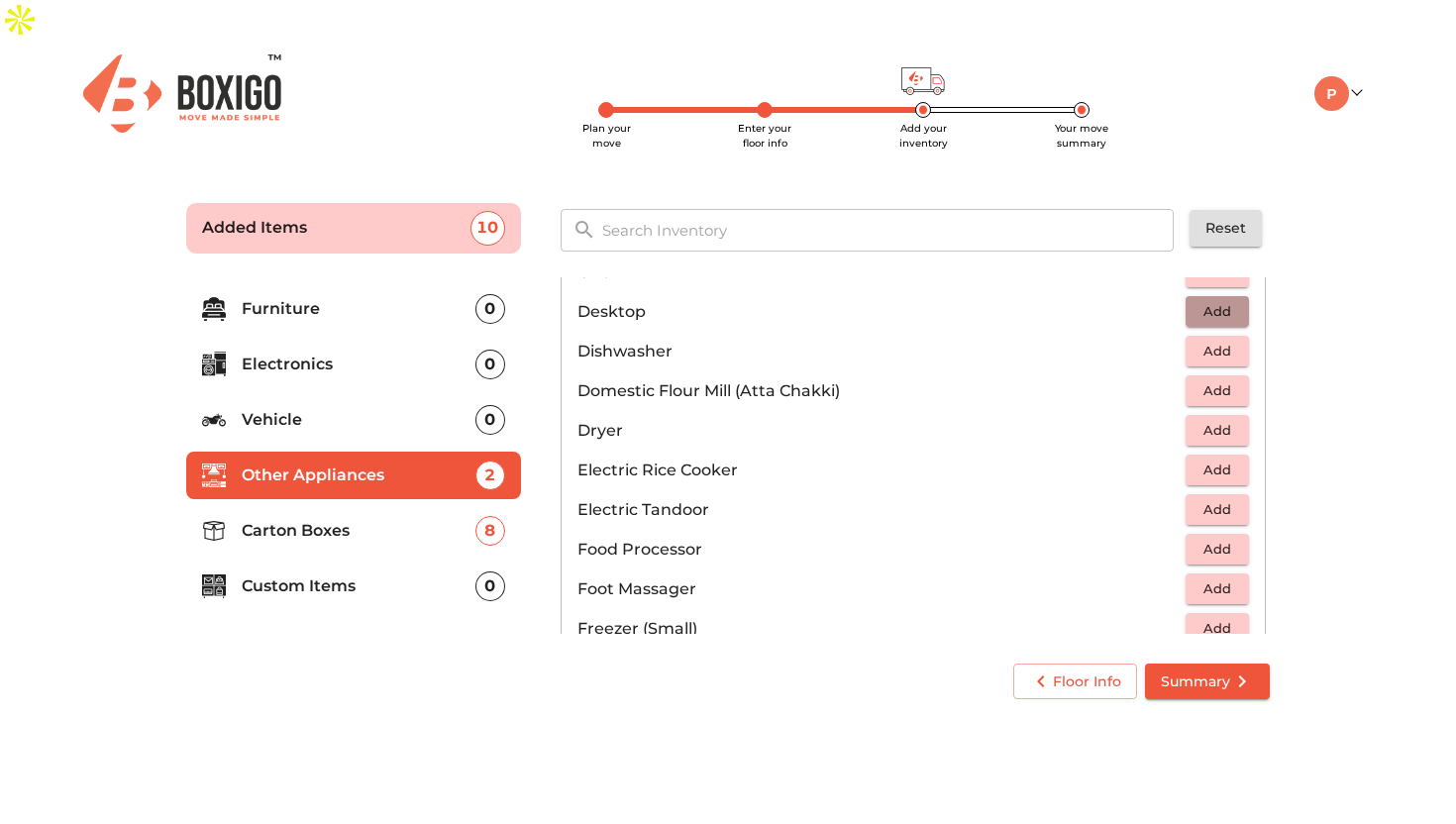 click on "Add" at bounding box center (1217, 311) 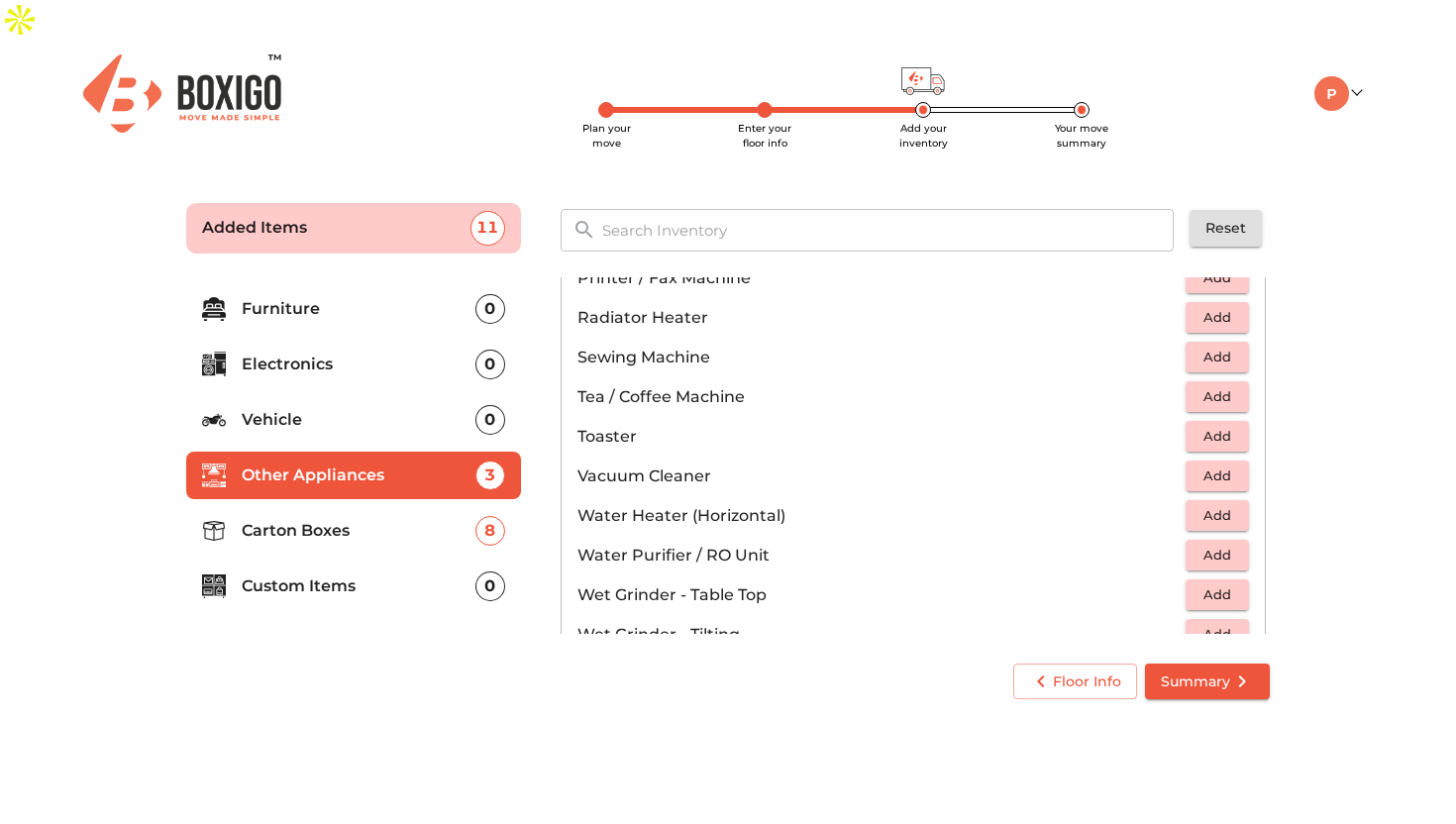 scroll, scrollTop: 1241, scrollLeft: 0, axis: vertical 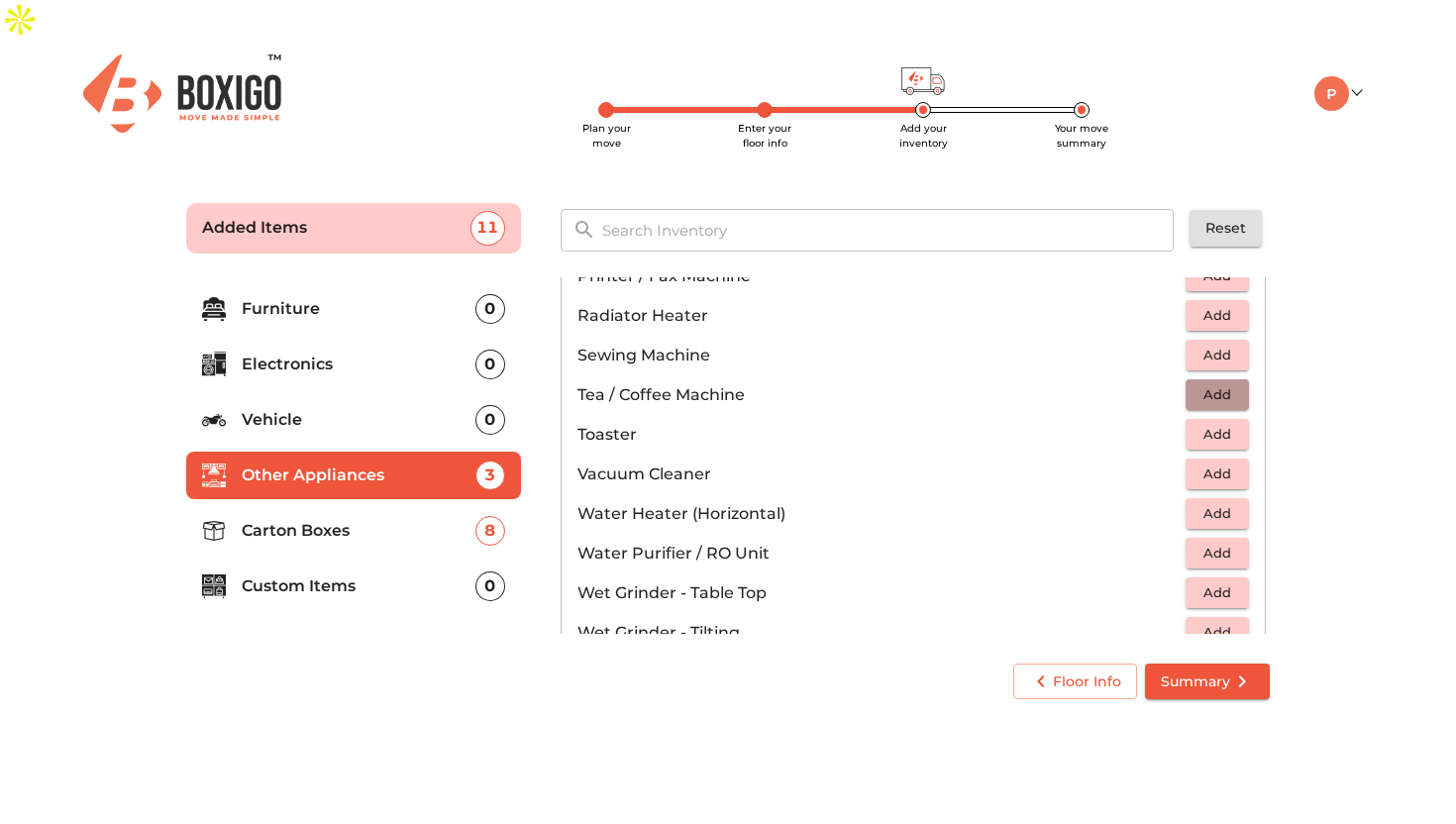 click on "Add" at bounding box center (1217, 394) 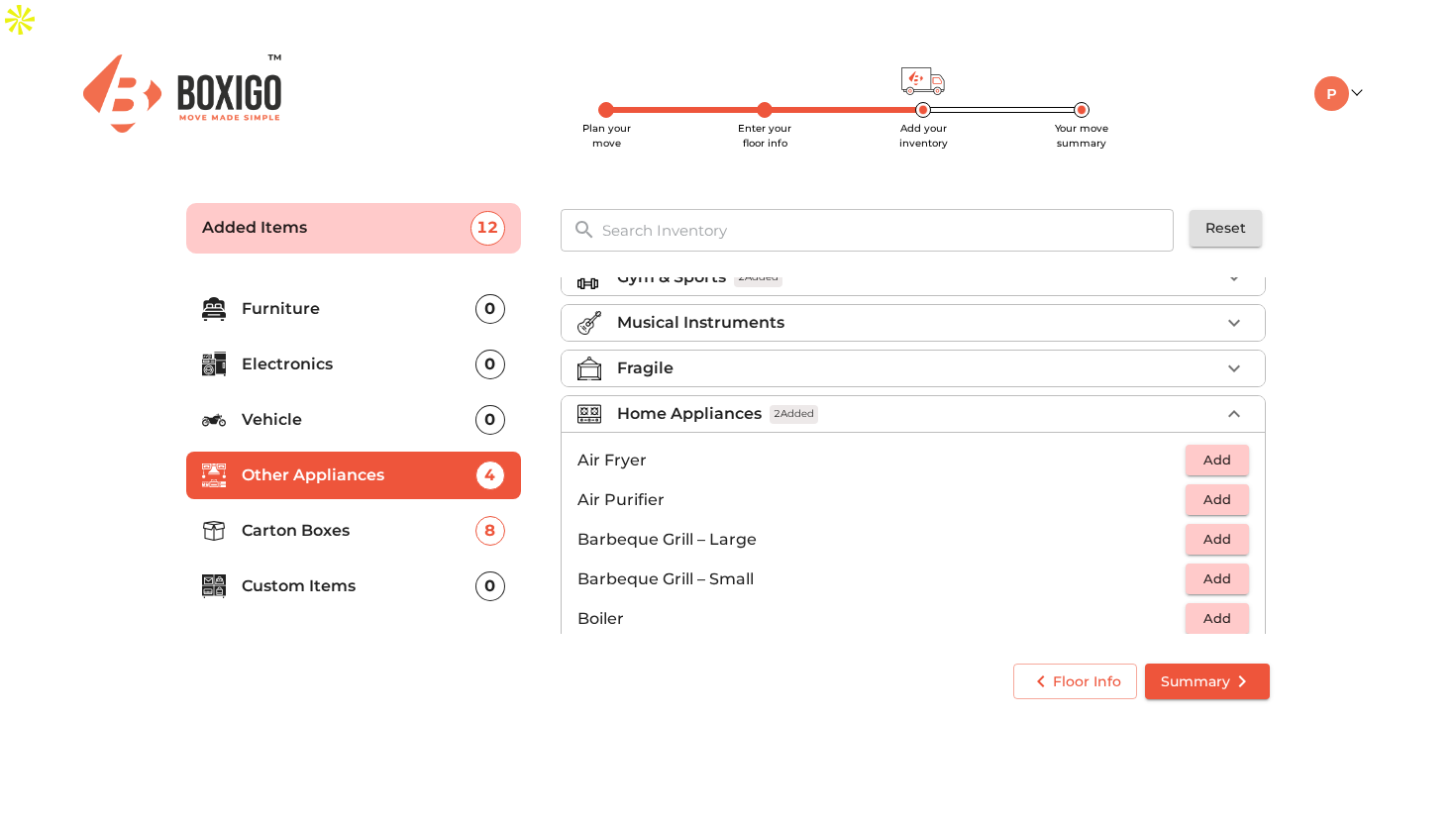 scroll, scrollTop: 0, scrollLeft: 0, axis: both 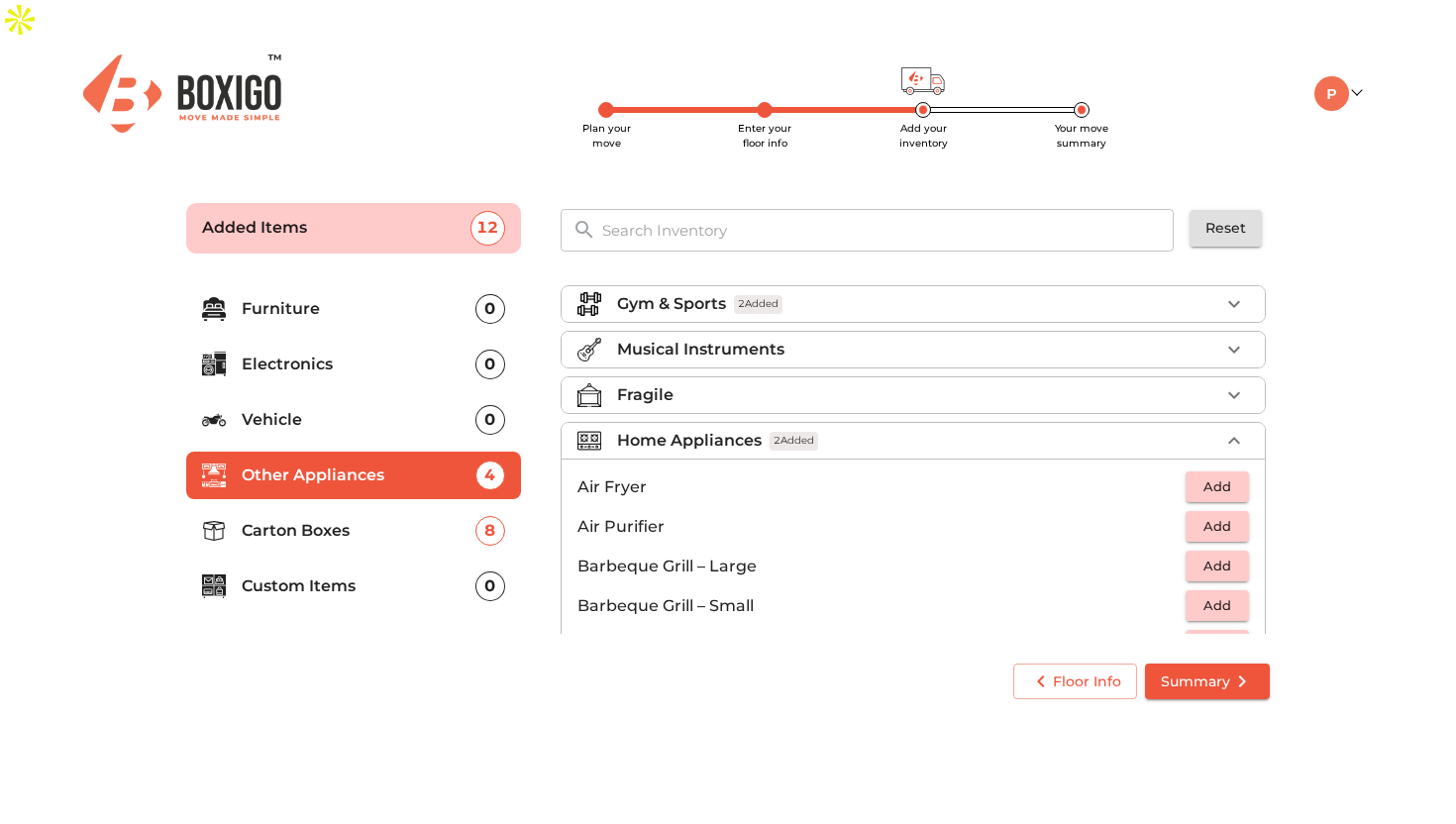 click on "Home Appliances 2  Added" at bounding box center [918, 441] 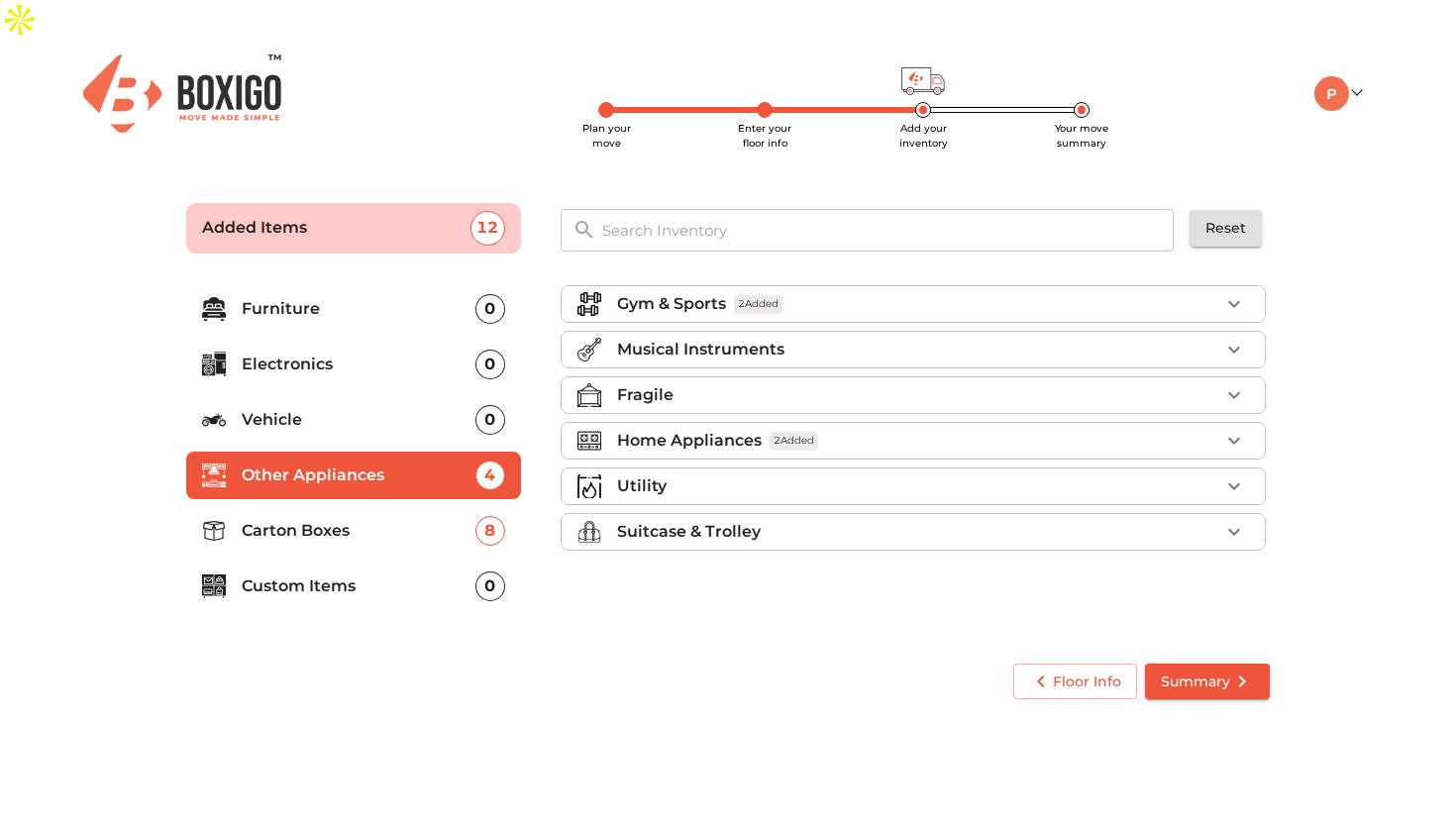 click on "Fragile" at bounding box center [918, 395] 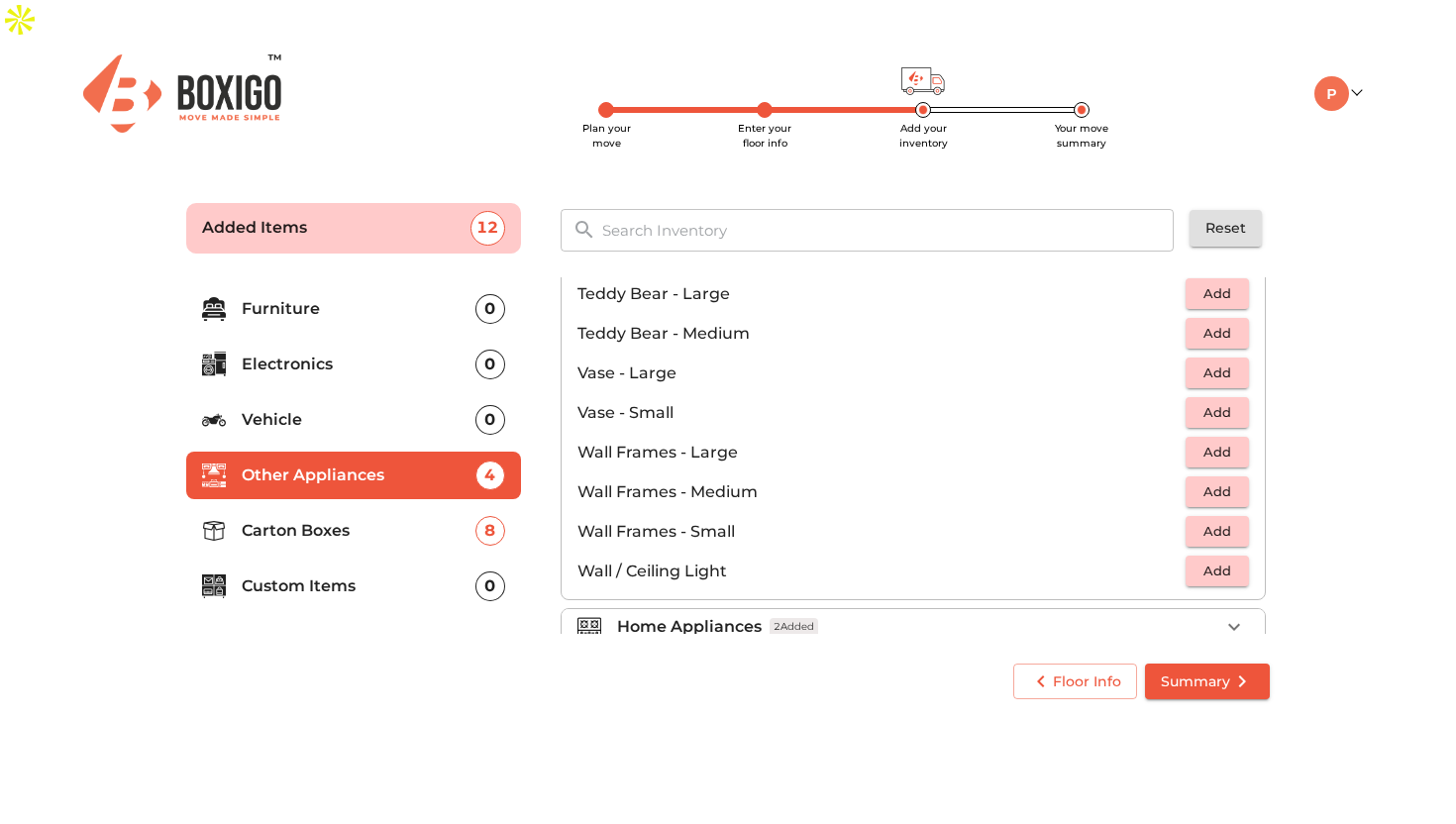 scroll, scrollTop: 1336, scrollLeft: 0, axis: vertical 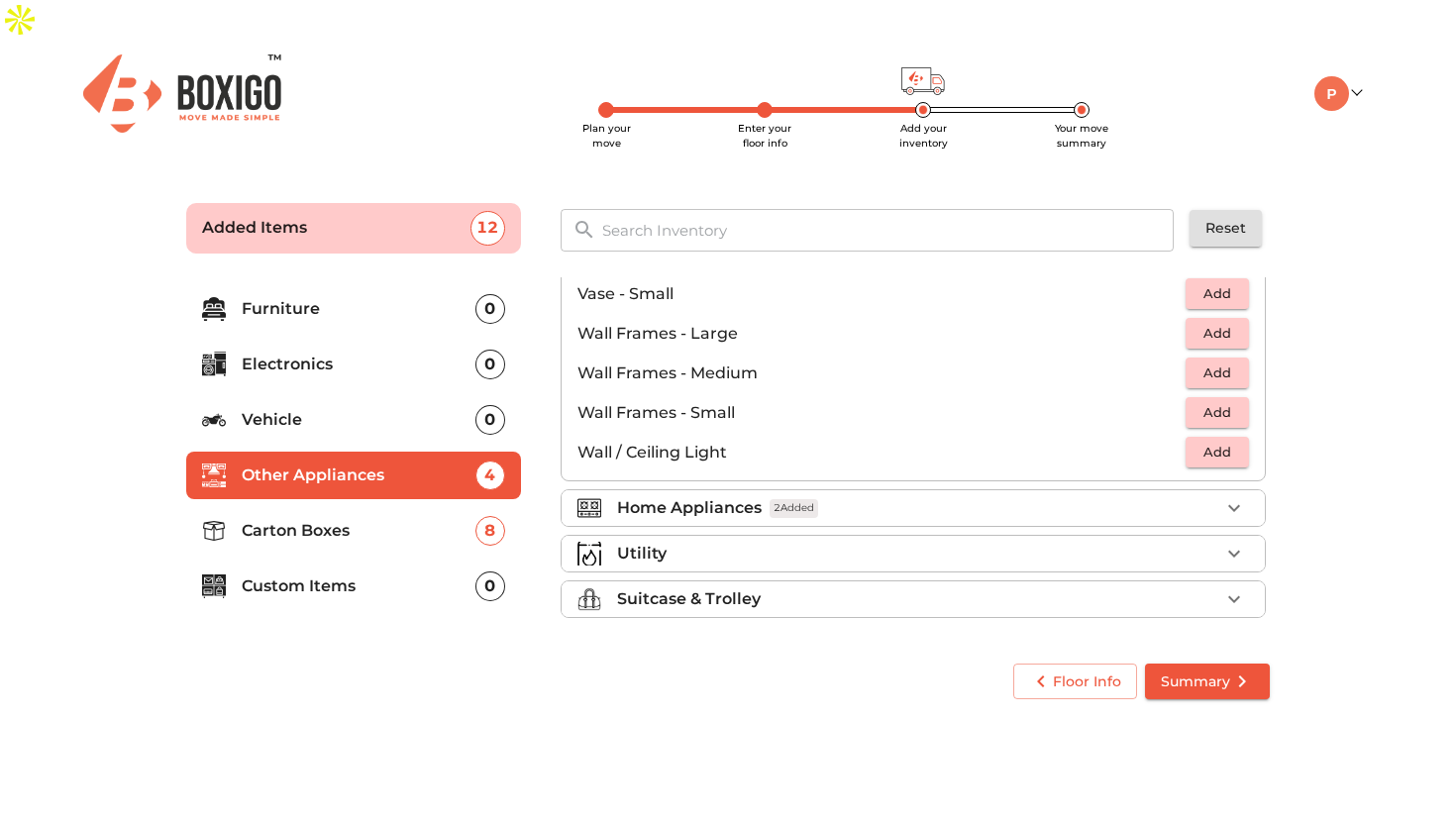 click on "Electronics" at bounding box center (359, 364) 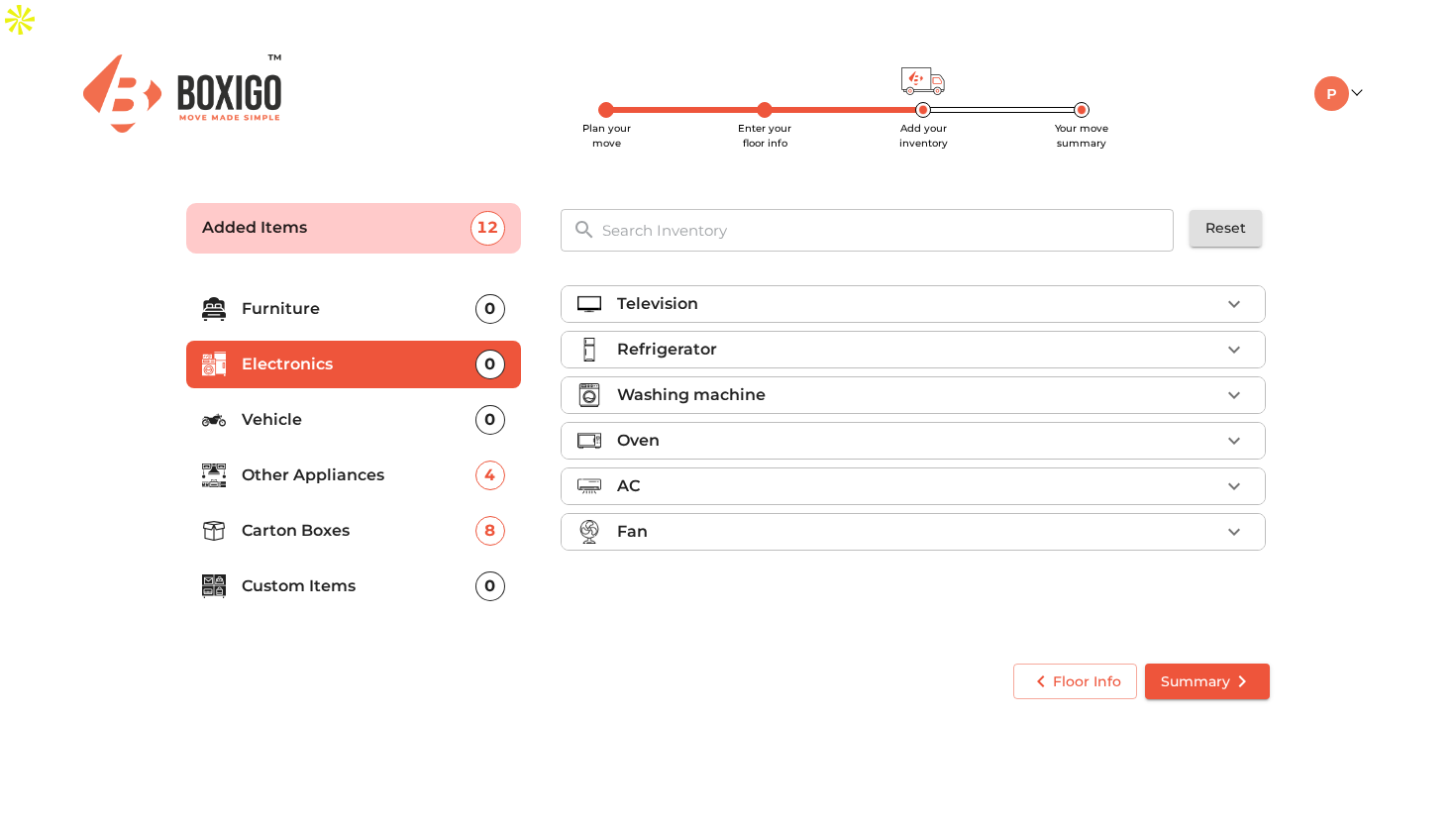 click on "Other Appliances" at bounding box center (359, 475) 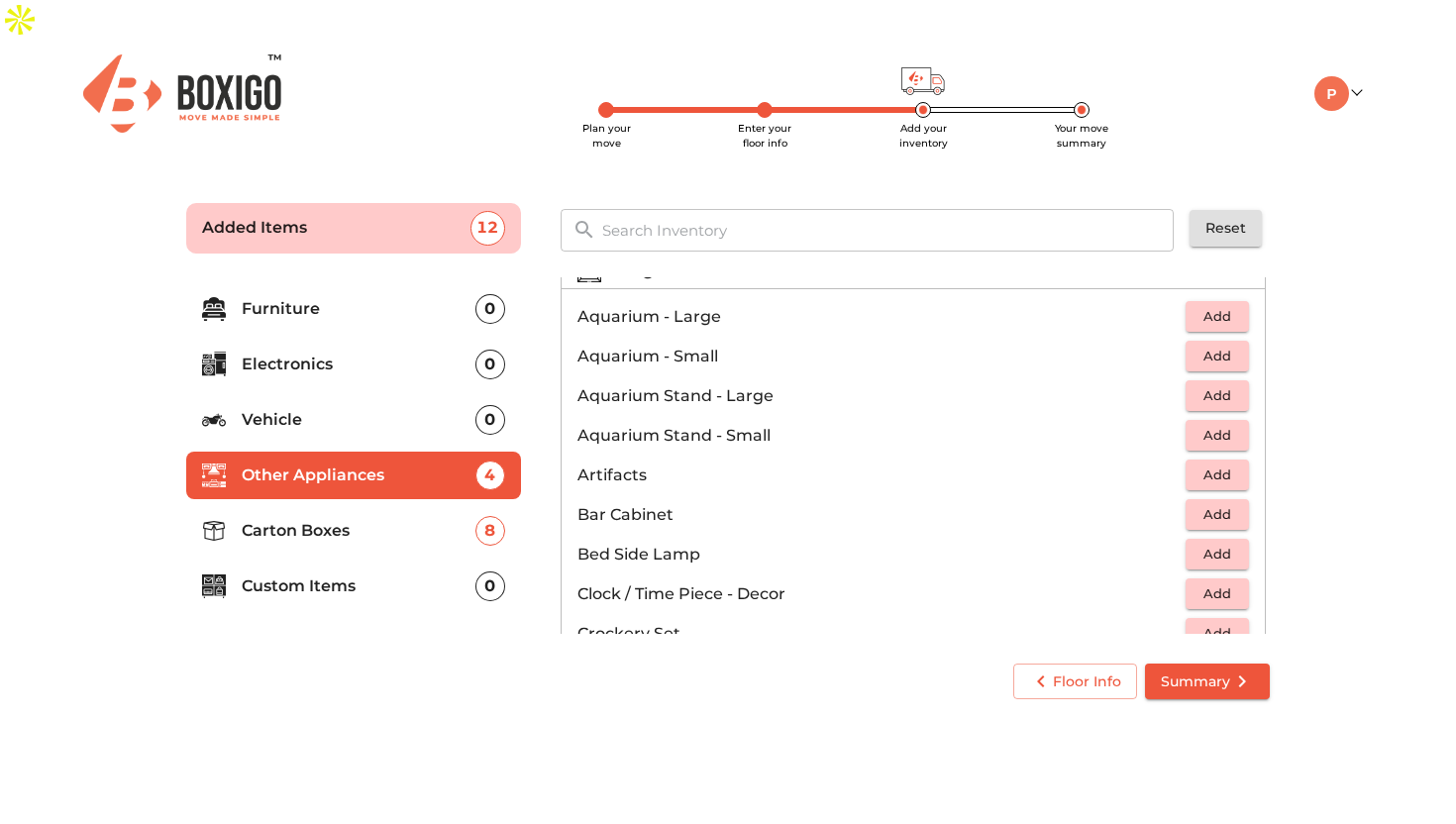 scroll, scrollTop: 0, scrollLeft: 0, axis: both 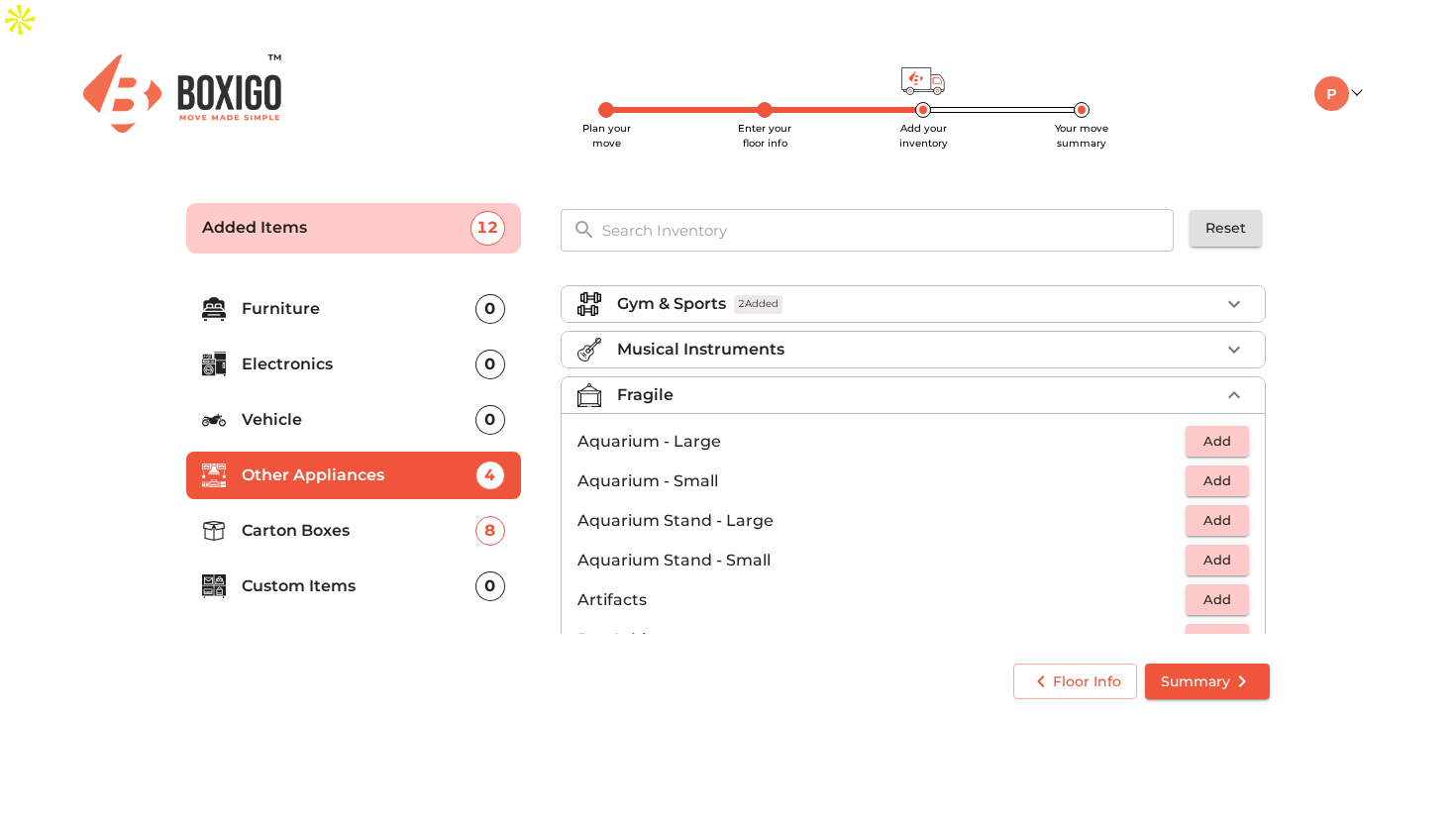 click on "Fragile" at bounding box center (918, 395) 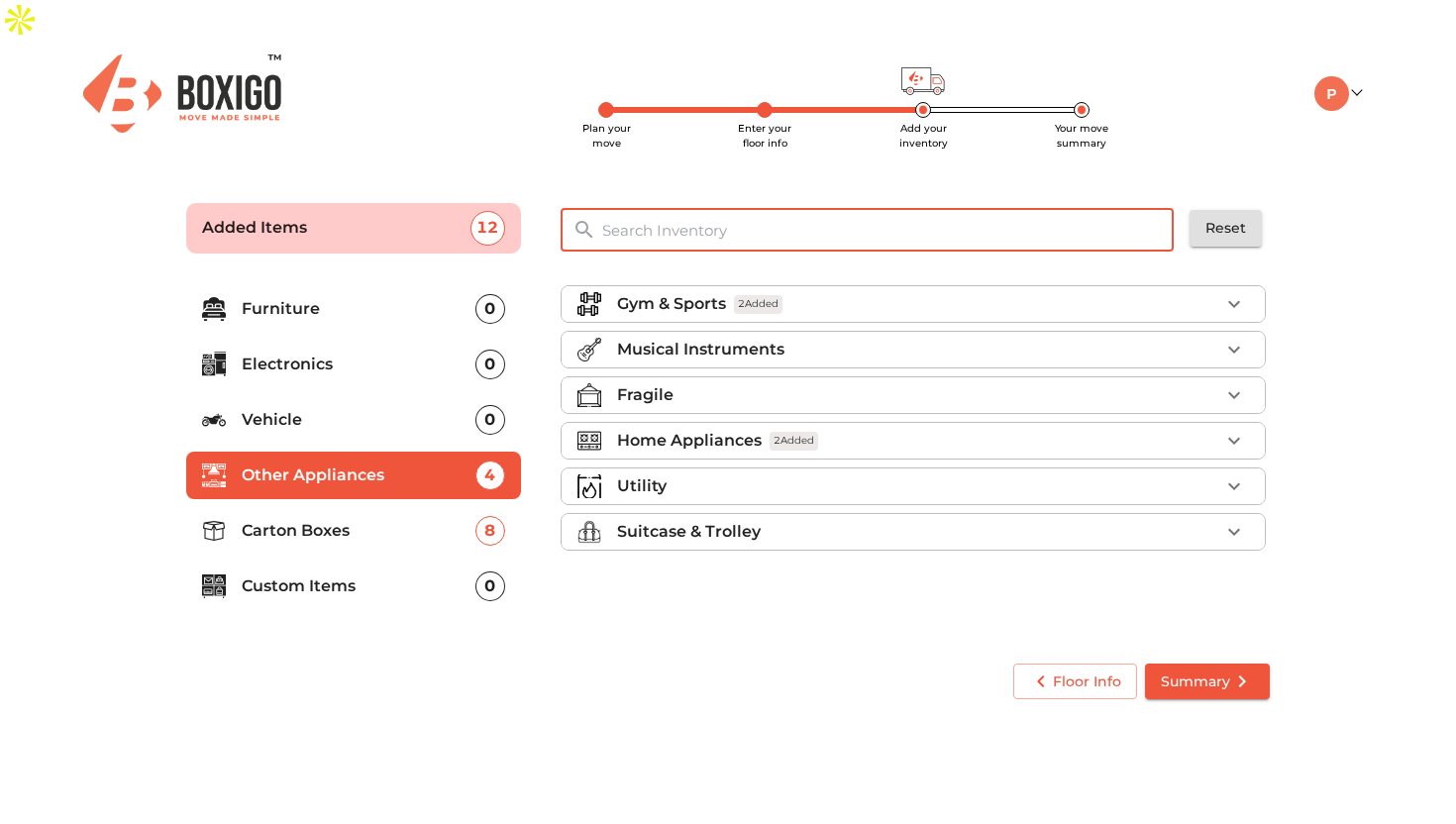 click at bounding box center (888, 230) 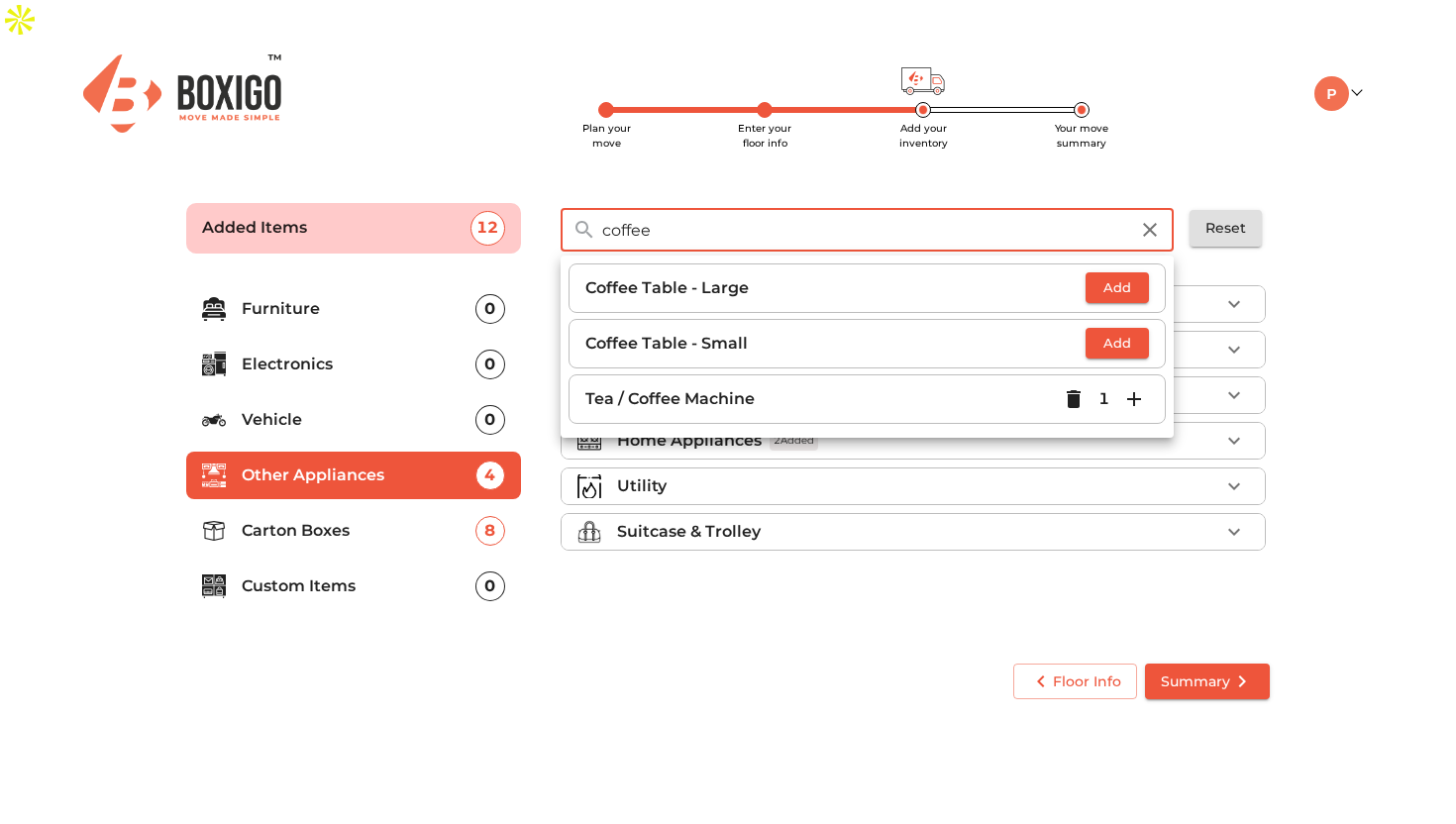 type on "coffee" 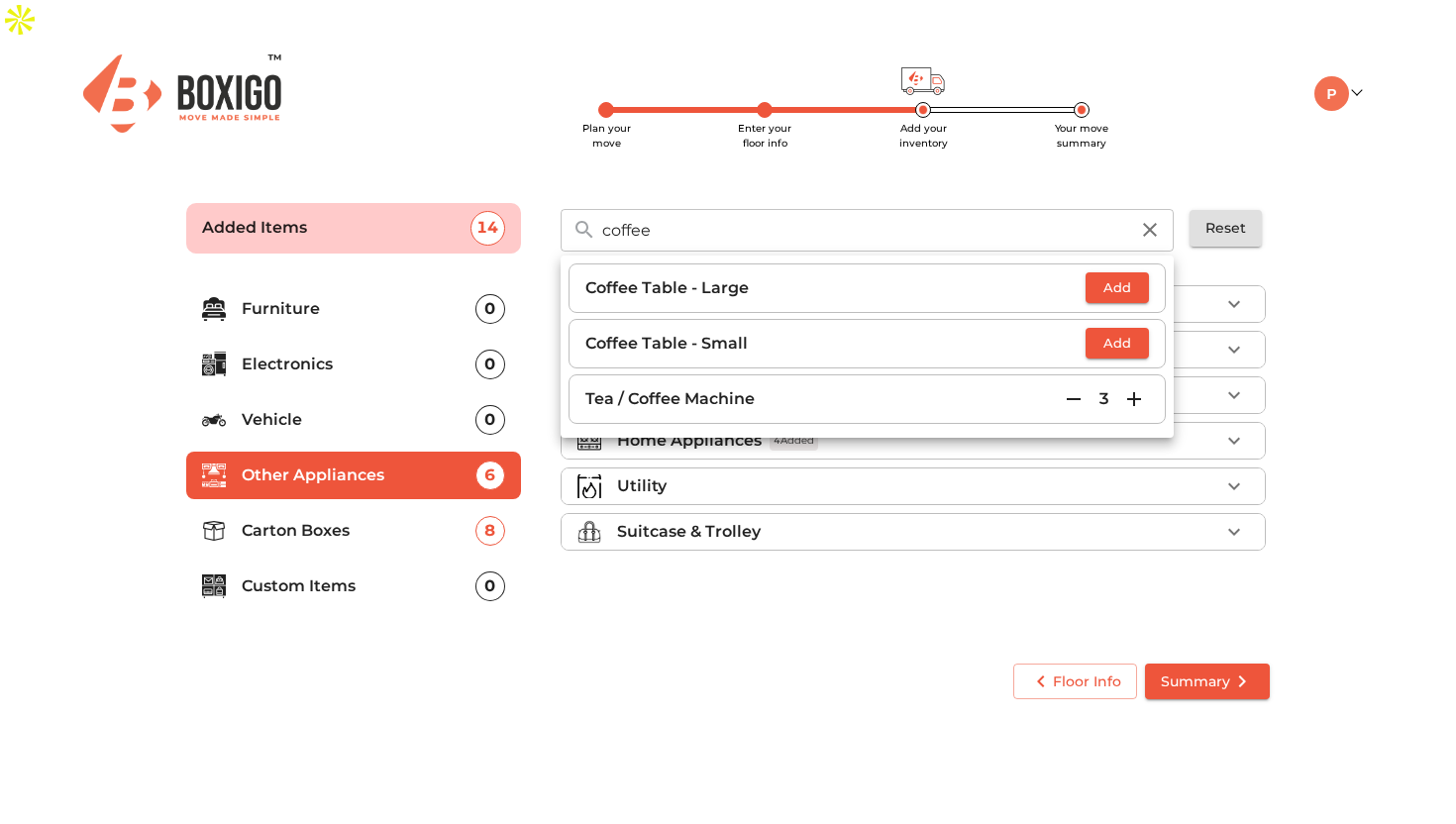 click on "Plan your   move Enter your   floor info Add your   inventory Your move   summary Added Items 14 coffee ​ Coffee Table - Large Add Coffee Table - Small Add Tea / Coffee Machine 3 Reset Furniture 0 Electronics 0 Vehicle 0 Other Appliances 6 Carton Boxes 8 Custom Items 0 Gym & Sports 2  Added Musical Instruments Fragile Home Appliances 4  Added Utility Suitcase & Trolley  Floor Info Summary" at bounding box center (728, 448) 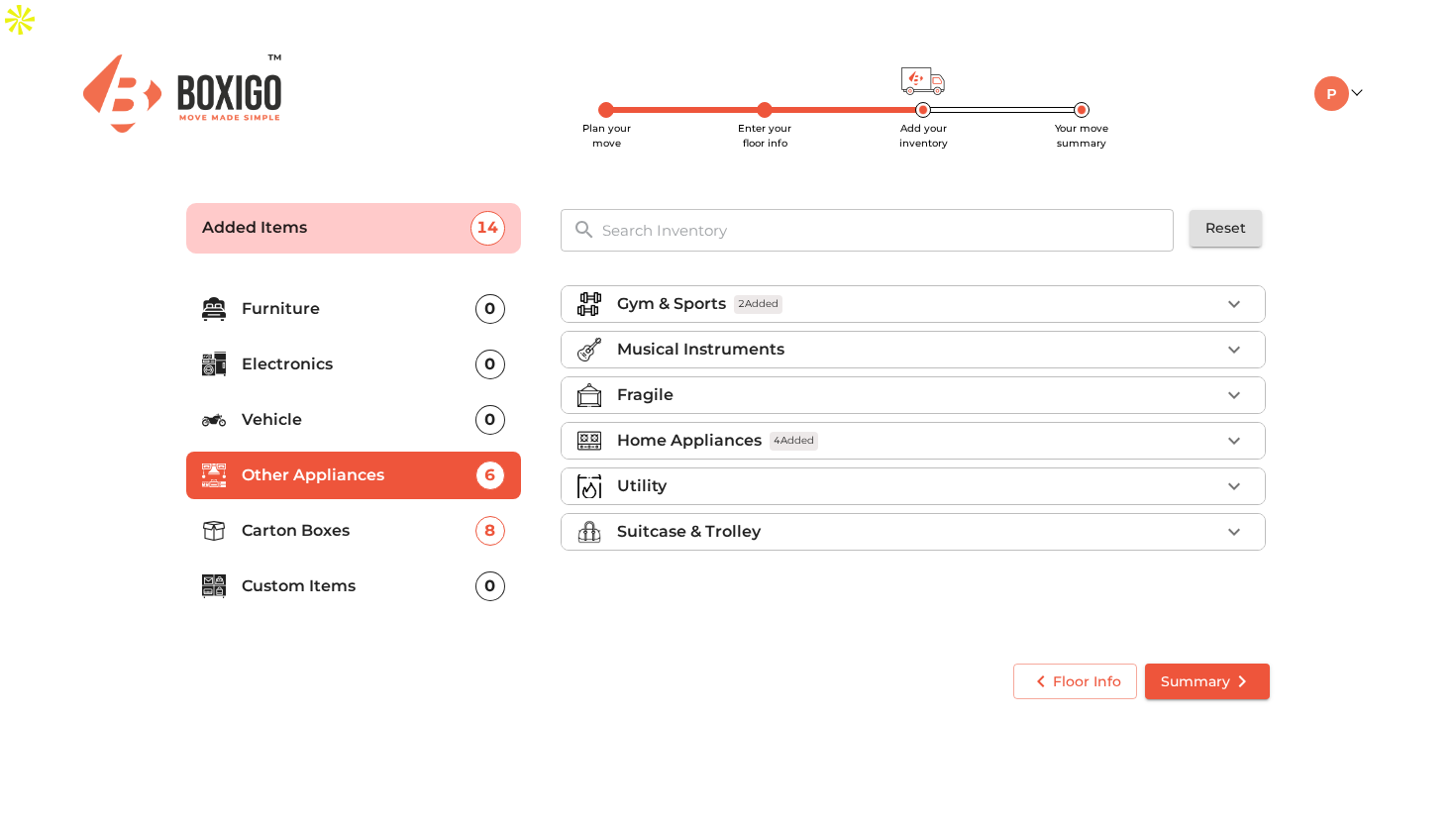 click on "Summary" at bounding box center [1207, 681] 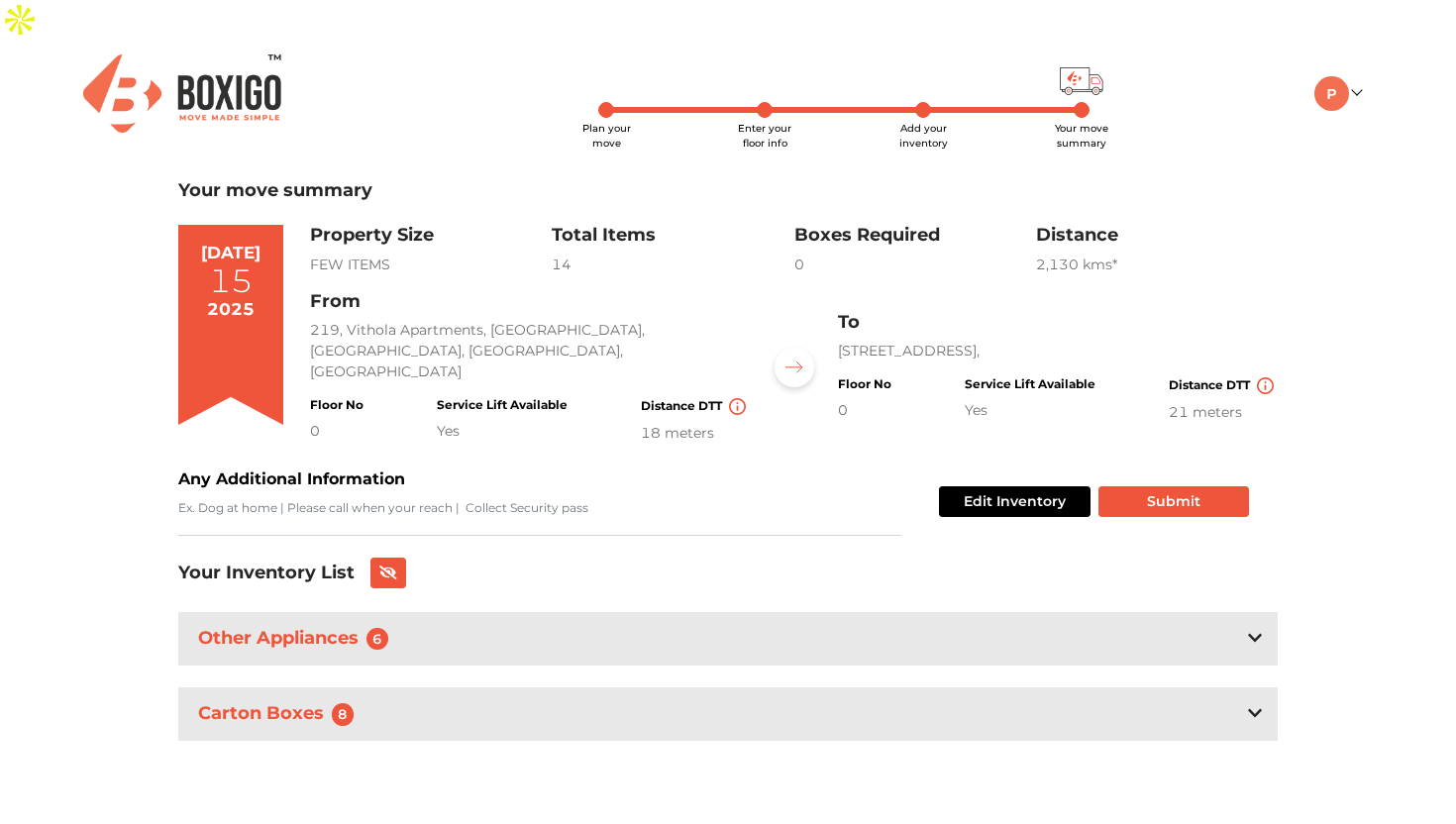 click 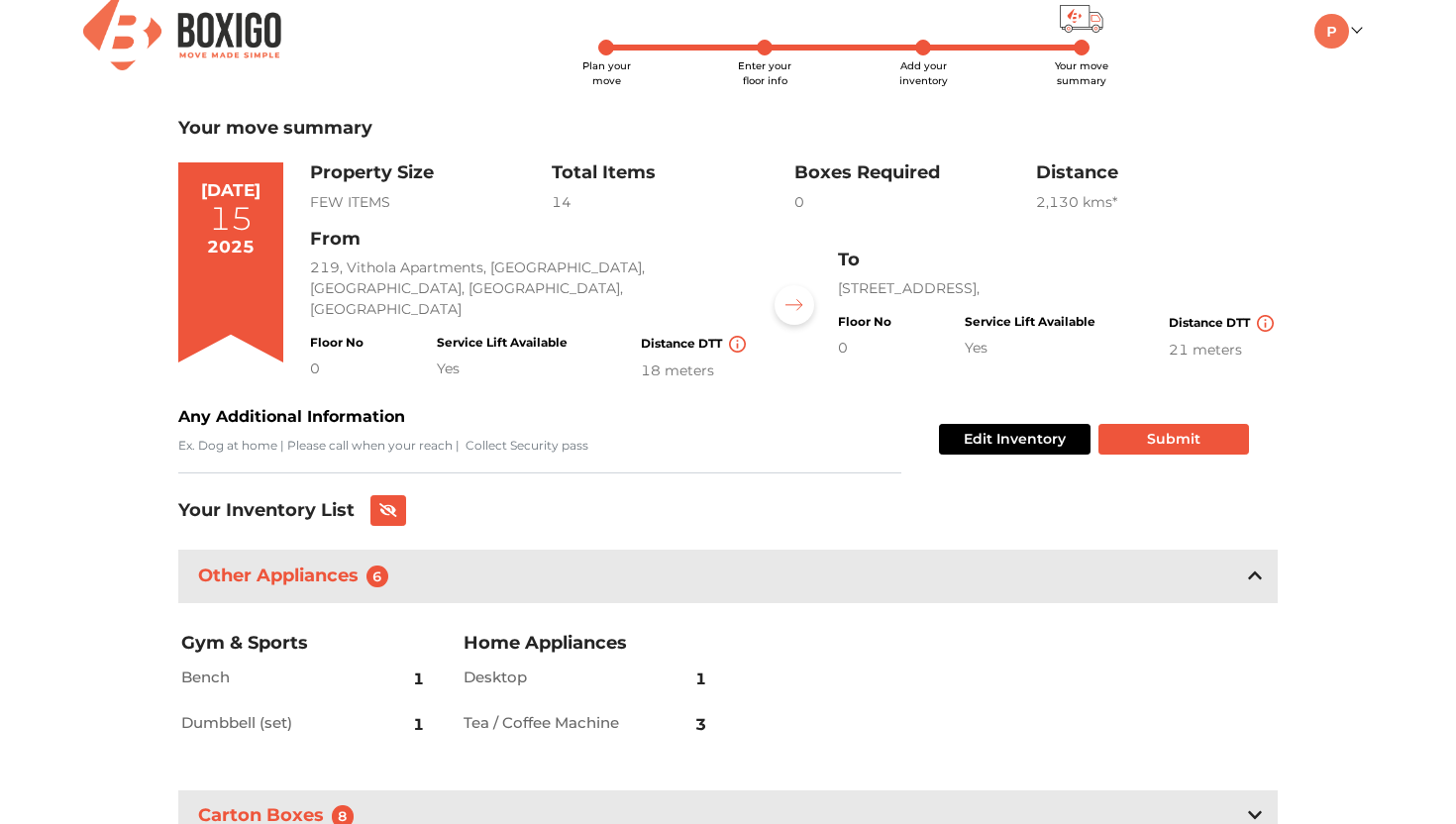 scroll, scrollTop: 113, scrollLeft: 0, axis: vertical 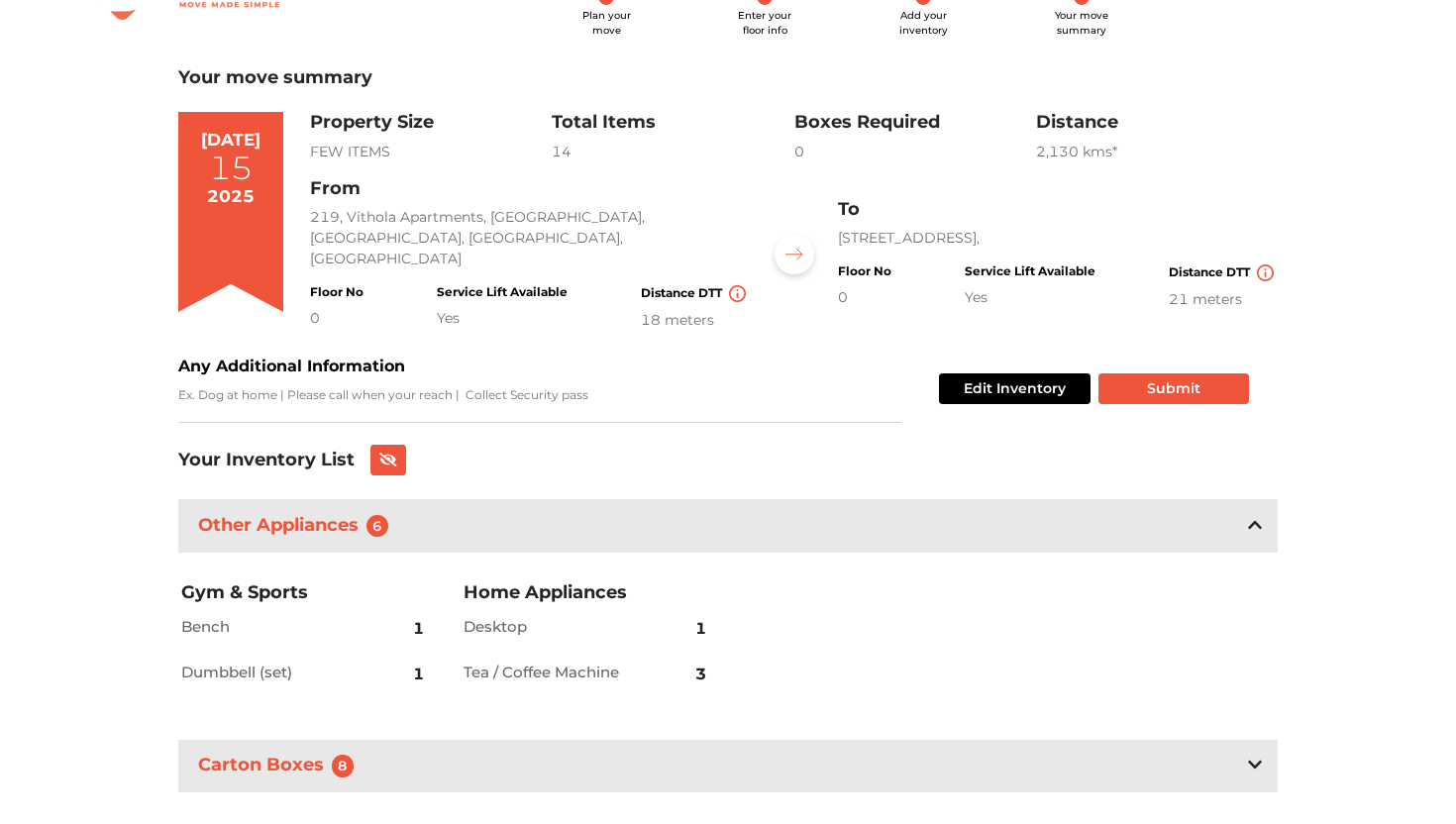 click on "Carton Boxes 8" at bounding box center [728, 766] 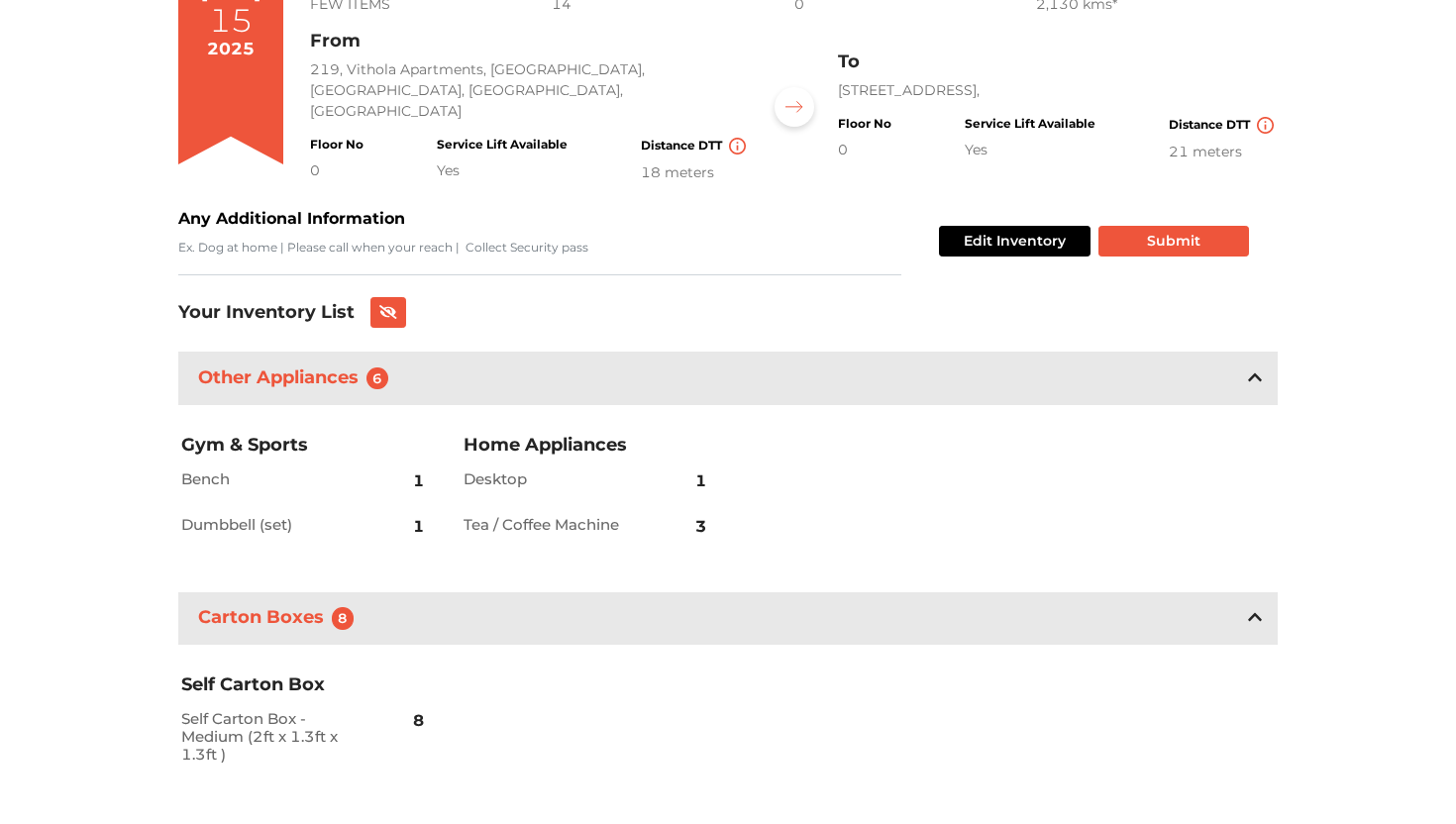 scroll, scrollTop: 0, scrollLeft: 0, axis: both 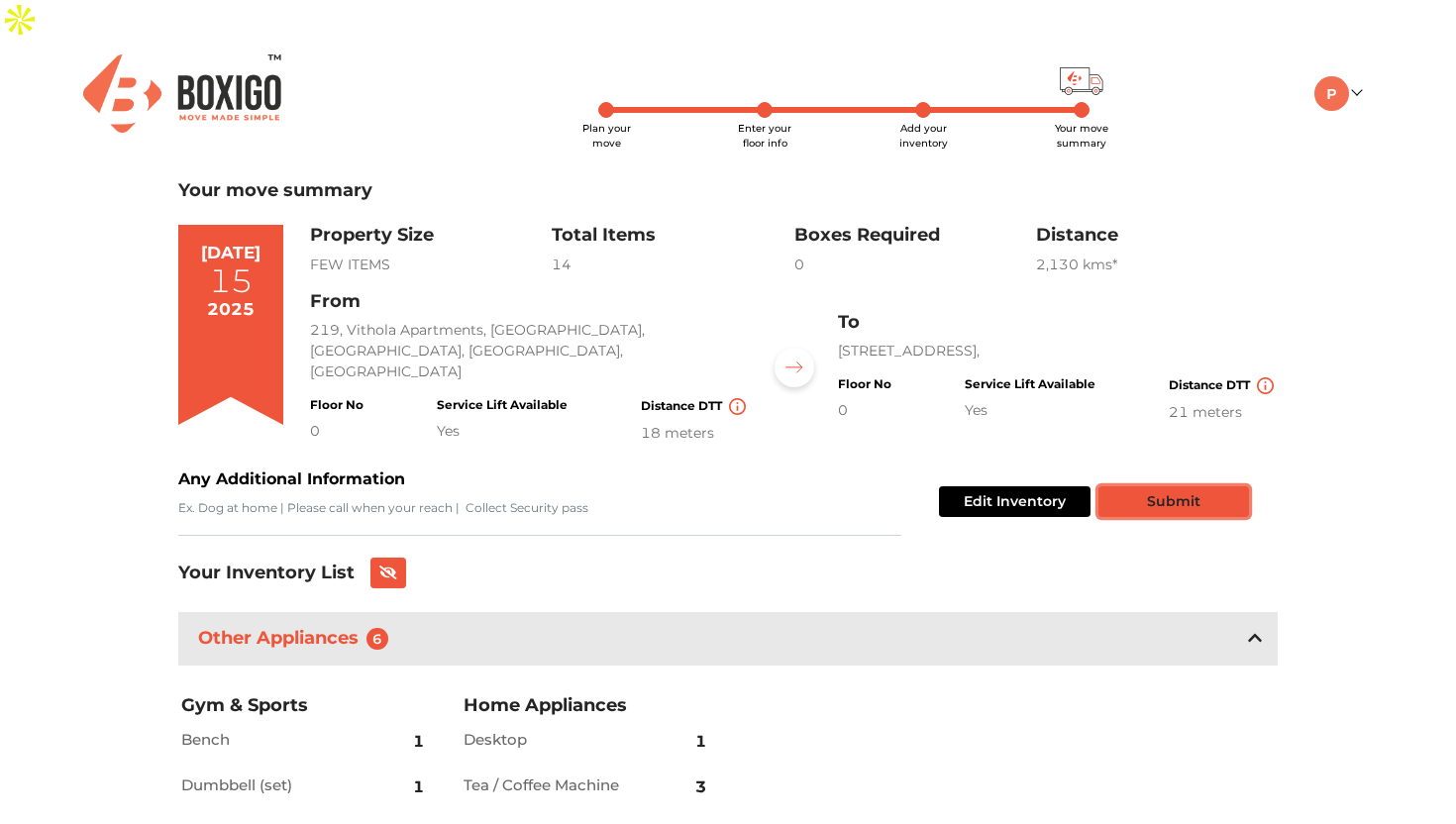 click on "Submit" at bounding box center (1174, 501) 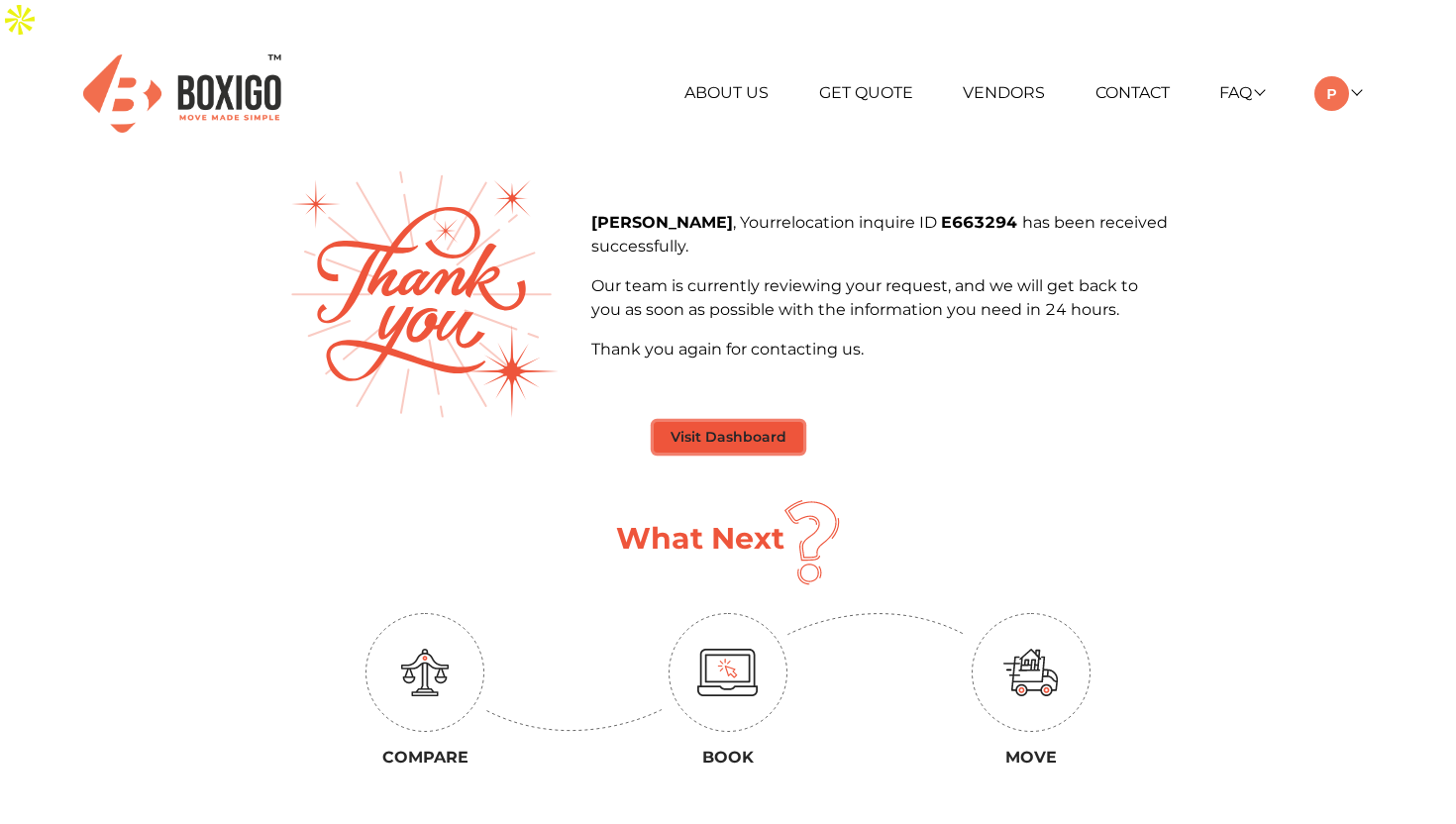 click on "Visit Dashboard" at bounding box center (728, 437) 